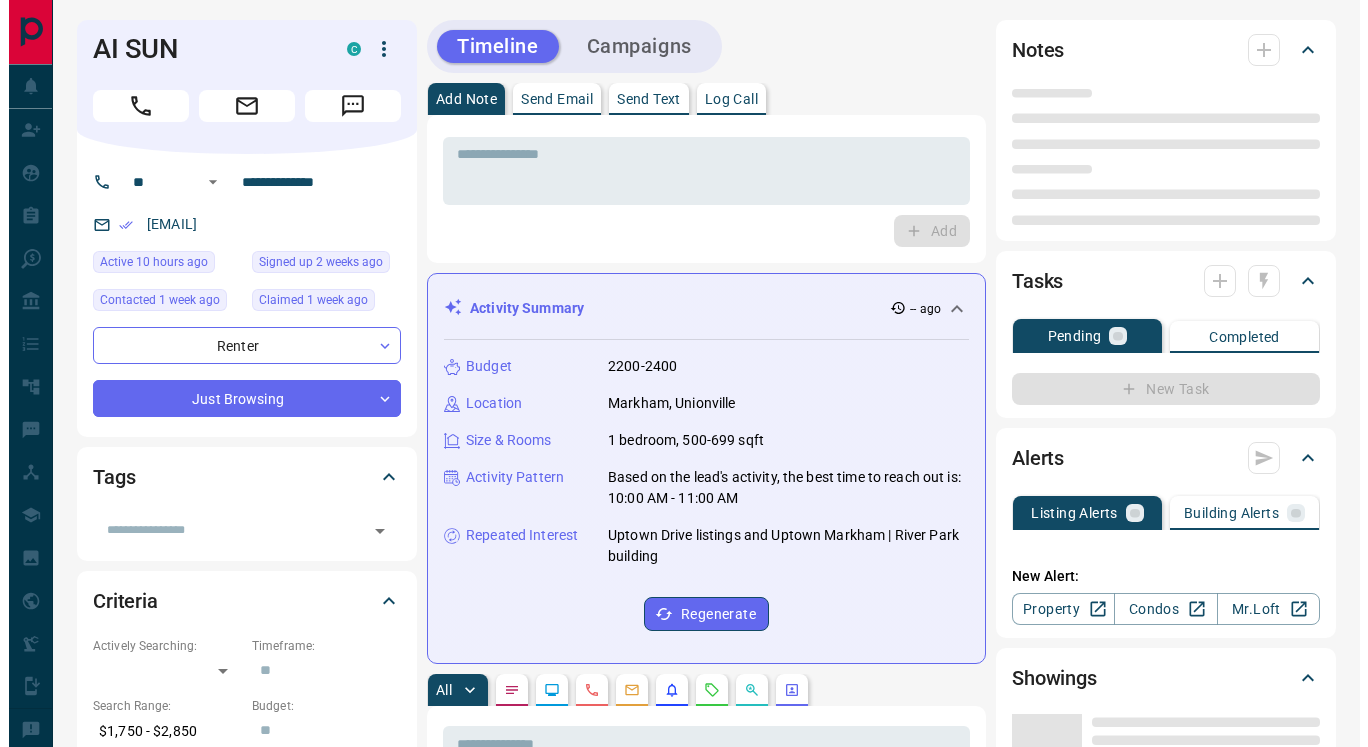 scroll, scrollTop: 0, scrollLeft: 0, axis: both 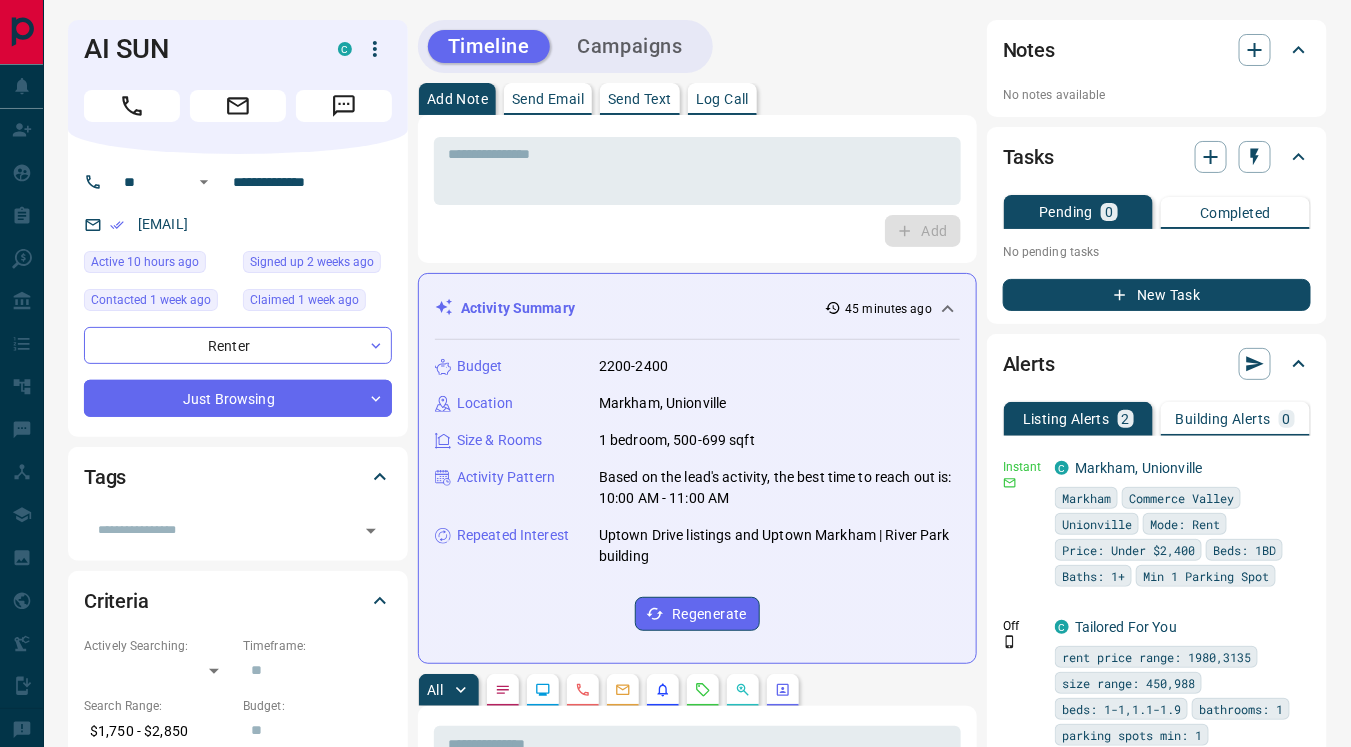 click on "Send Text" at bounding box center [640, 99] 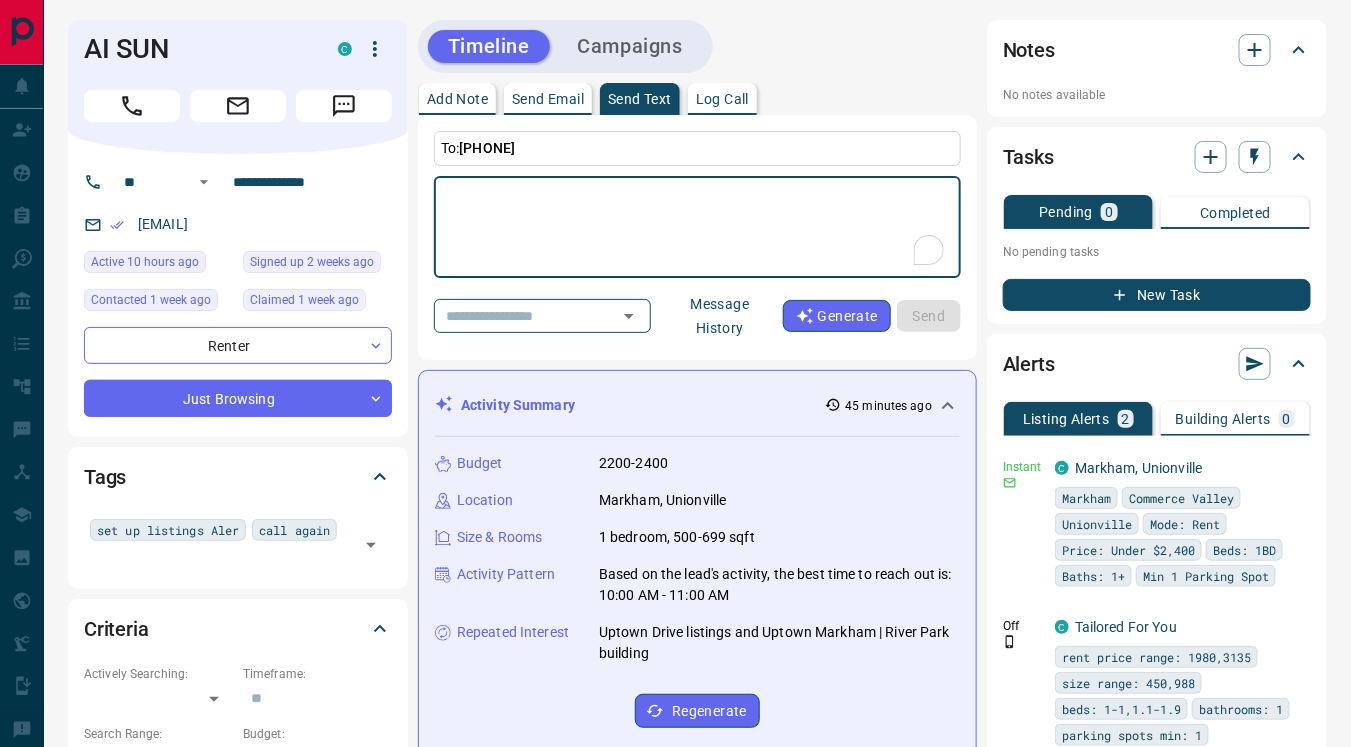 click on "Message History" at bounding box center (720, 316) 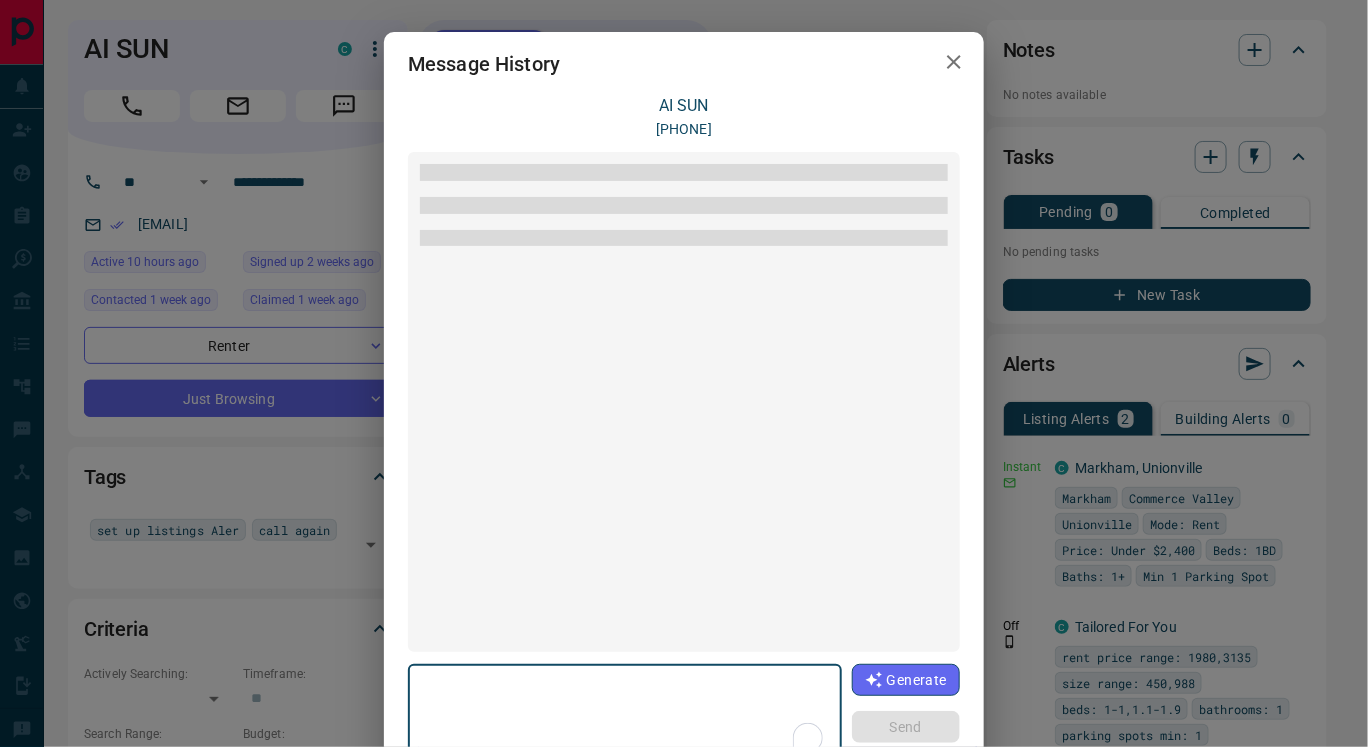 scroll, scrollTop: 47, scrollLeft: 0, axis: vertical 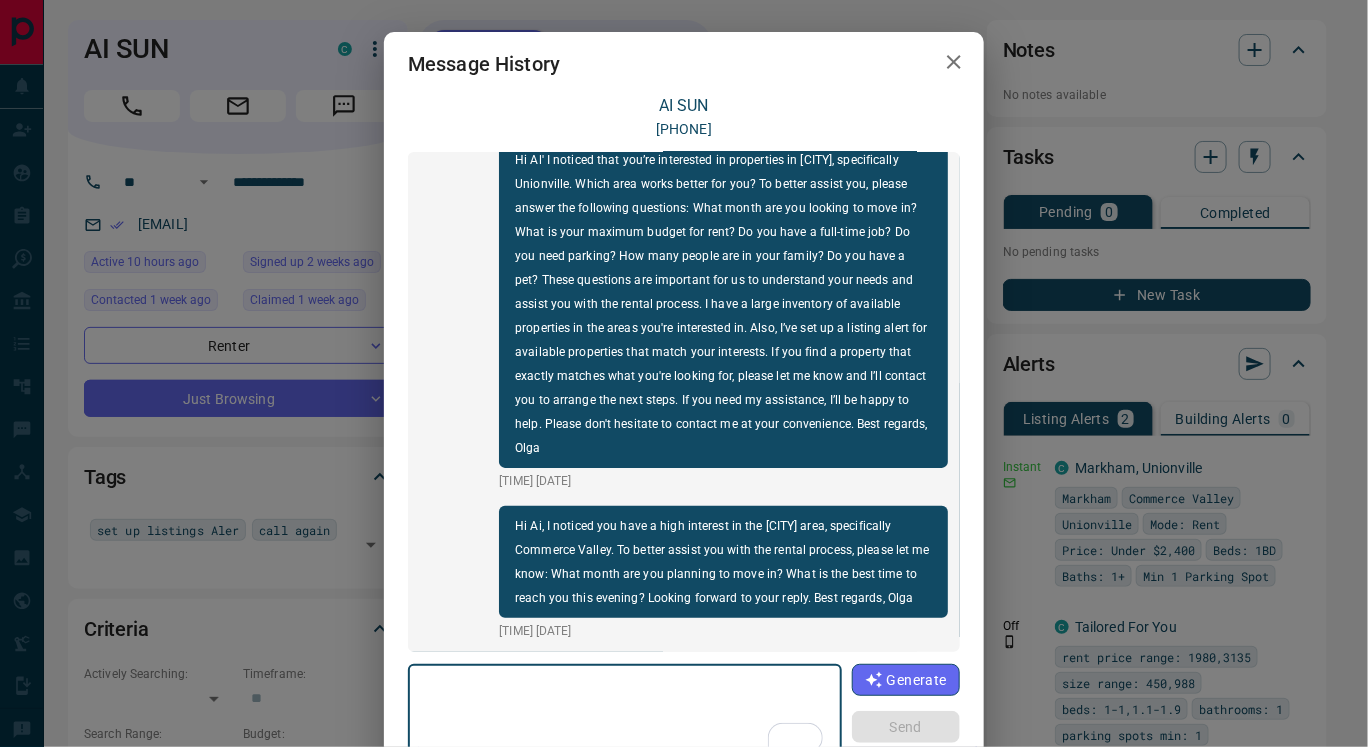 click 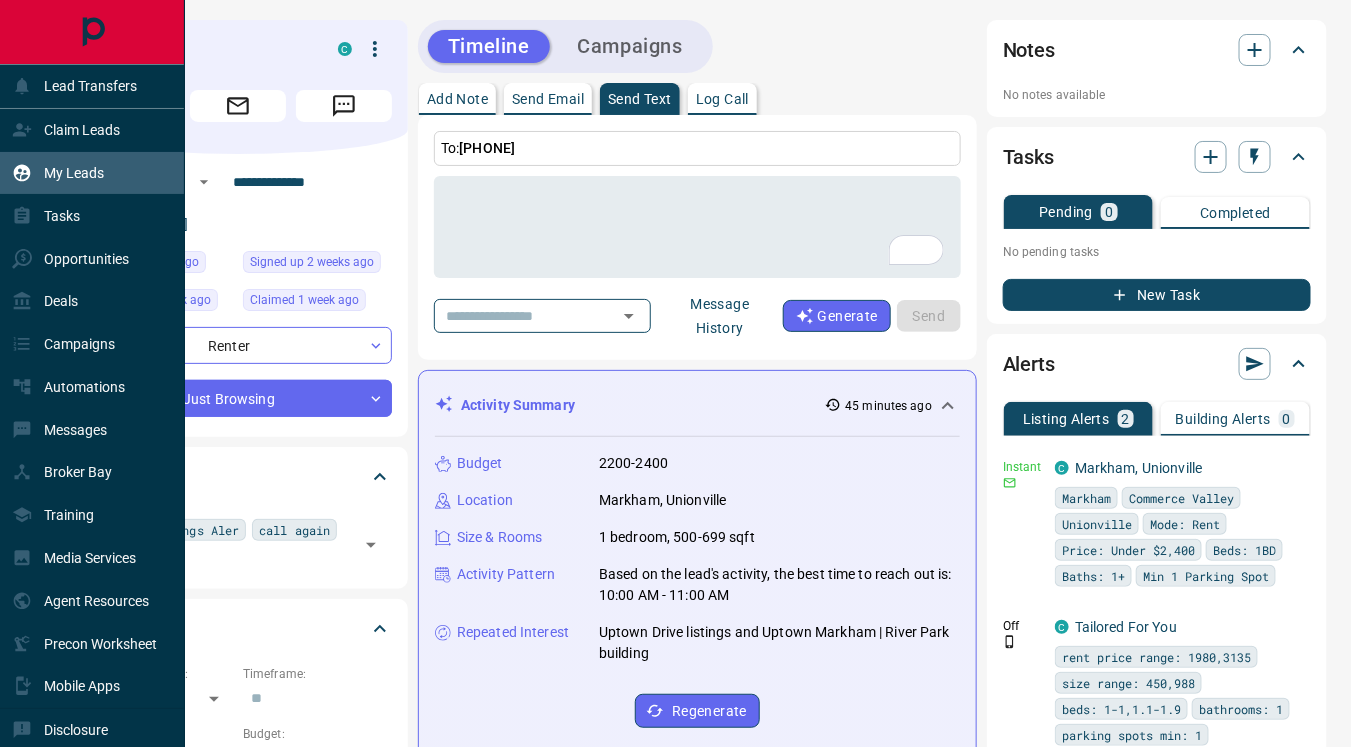 click on "My Leads" at bounding box center [74, 173] 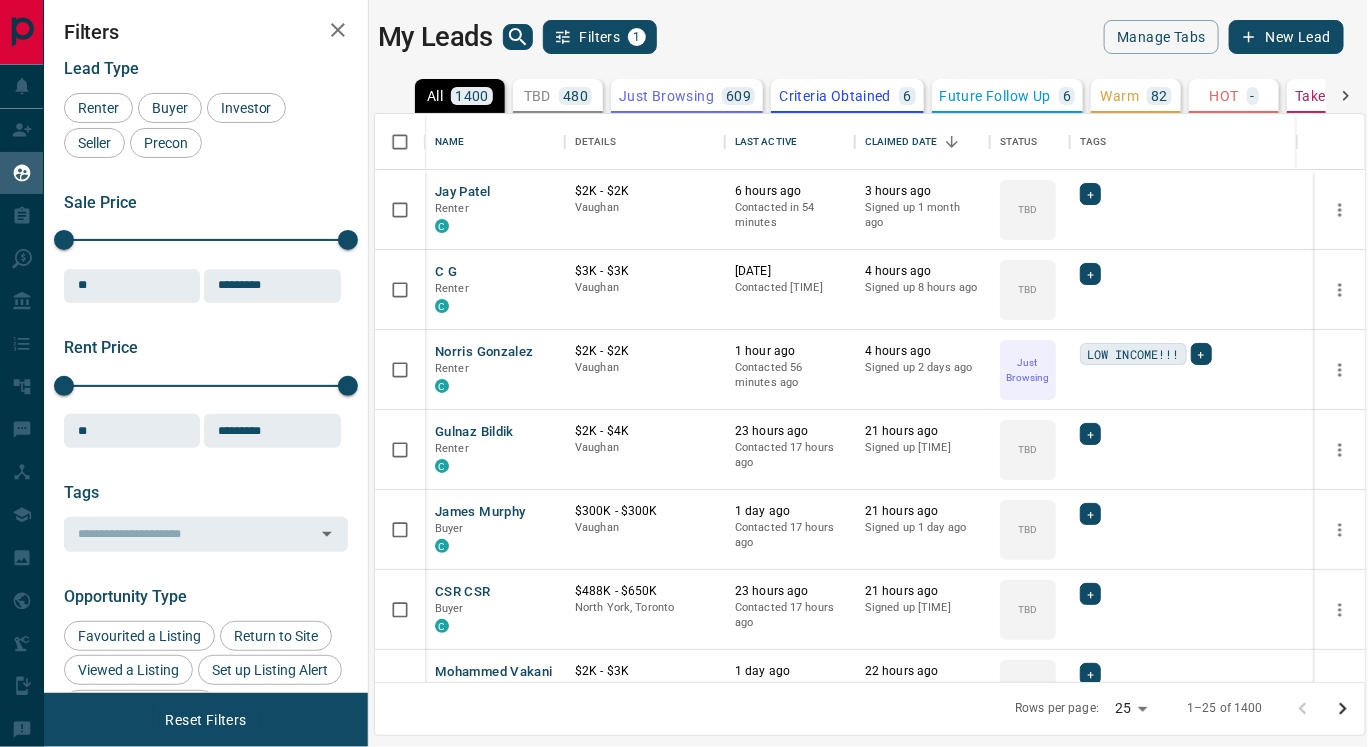 scroll, scrollTop: 17, scrollLeft: 17, axis: both 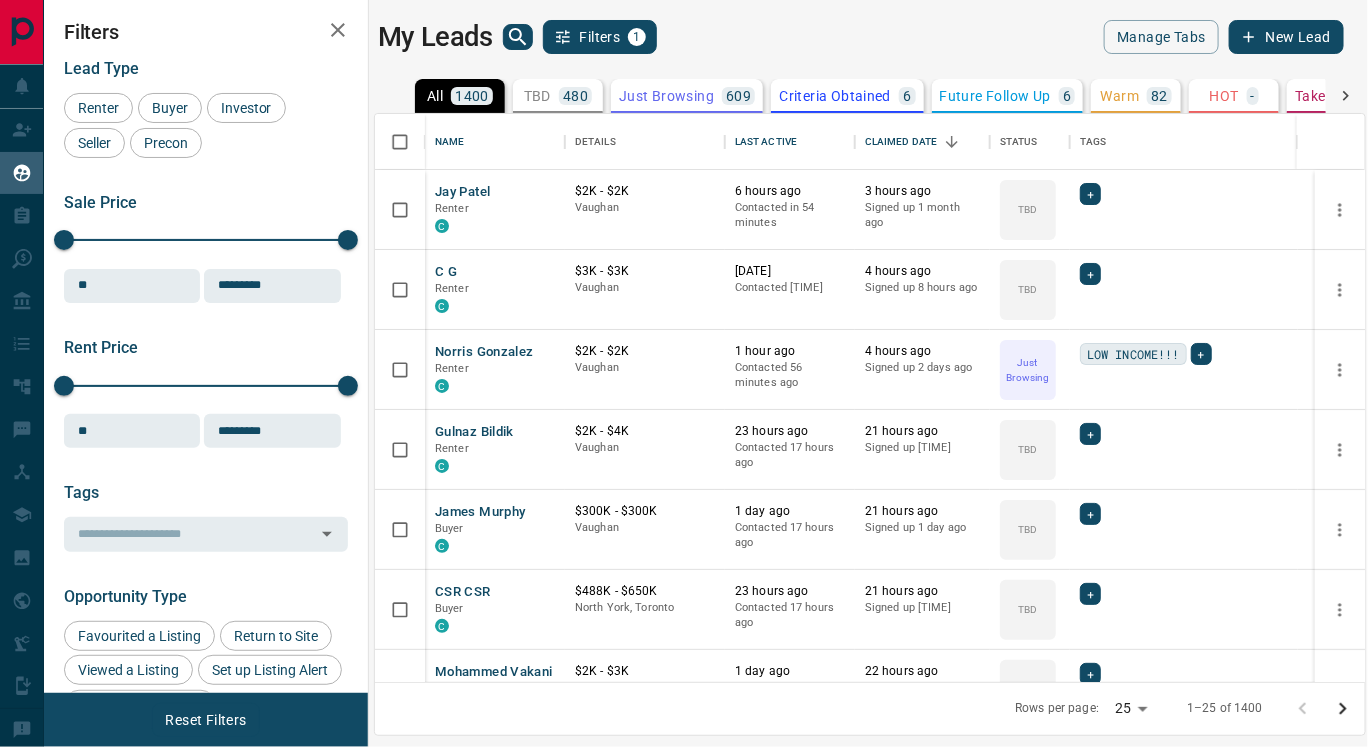 click on "TBD" at bounding box center [537, 96] 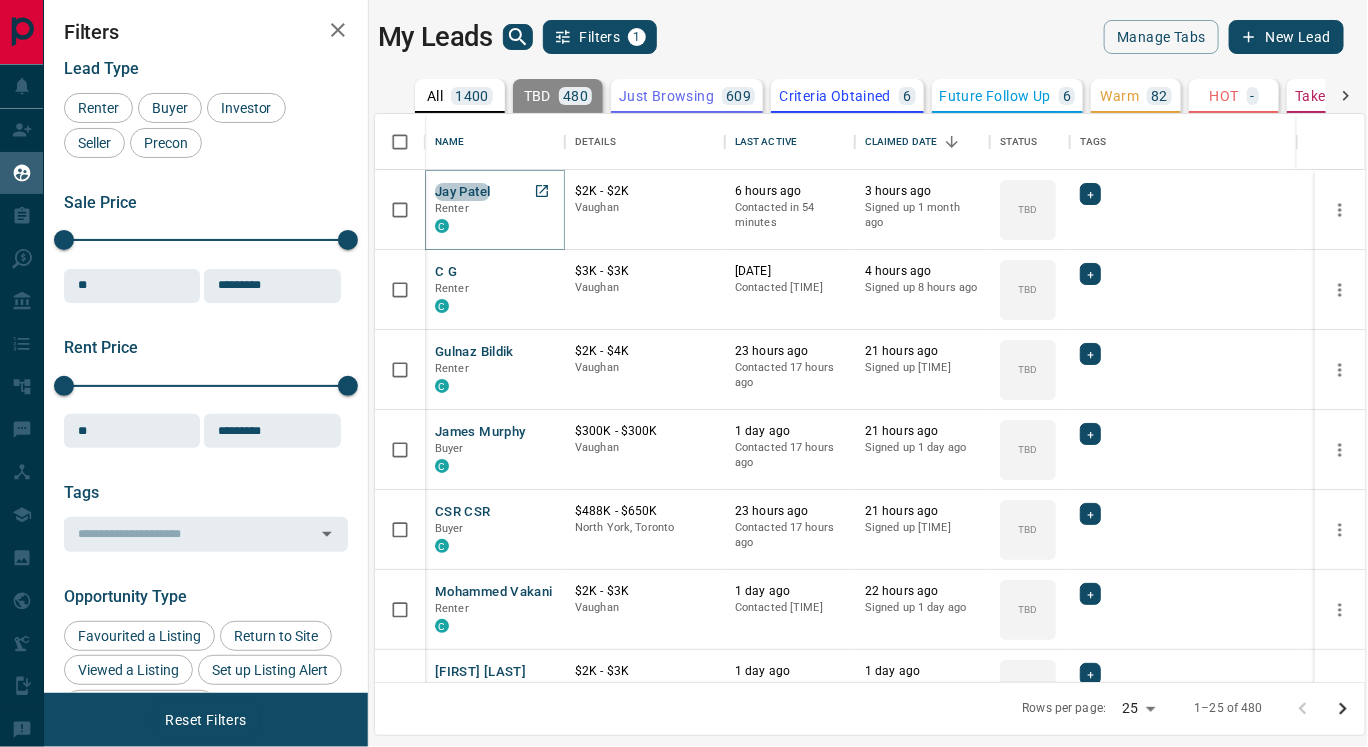 click on "Jay Patel" at bounding box center [462, 192] 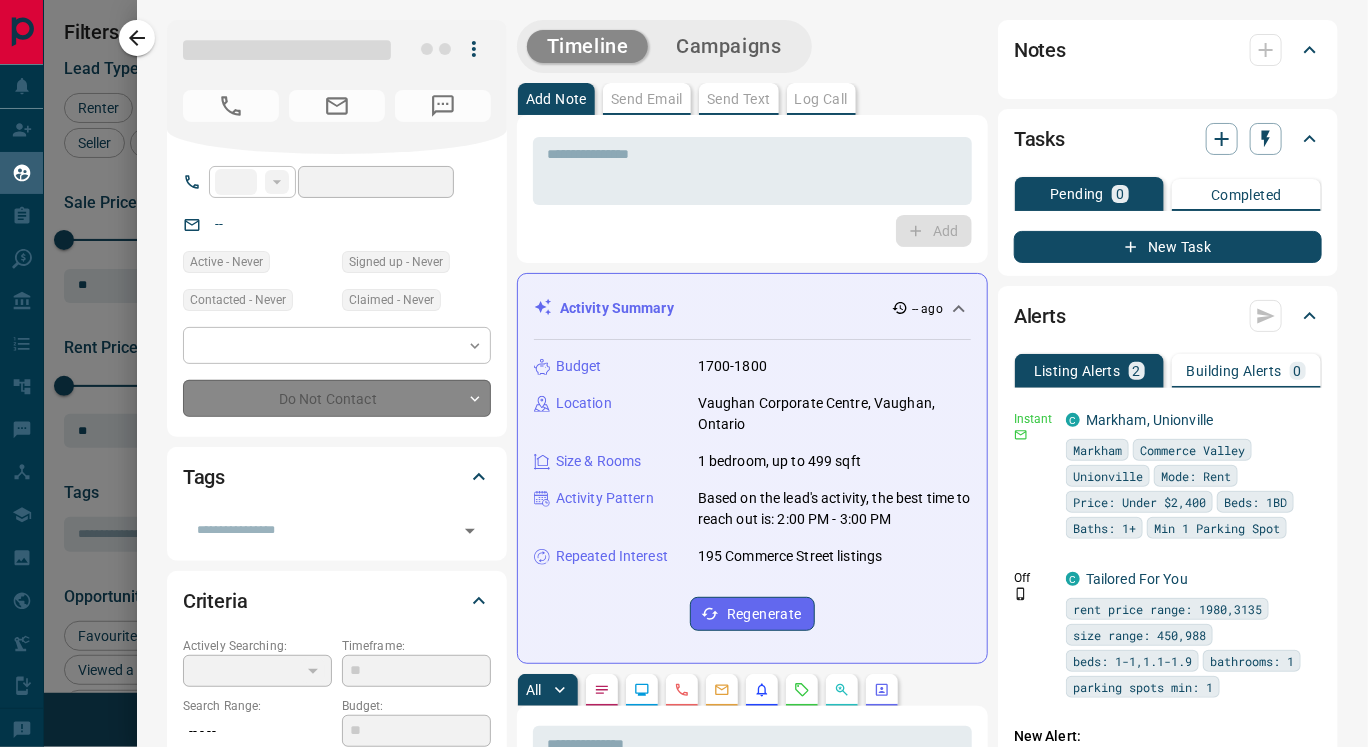 type on "**" 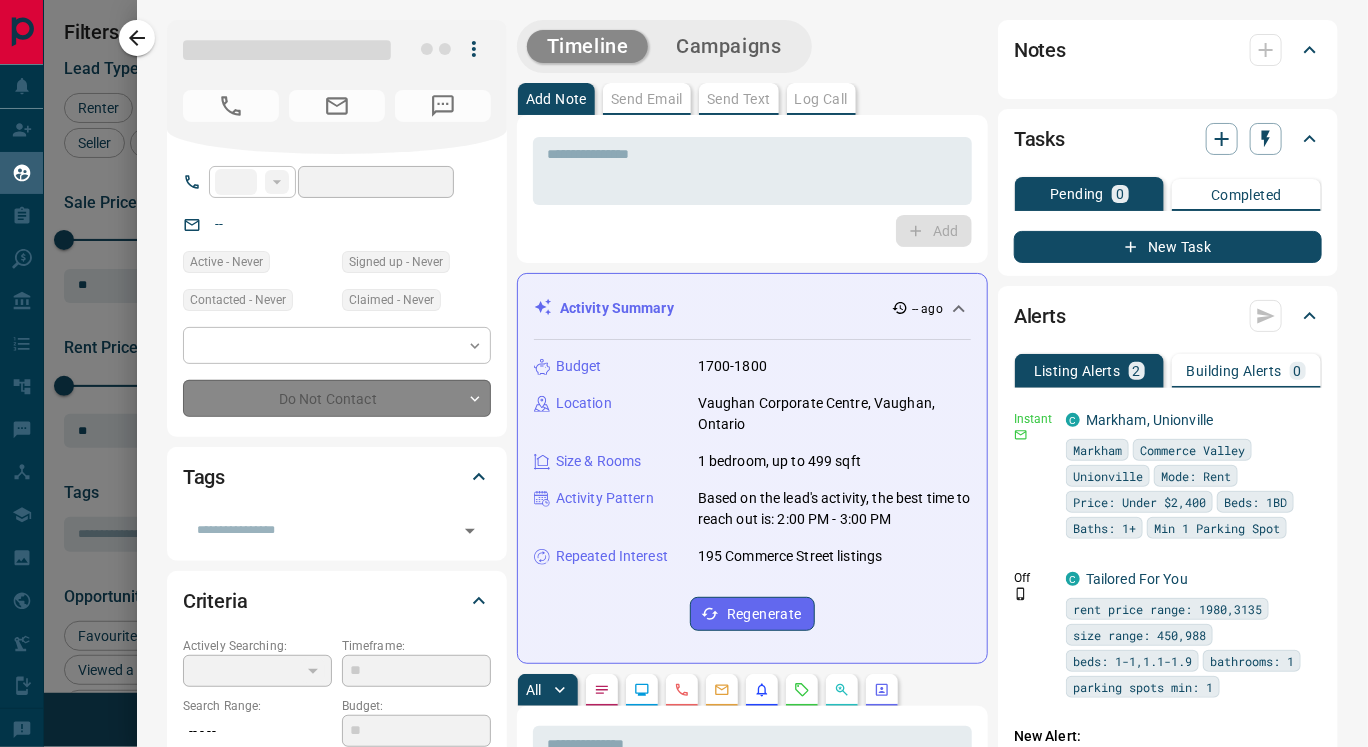 type on "**********" 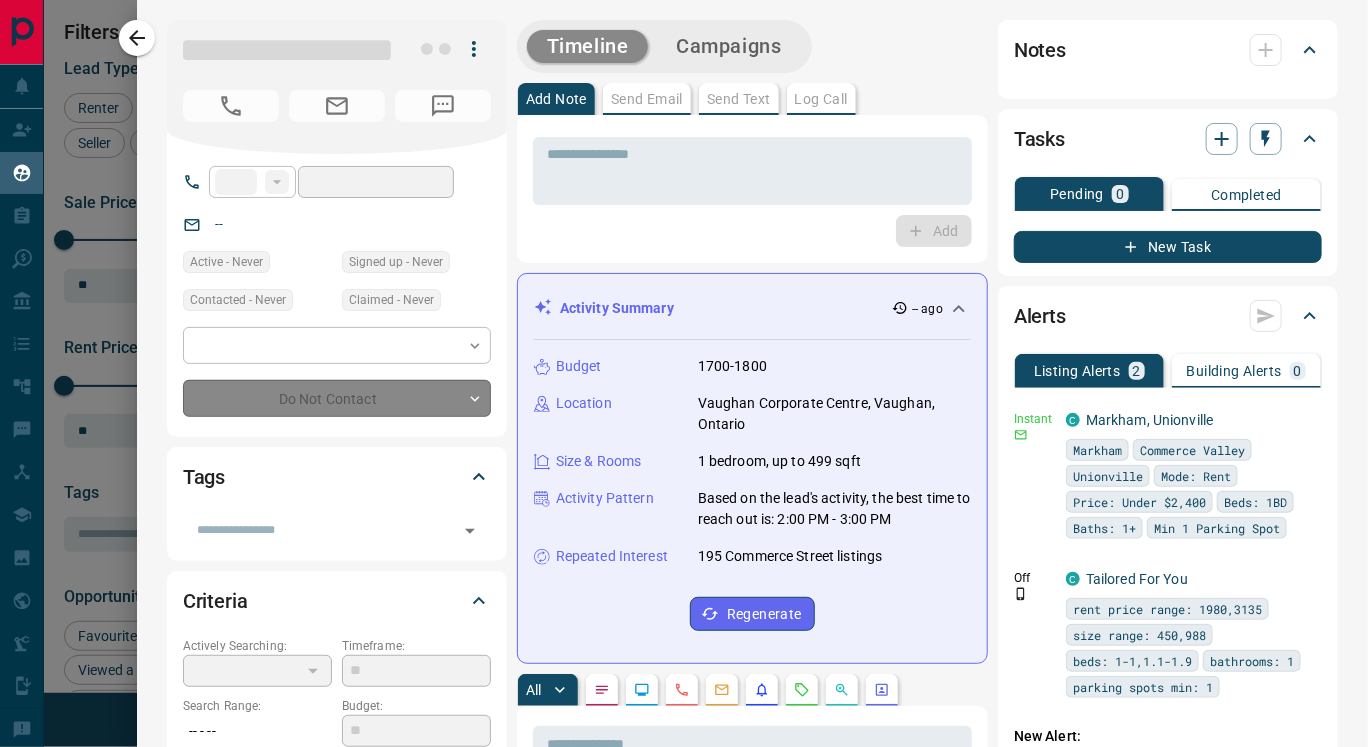 type on "**********" 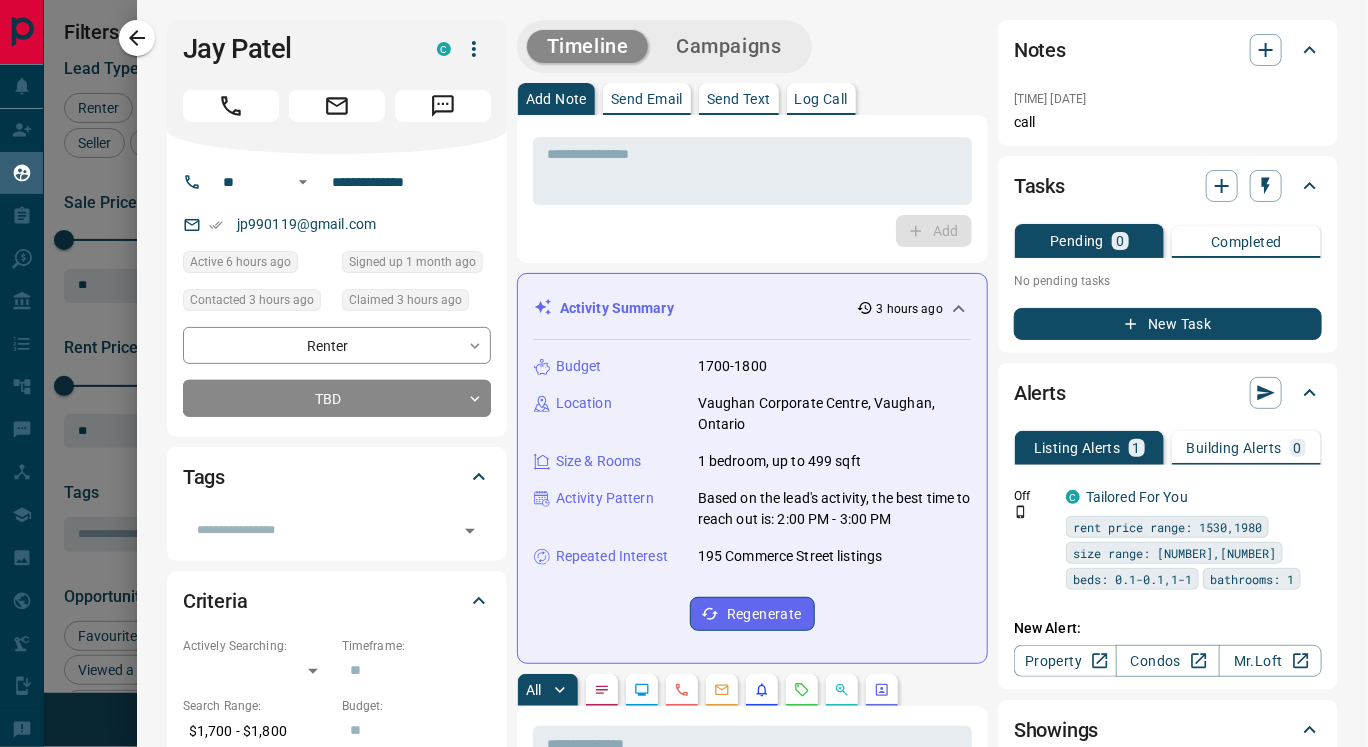 click on "Send Text" at bounding box center (739, 99) 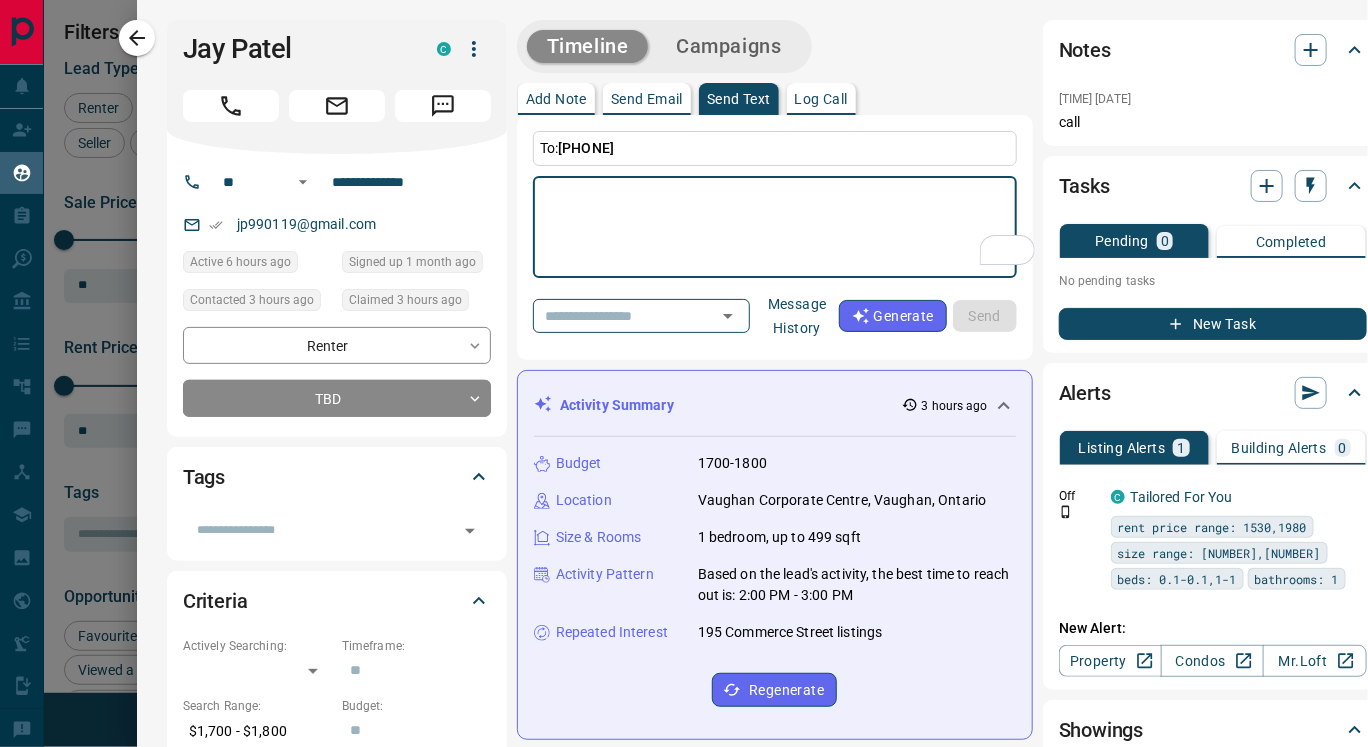 click on "Message History" at bounding box center (797, 316) 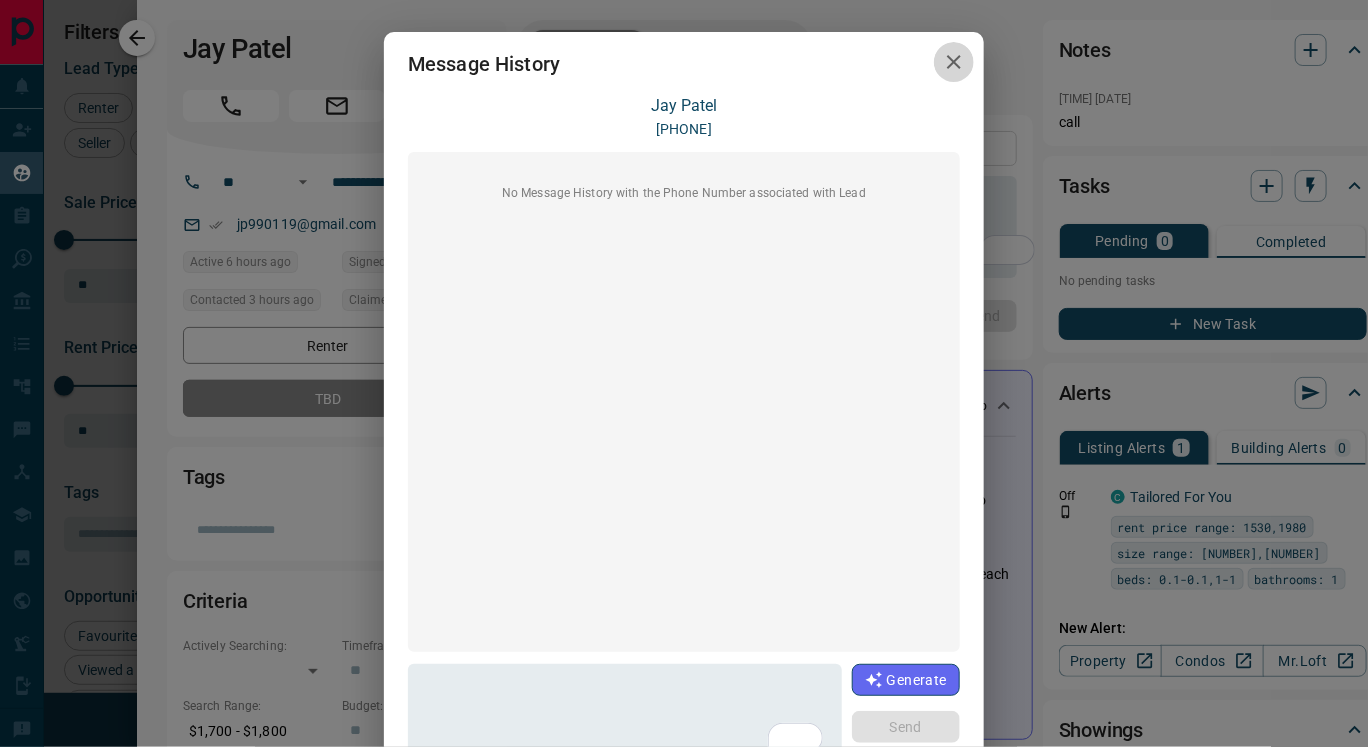click 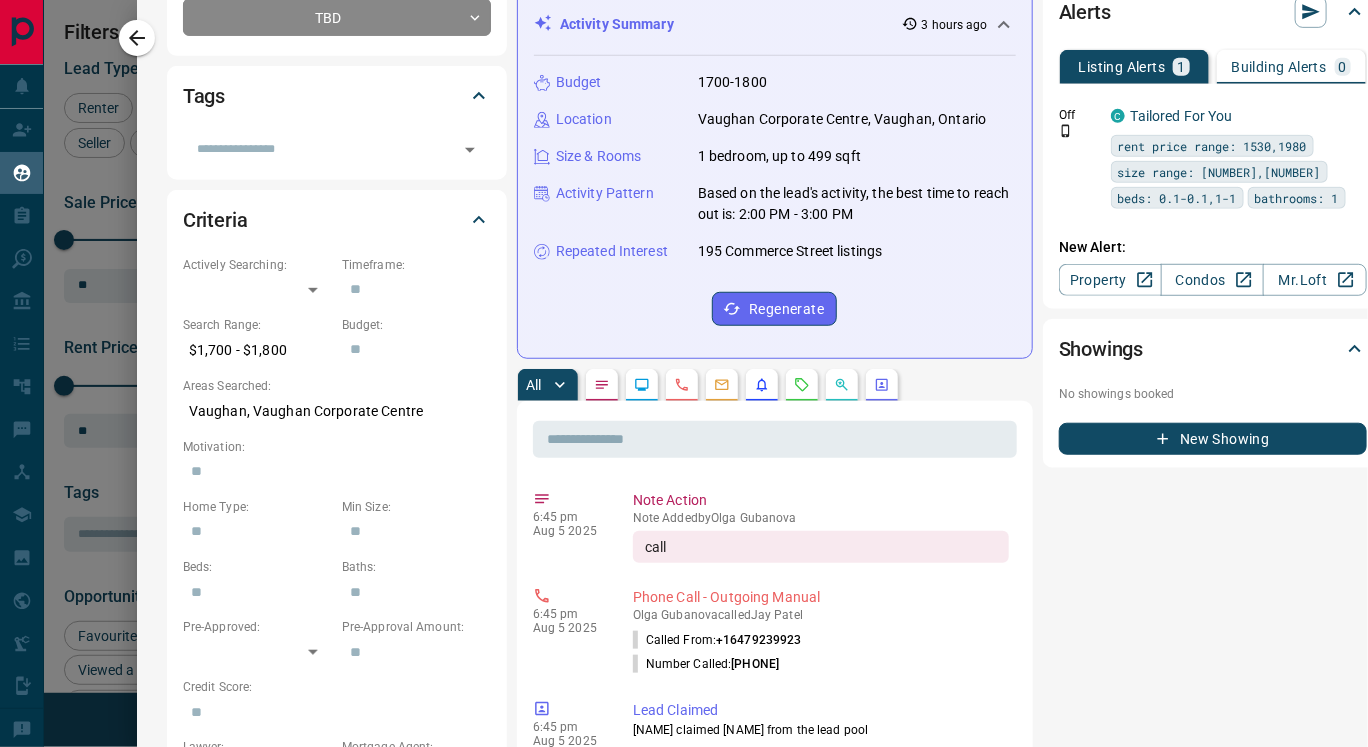scroll, scrollTop: 386, scrollLeft: 0, axis: vertical 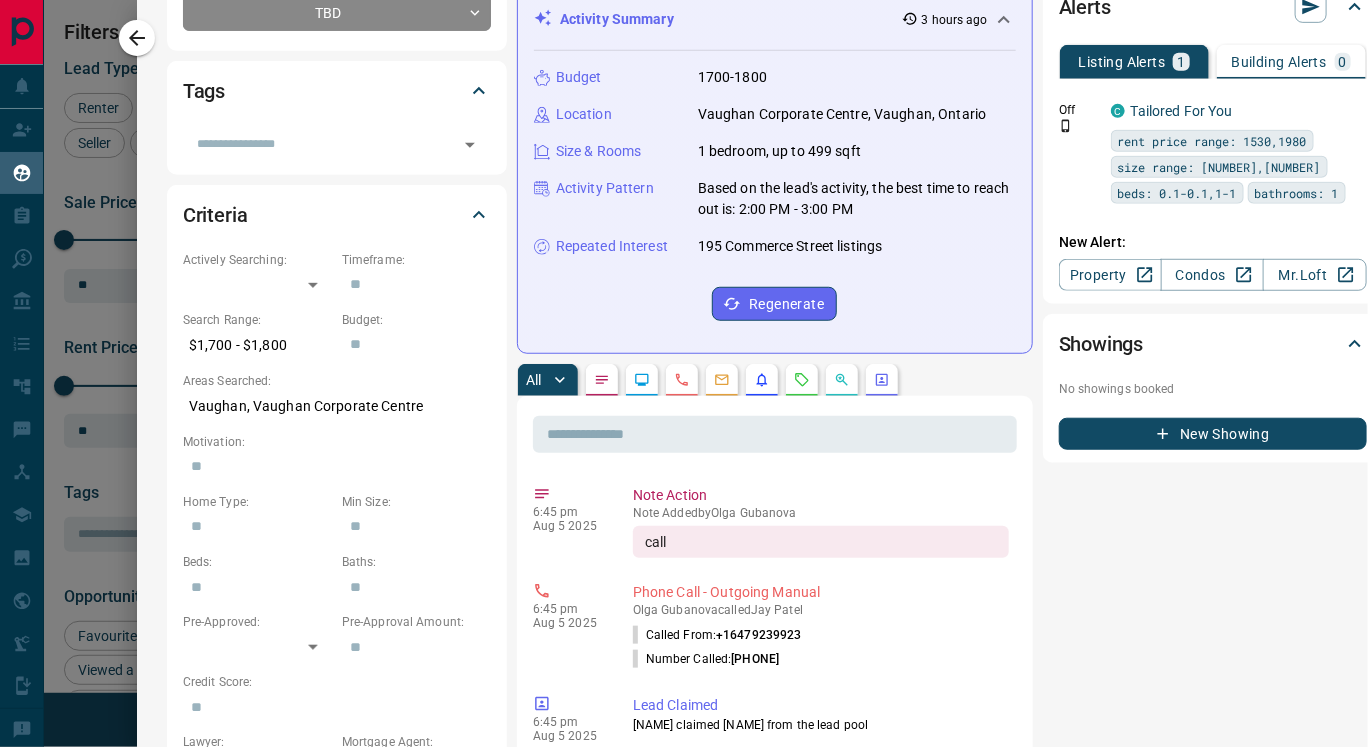 click on "Lead Transfers Claim Leads My Leads Tasks Opportunities Deals Campaigns Automations Messages Broker Bay Training Media Services Agent Resources Precon Worksheet Mobile Apps Disclosure Logout My Leads Filters 1 Manage Tabs New Lead All 1400 TBD 480 Do Not Contact - Not Responsive 142 Bogus 5 Just Browsing 609 Criteria Obtained 6 Future Follow Up 6 Warm 82 HOT - Taken on Showings - Submitted Offer - Client 70 Name Details Last Active Claimed Date Status Tags Jay Patel Renter C $2K - $2K Vaughan 6 hours ago Contacted in 53 minutes 3 hours ago Signed up 1 month ago TBD + C G Renter C $3K - $3K Vaughan 8 hours ago Contacted 43 minutes ago 4 hours ago Signed up 8 hours ago TBD + Gulnaz Bildik Renter C $2K - $4K Vaughan 23 hours ago Contacted 17 hours ago 21 hours ago Signed up 23 hours ago TBD + James Murphy Buyer C $300K - $300K Vaughan 1 day ago Contacted 17 hours ago 21 hours ago Signed up 1 day ago TBD + CSR CSR Buyer C $488K - $650K North York, Toronto 23 hours ago Contacted 17 hours ago 21 hours ago TBD + C +" at bounding box center [684, 361] 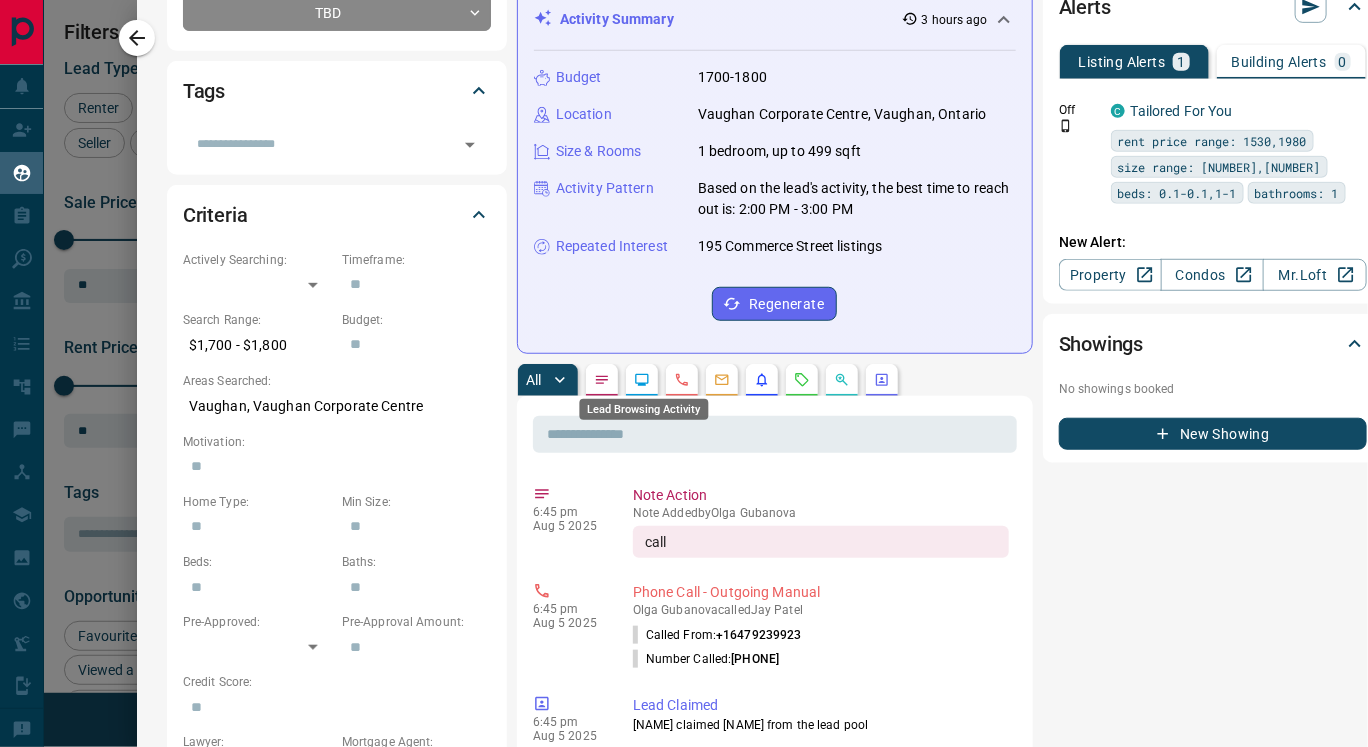 click on "Lead Browsing Activity" at bounding box center [644, 403] 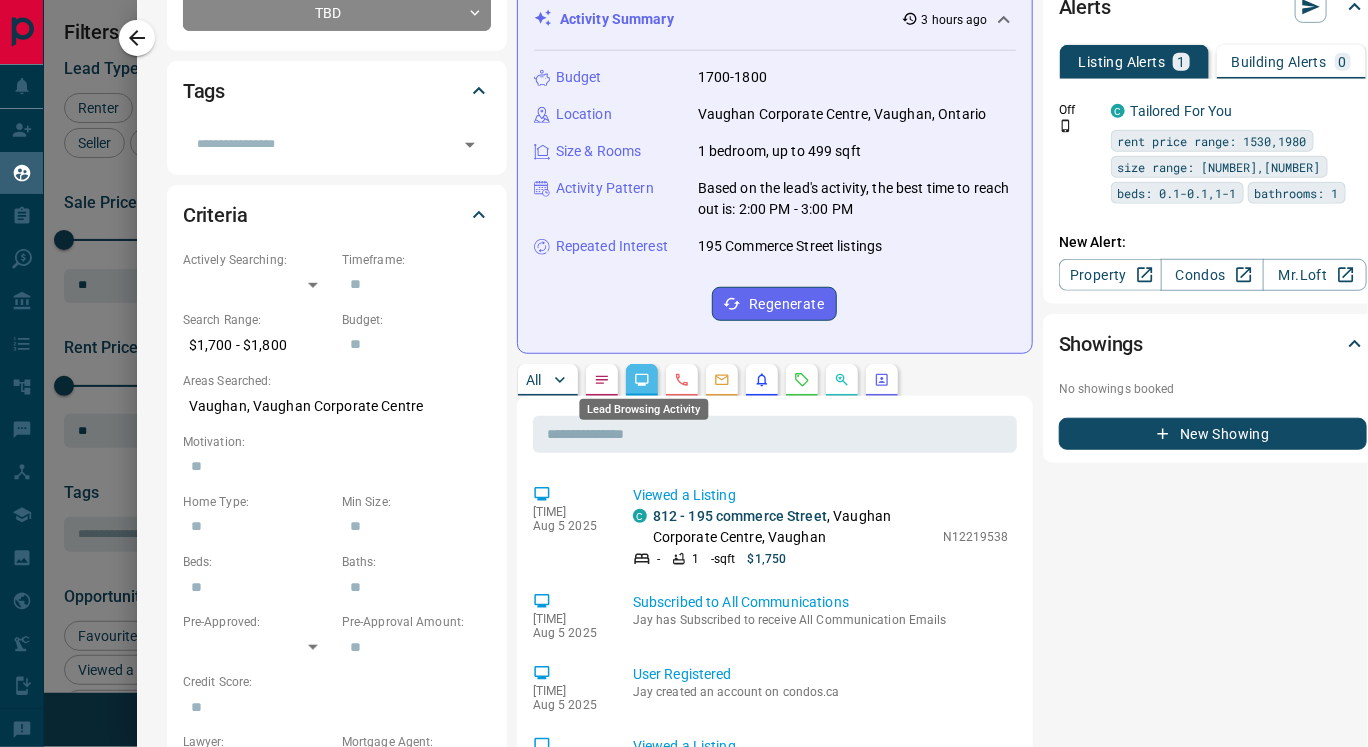 click on "Lead Browsing Activity" at bounding box center (644, 403) 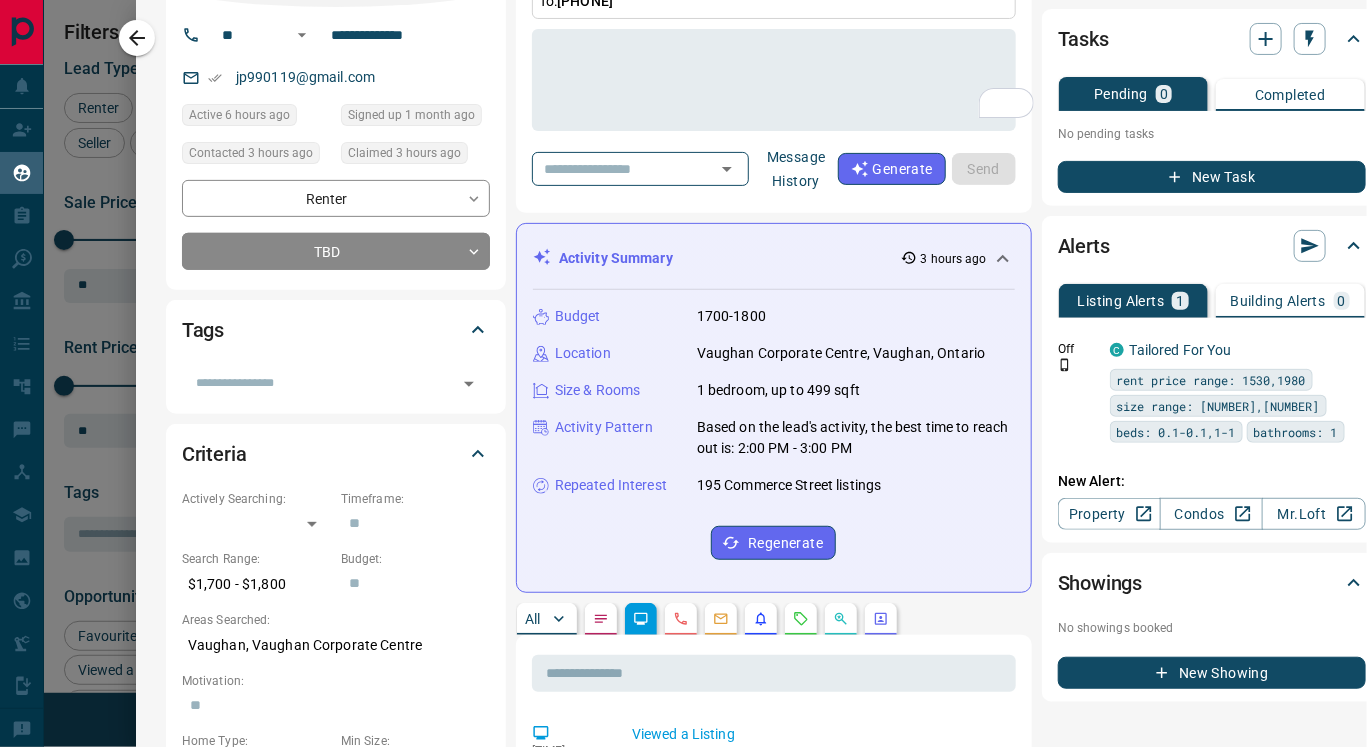 scroll, scrollTop: 147, scrollLeft: 67, axis: both 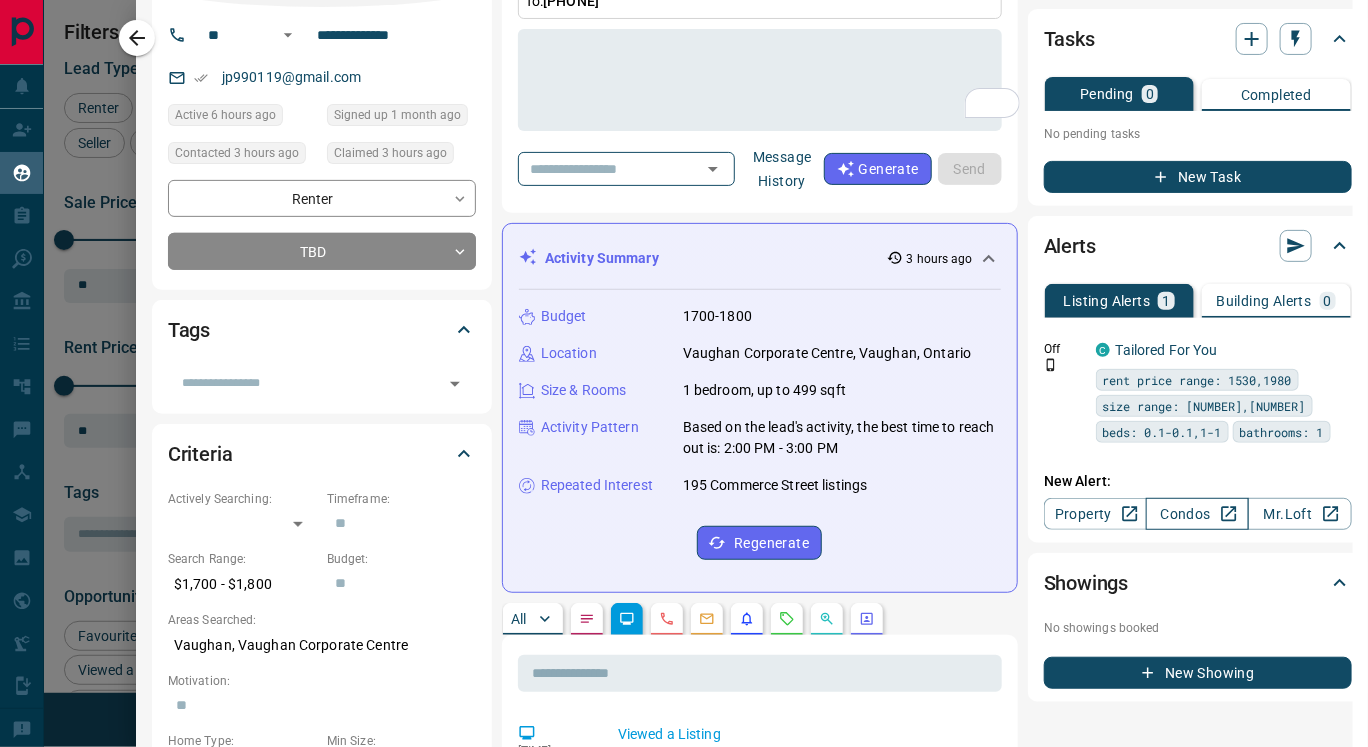 click on "Condos" at bounding box center [1197, 514] 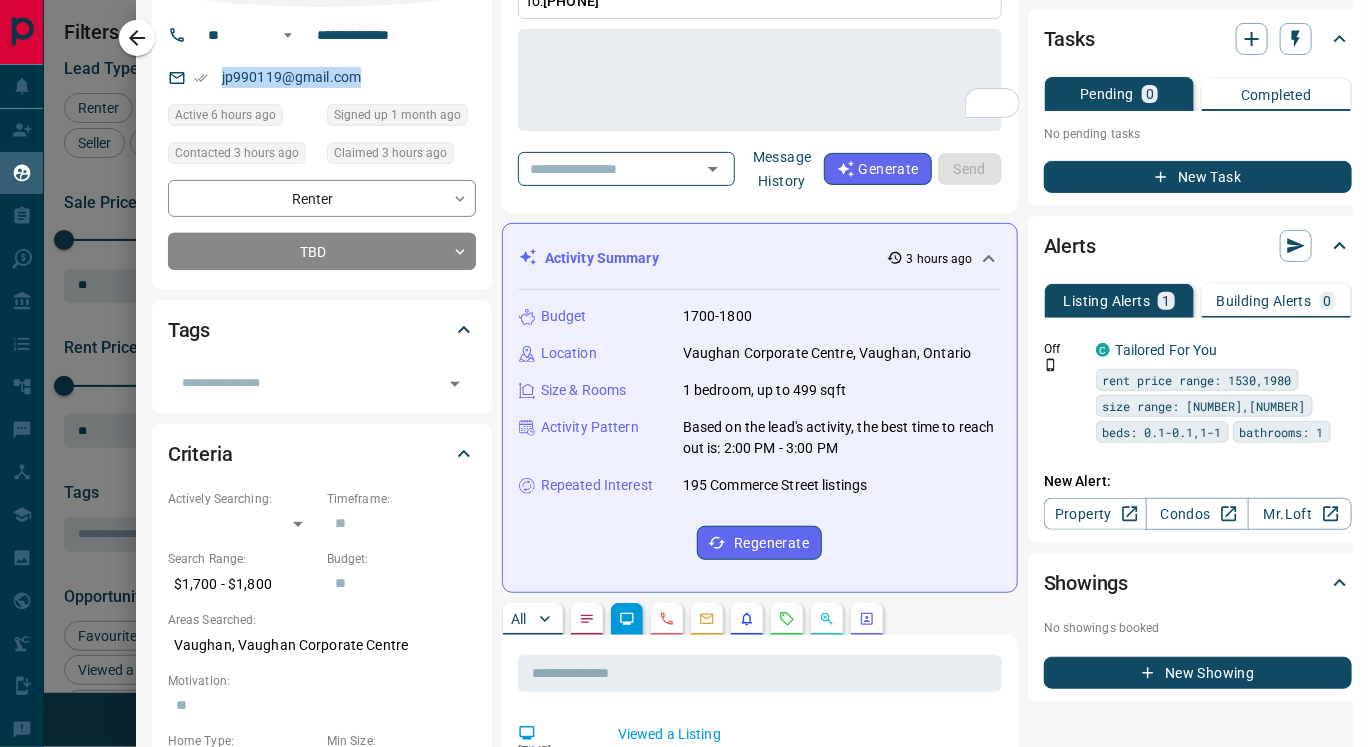drag, startPoint x: 167, startPoint y: 76, endPoint x: 374, endPoint y: 83, distance: 207.11832 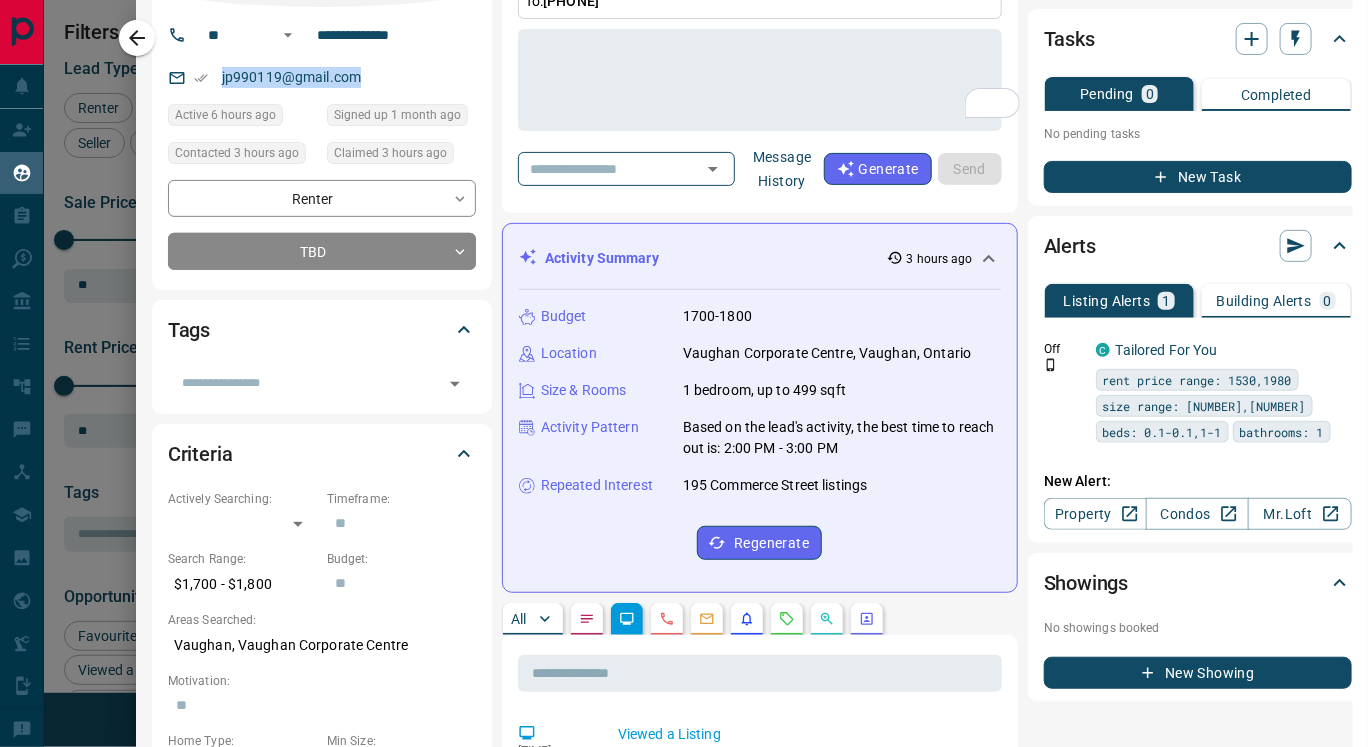 click on "jp990119@gmail.com" at bounding box center [322, 77] 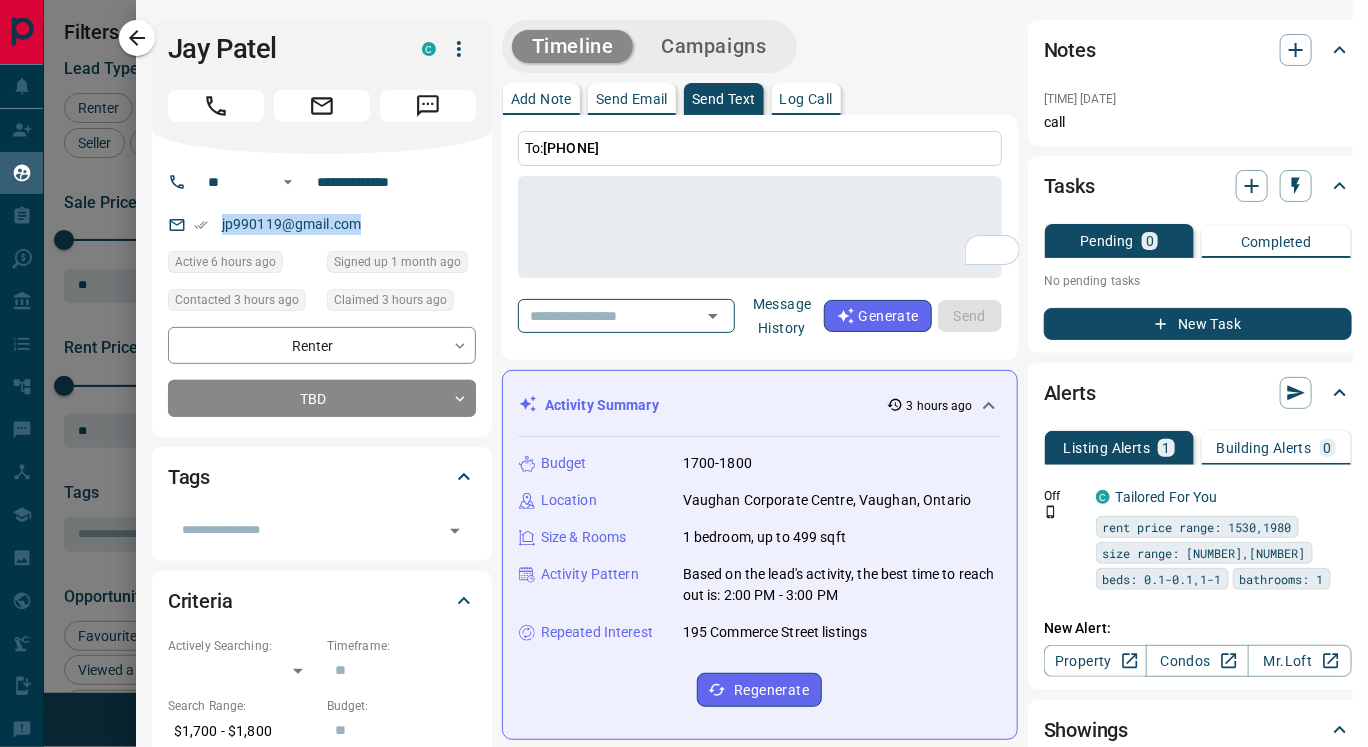 scroll, scrollTop: 0, scrollLeft: 32, axis: horizontal 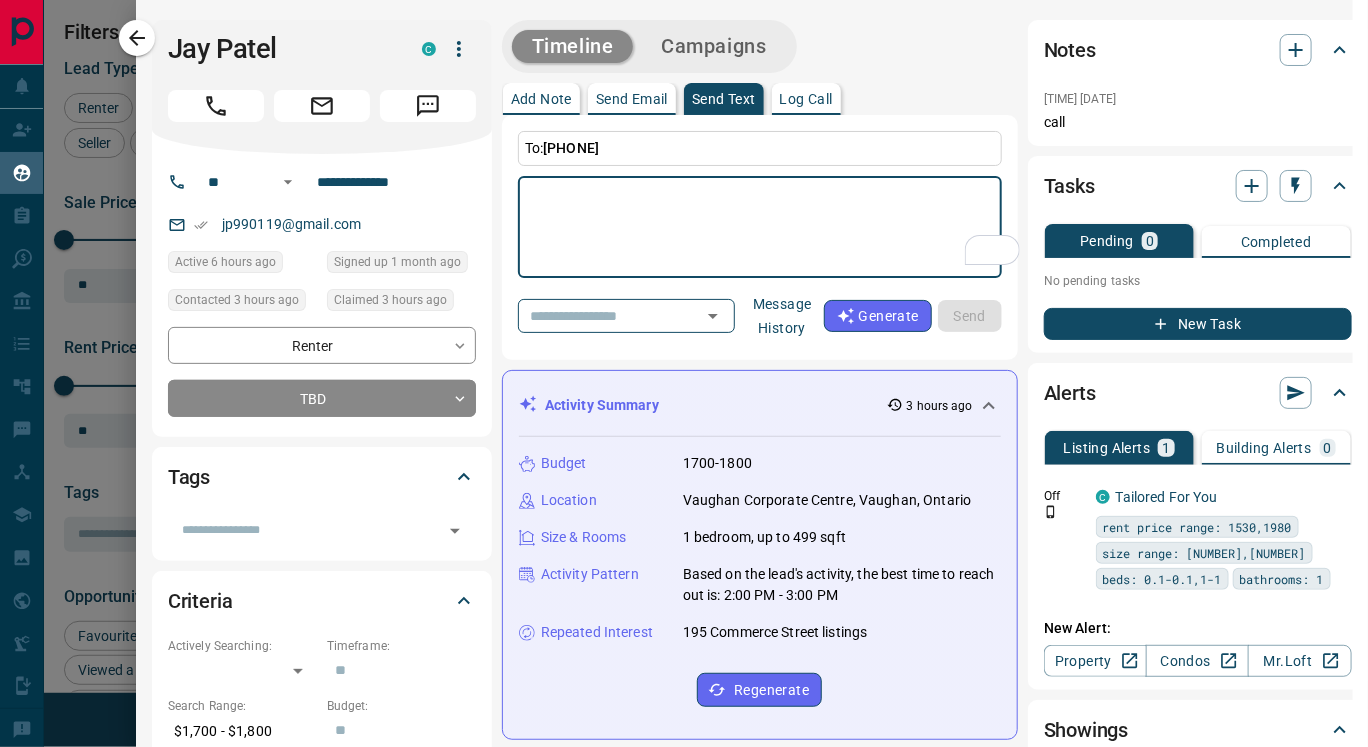 click at bounding box center (760, 227) 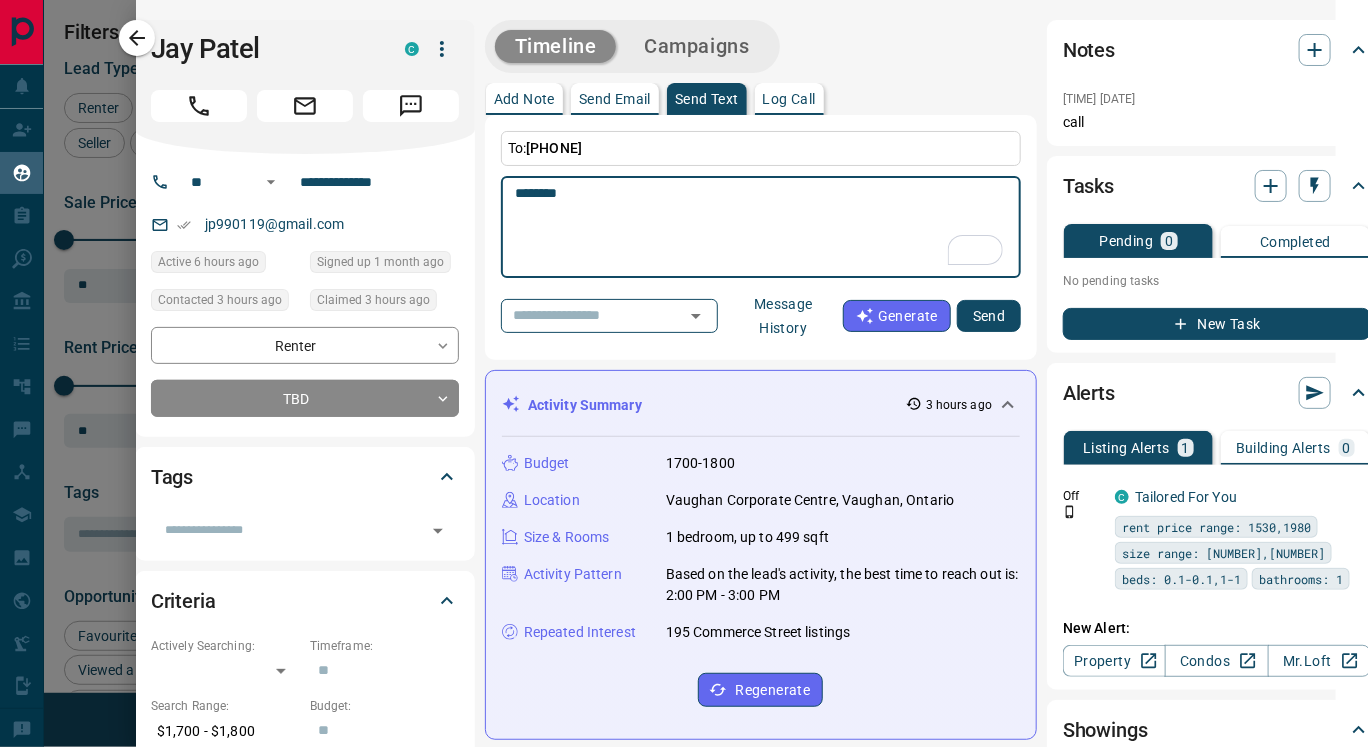 type on "*******" 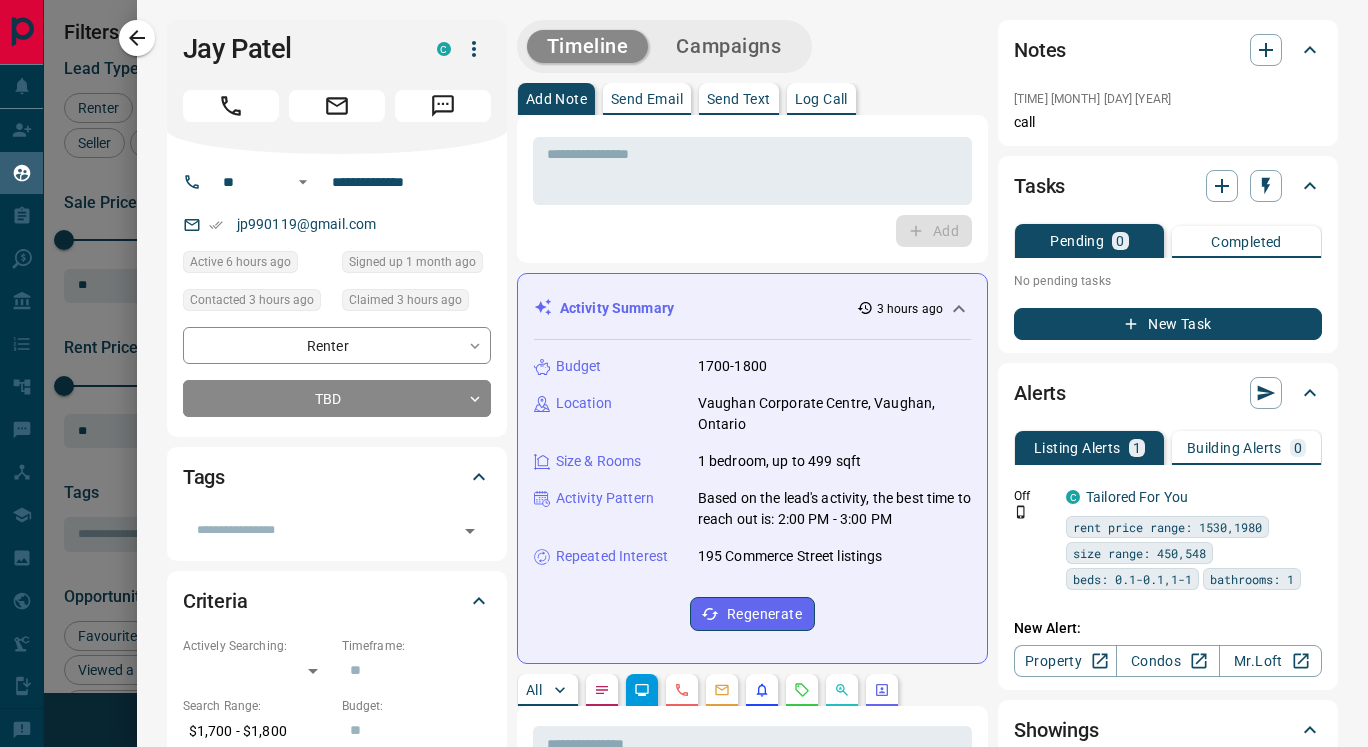 scroll, scrollTop: 0, scrollLeft: 0, axis: both 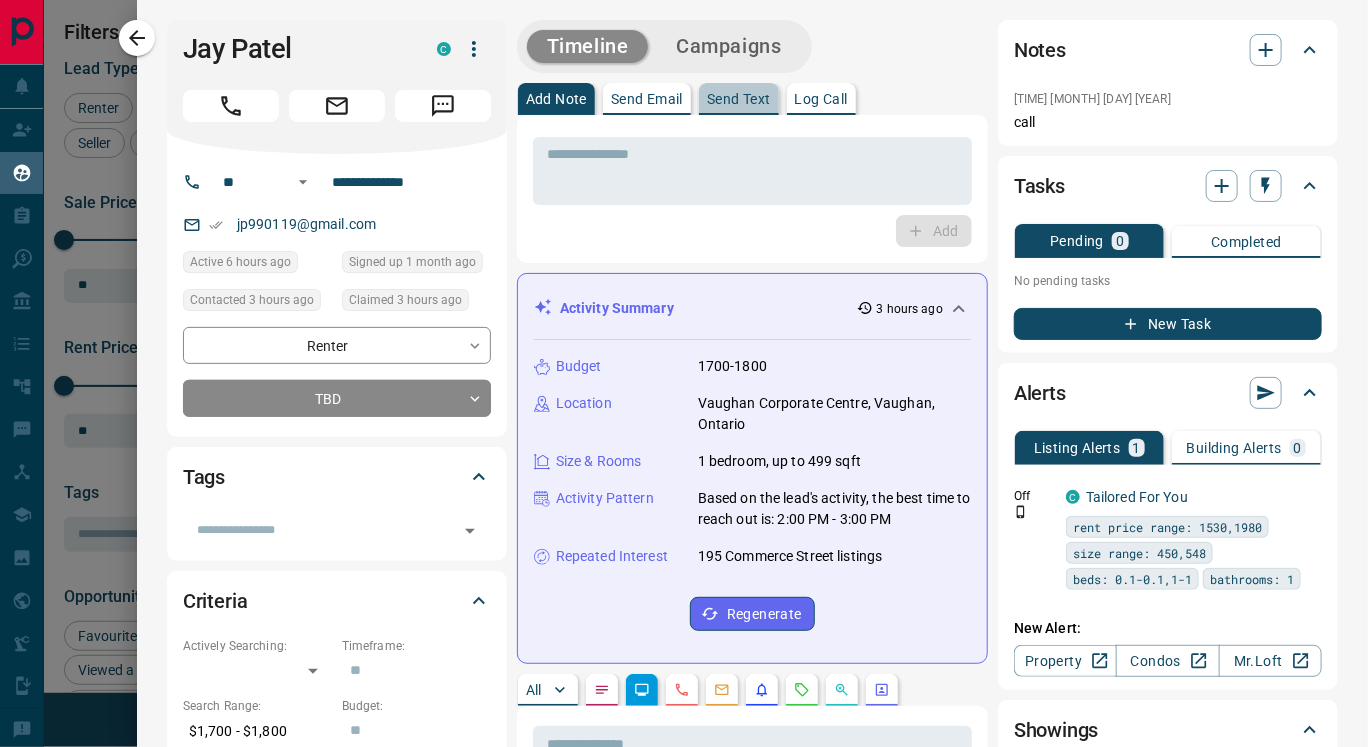 click on "Send Text" at bounding box center (739, 99) 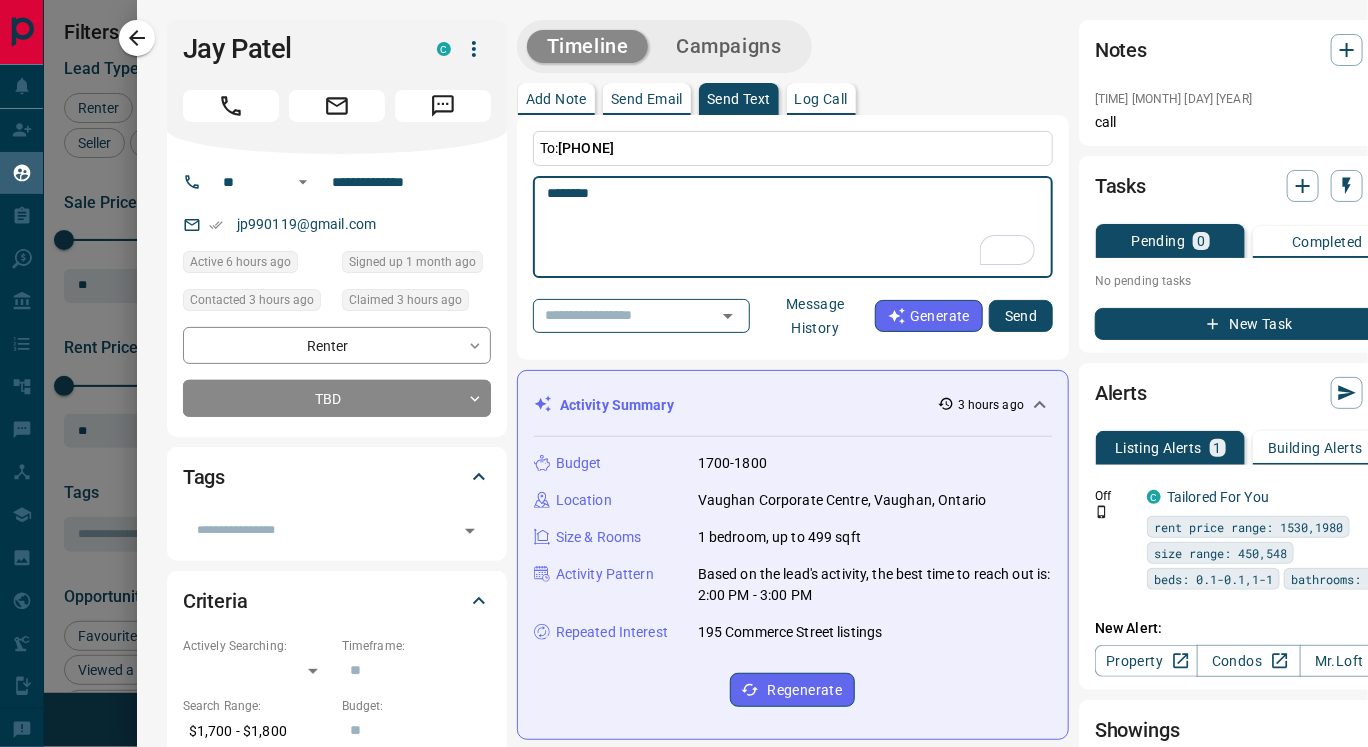 paste on "**********" 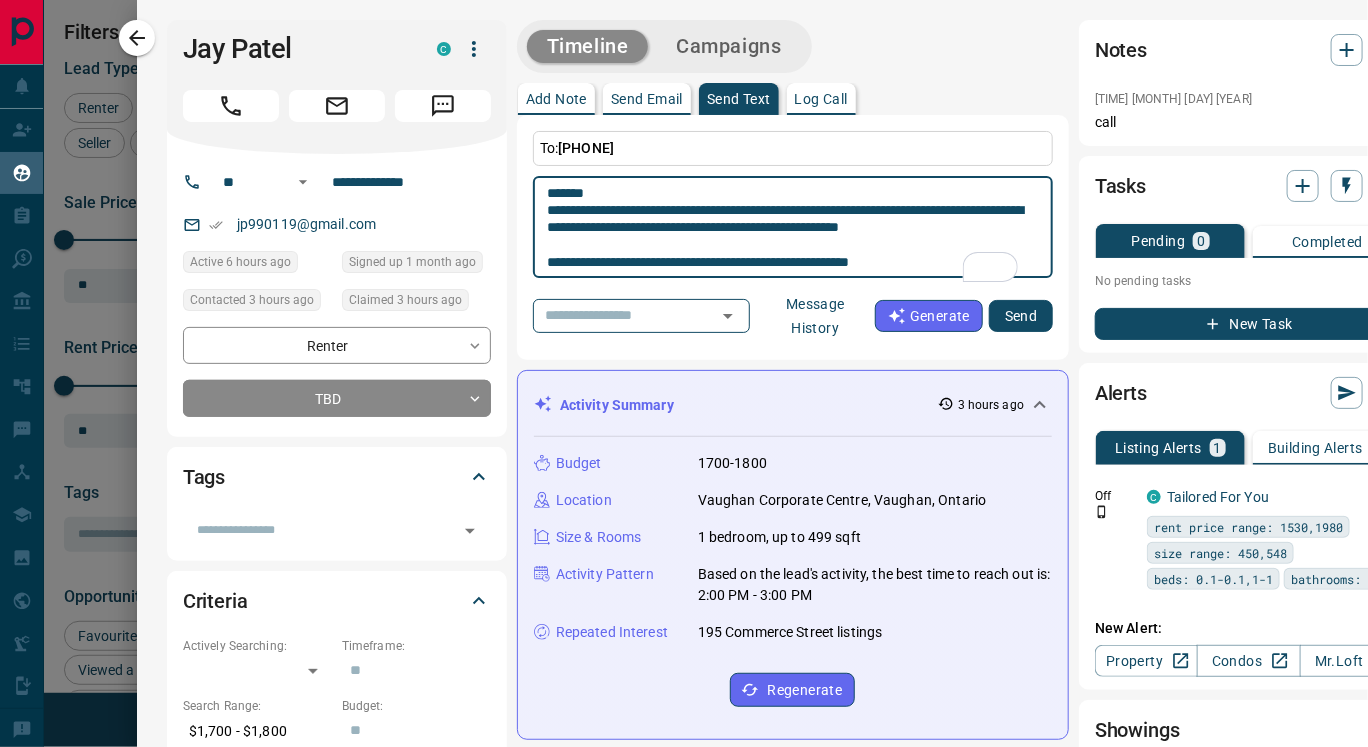 scroll, scrollTop: 415, scrollLeft: 0, axis: vertical 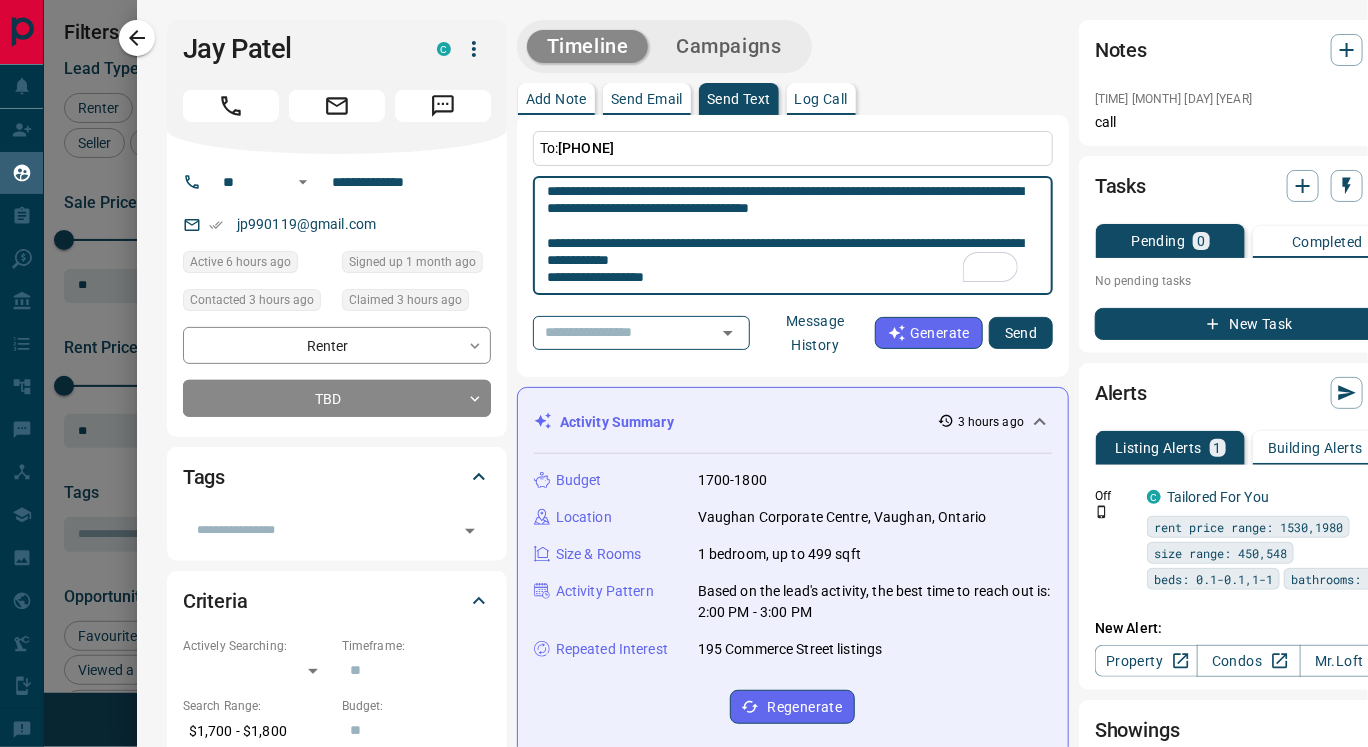 type on "**********" 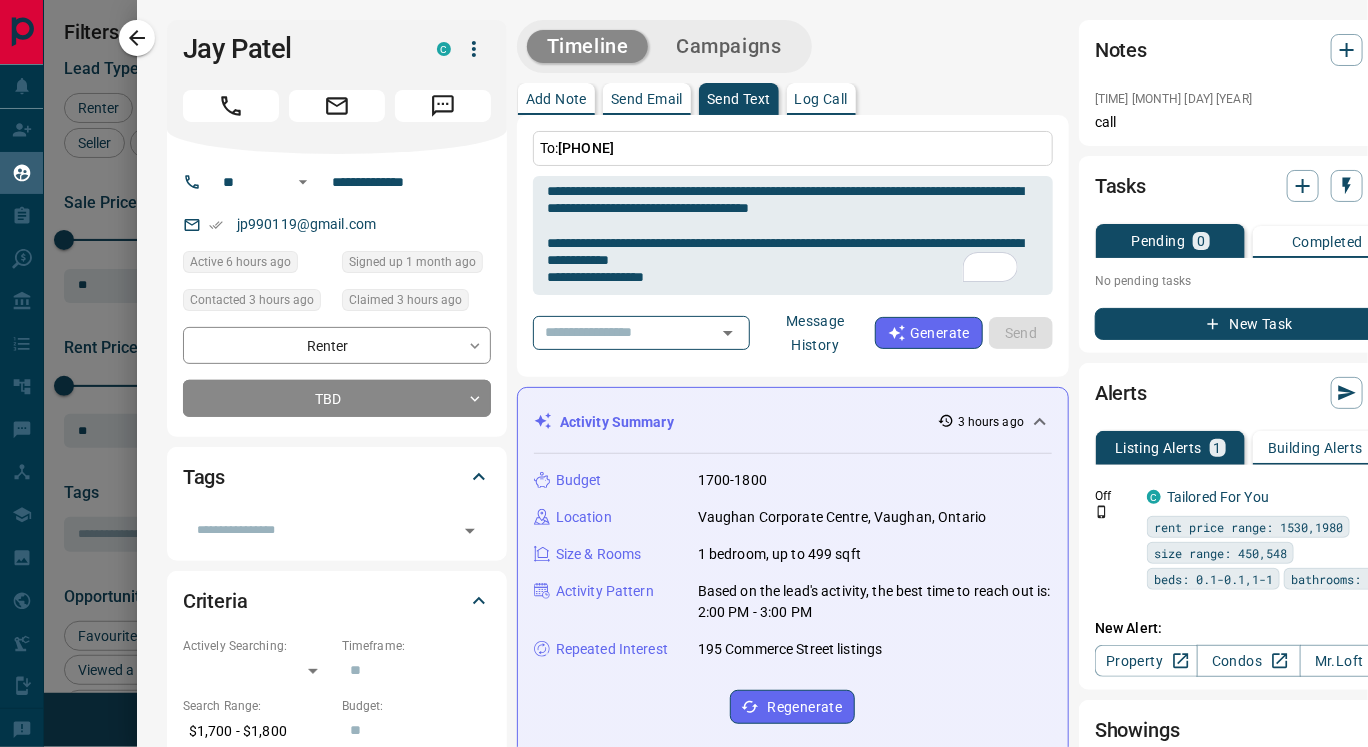 type 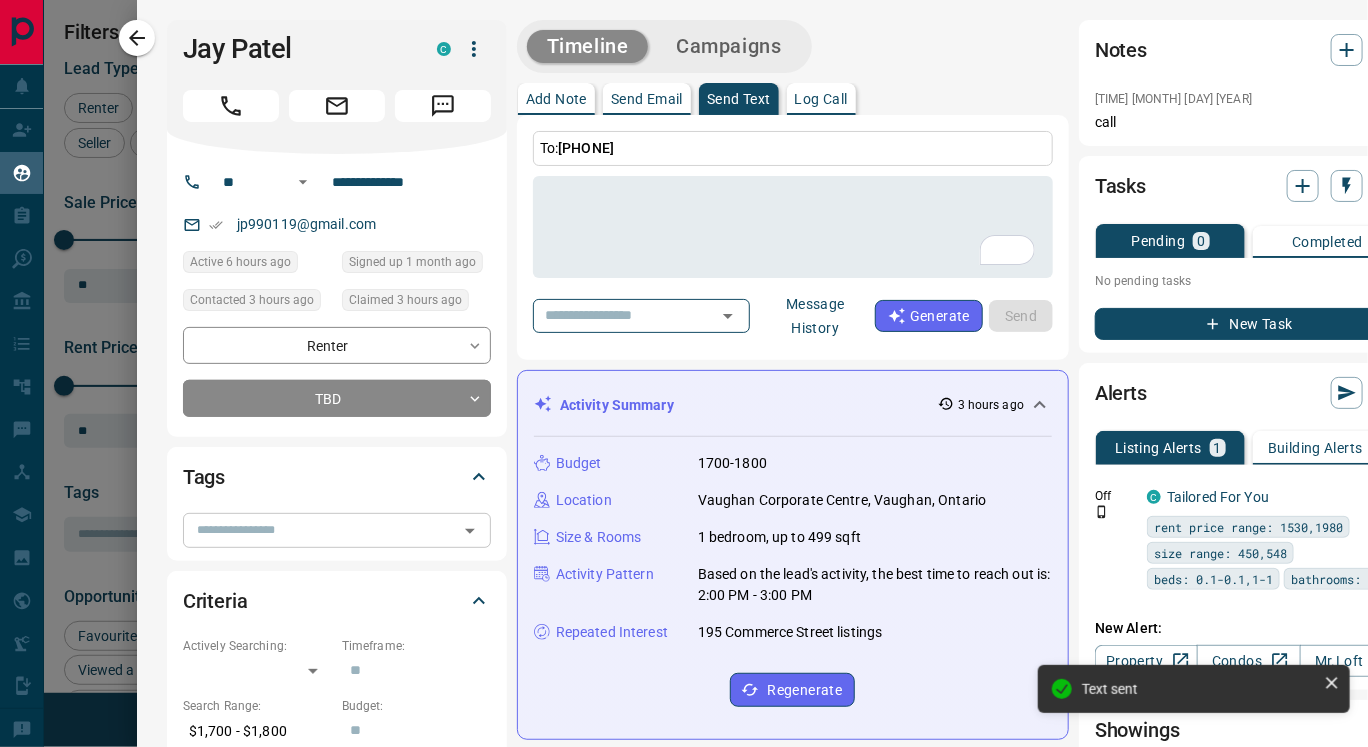 click at bounding box center (320, 530) 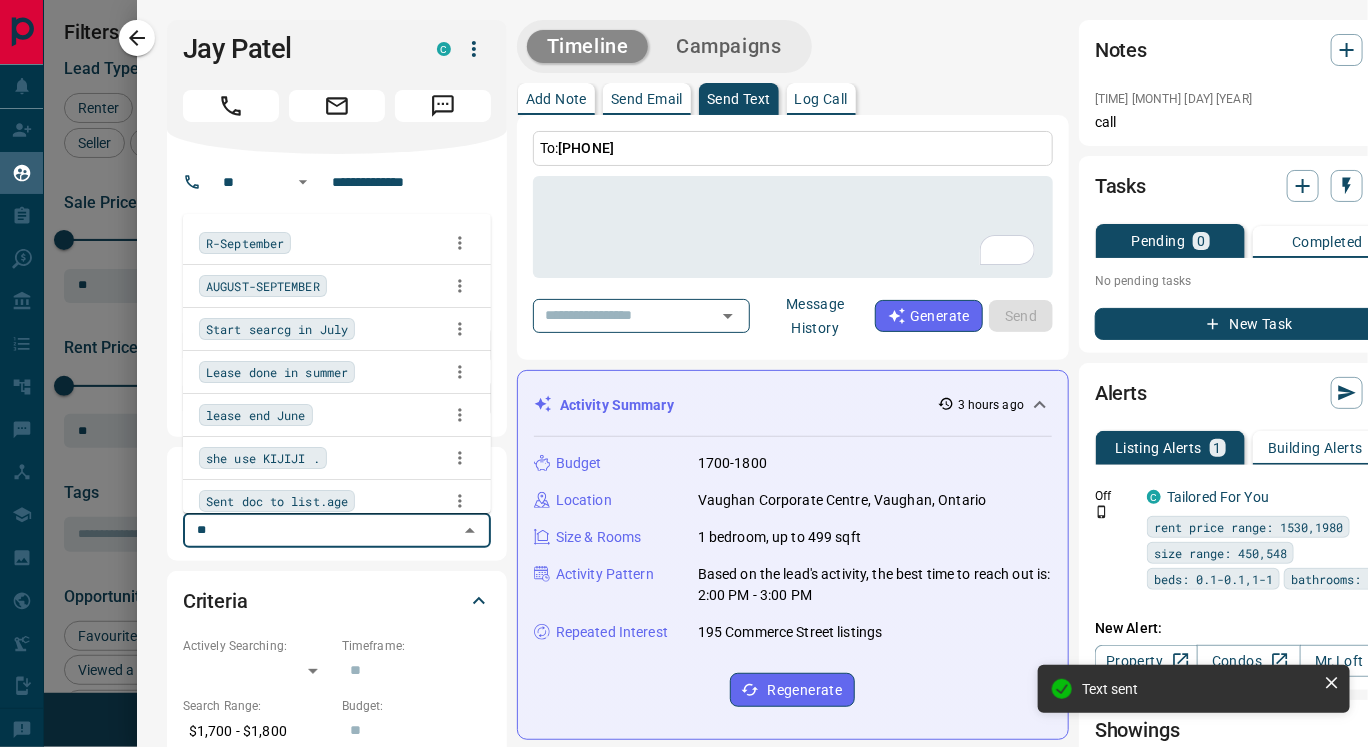 type on "***" 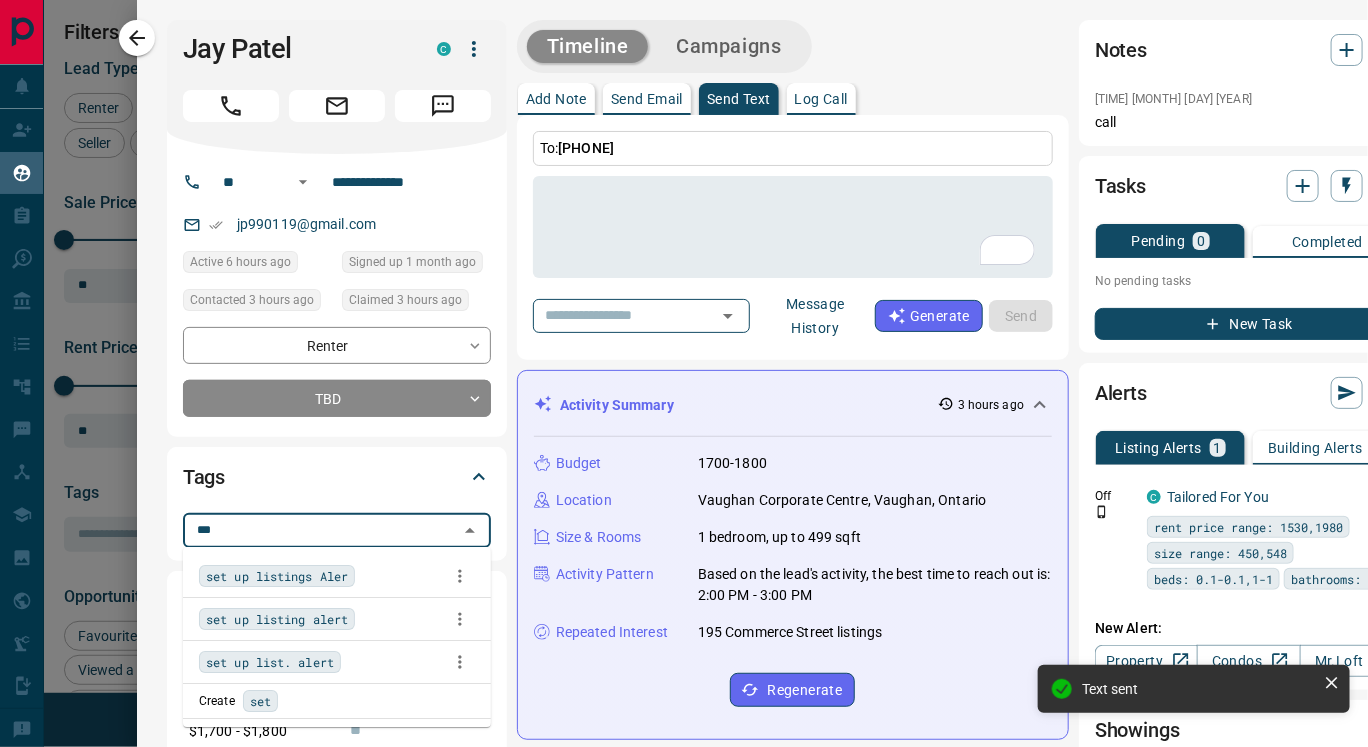 click on "set up listings Aler" at bounding box center (277, 576) 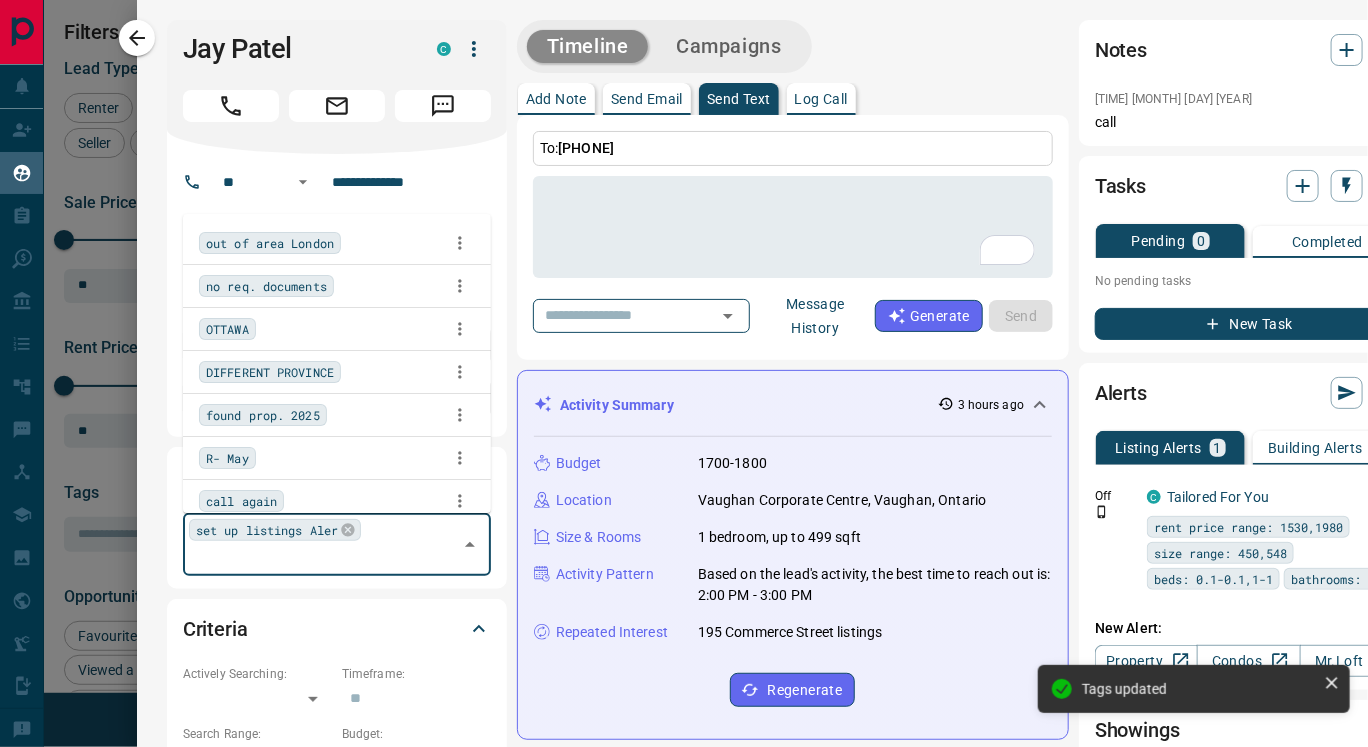 click on "call again" at bounding box center (241, 501) 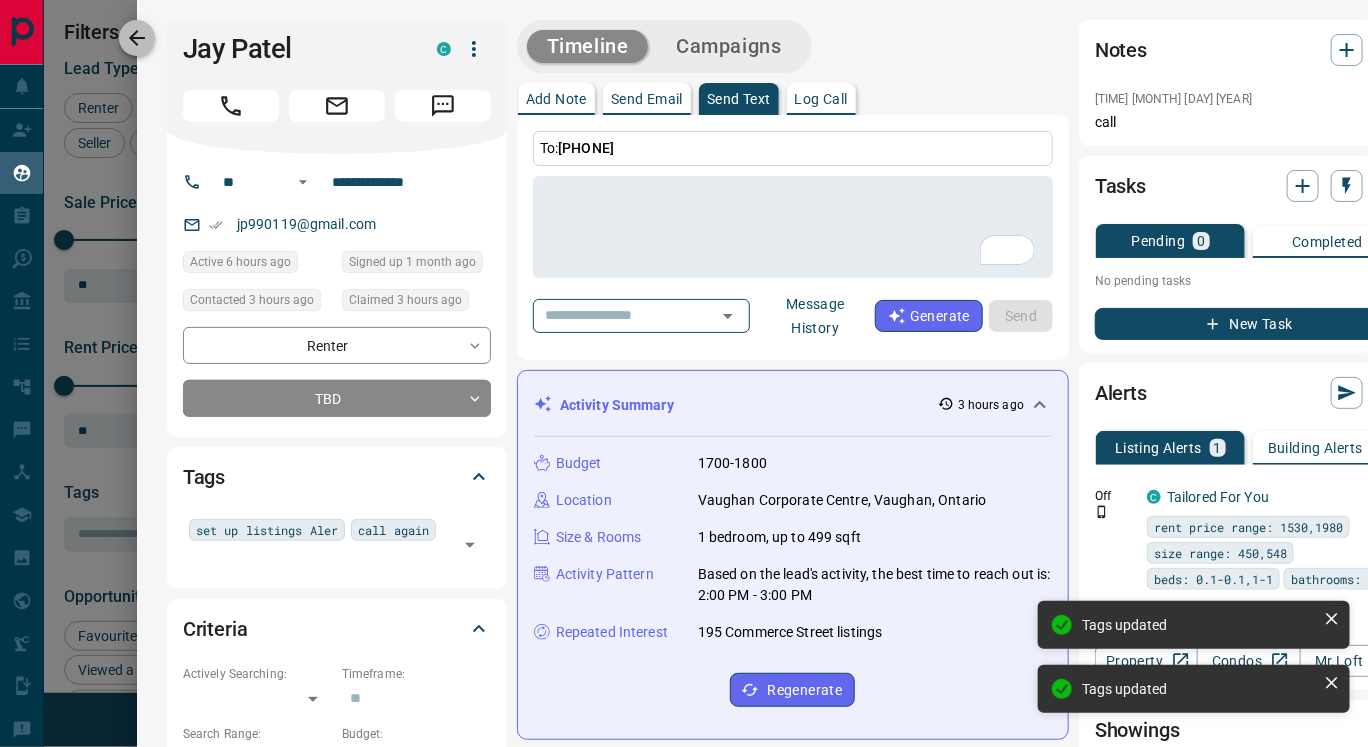 click 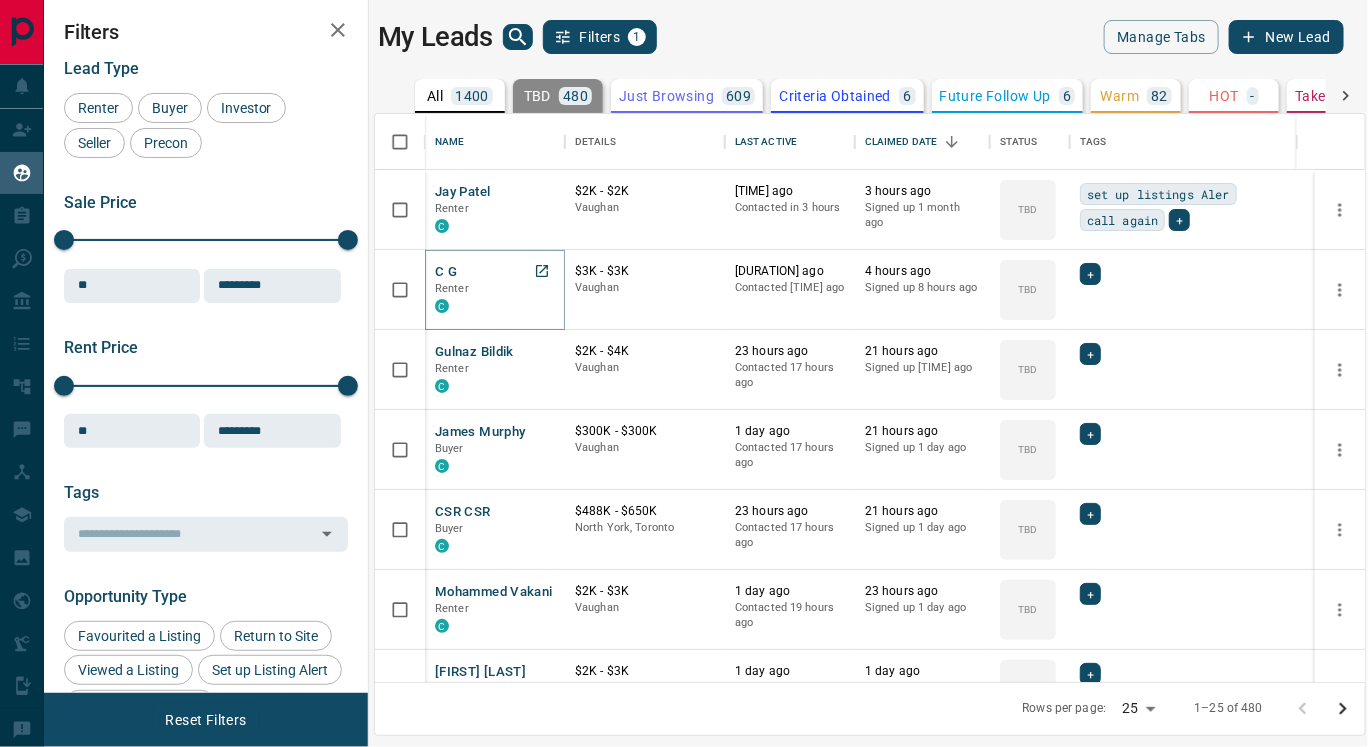 click on "C G" at bounding box center [446, 272] 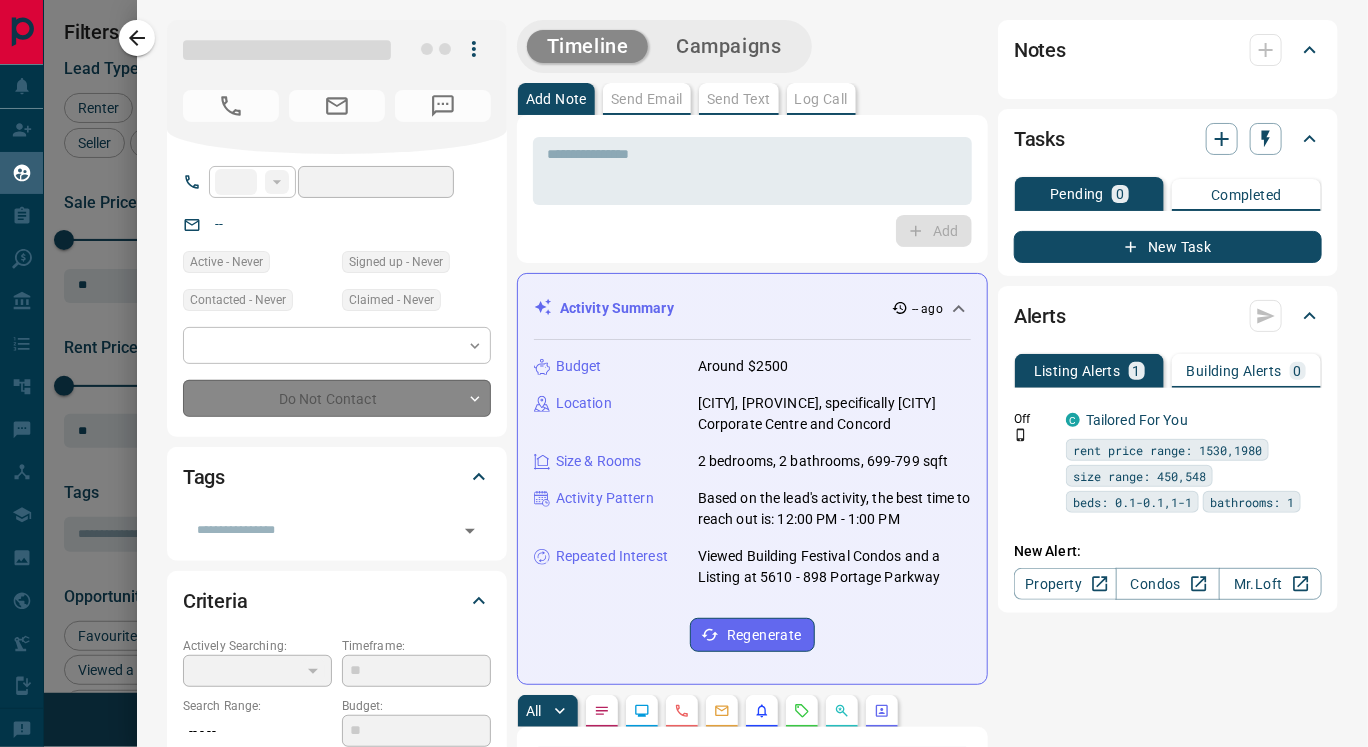 type on "**" 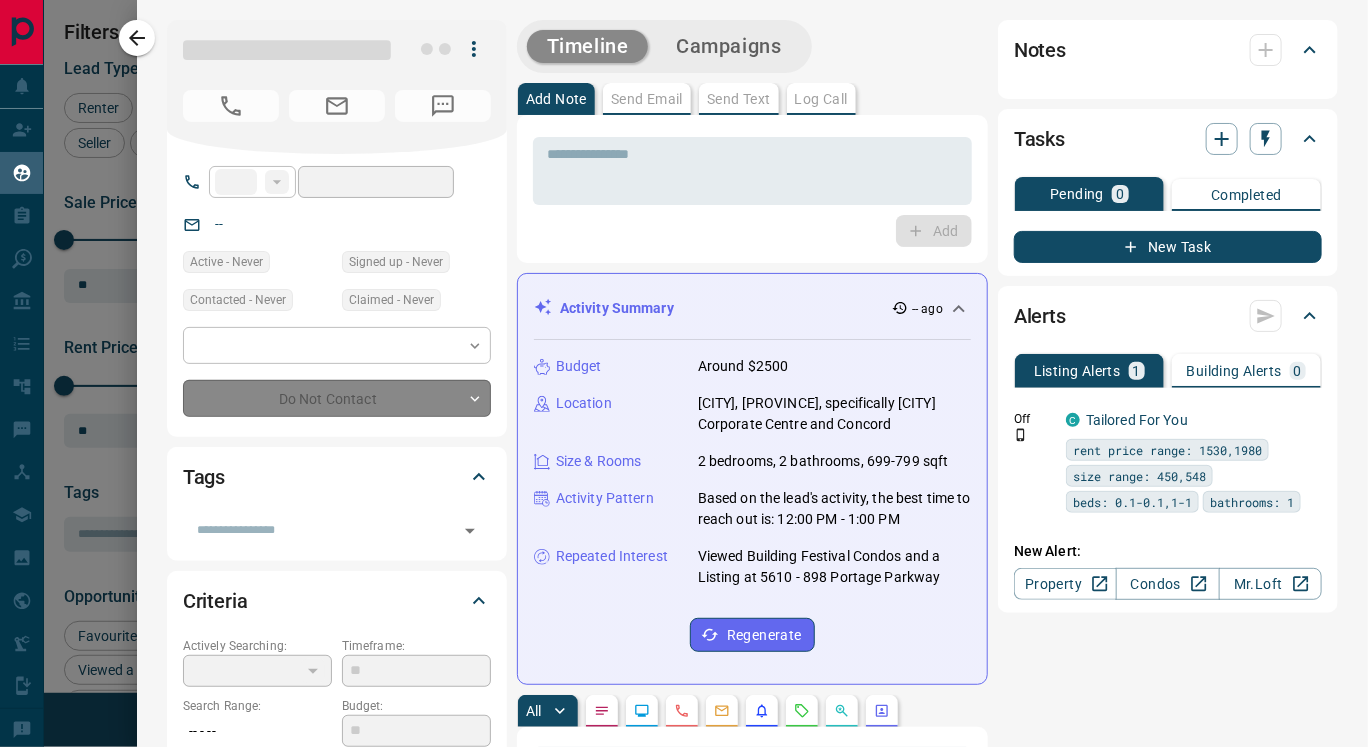 type on "**********" 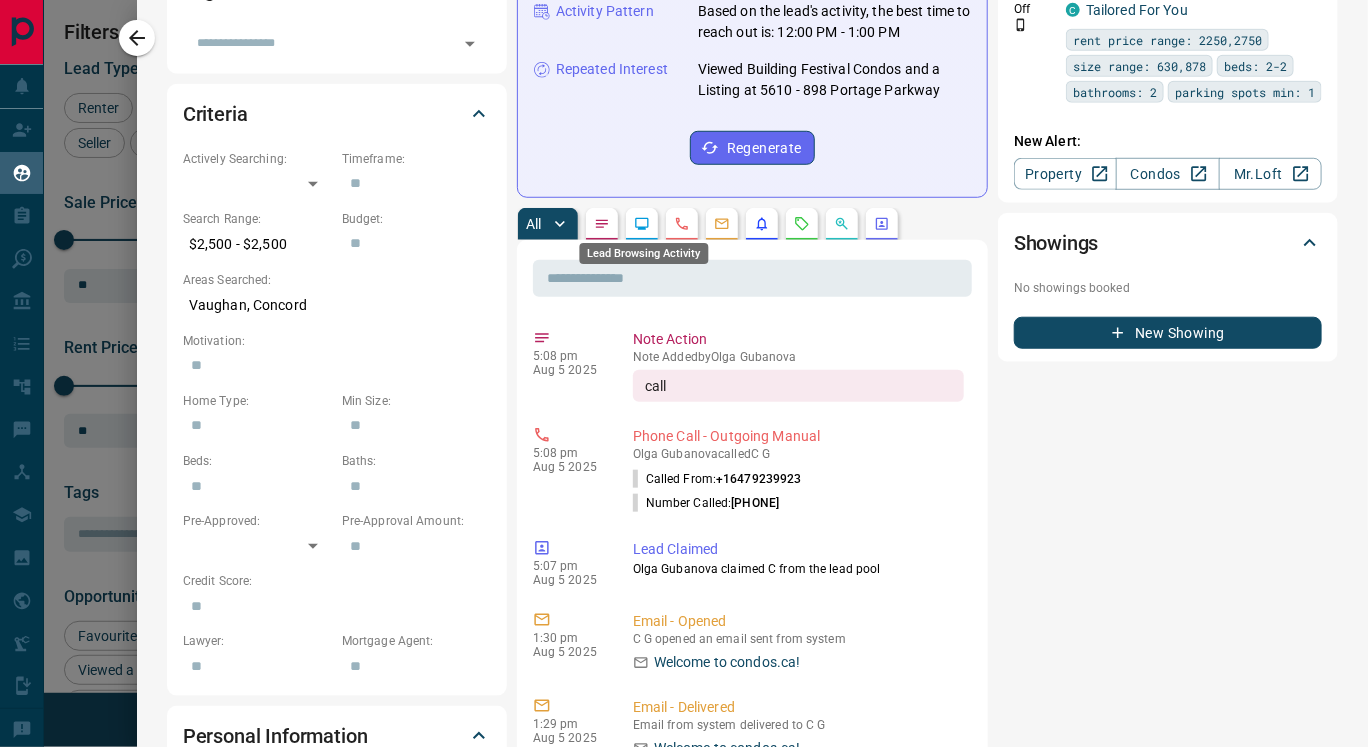 click 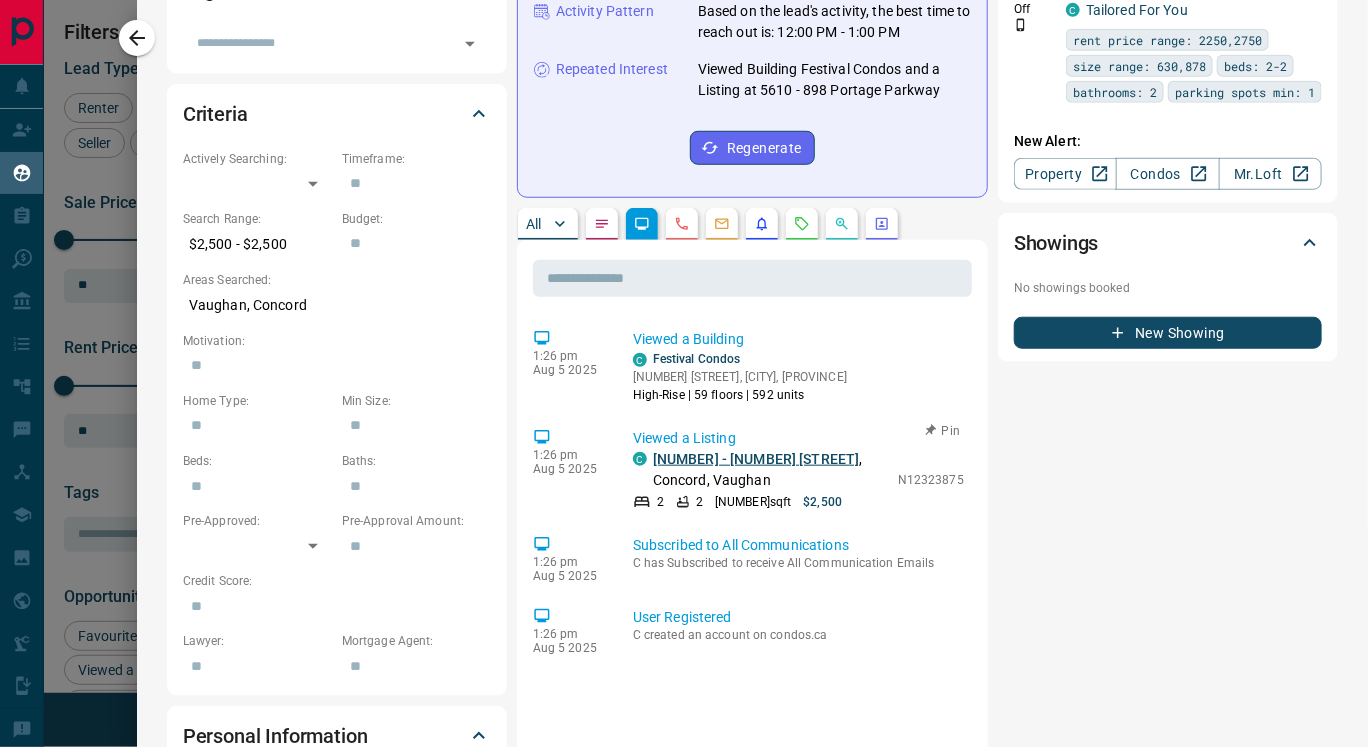 click on "[NUMBER] - [NUMBER] [STREET]" at bounding box center [756, 459] 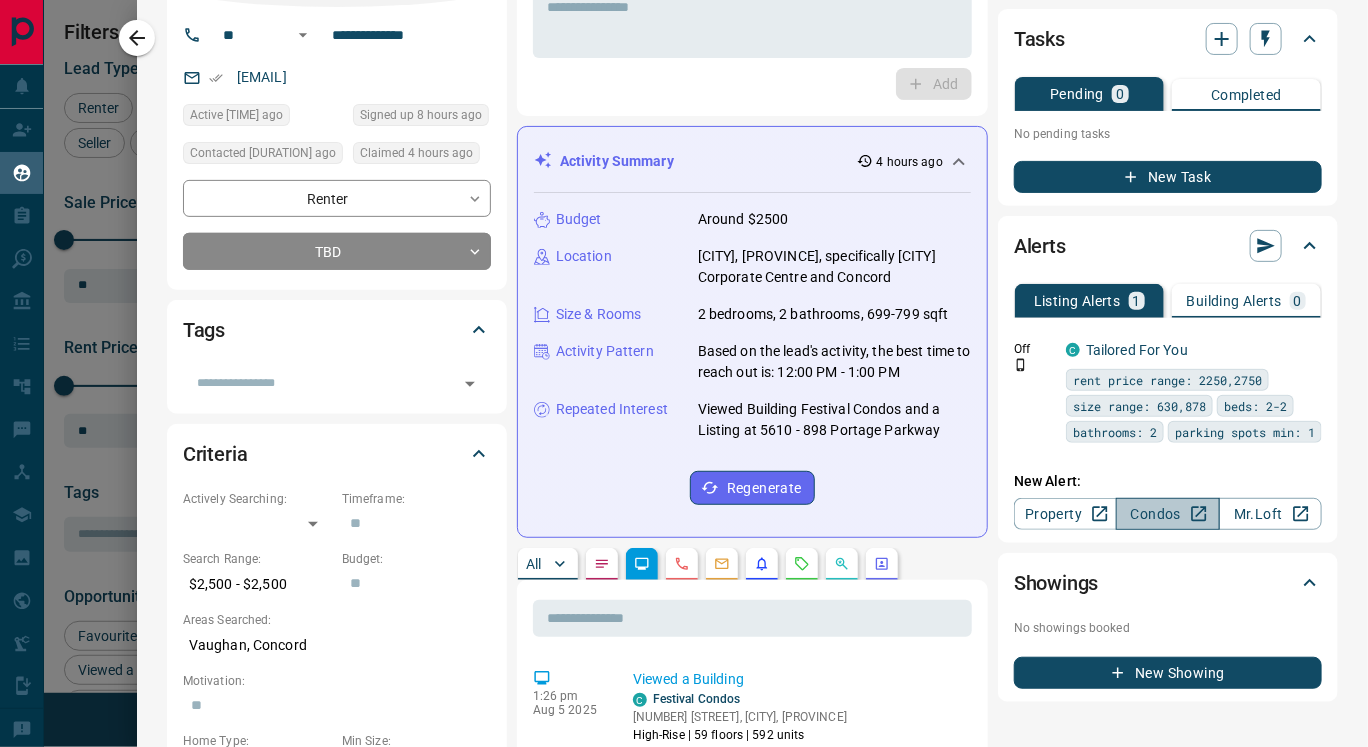 click on "Condos" at bounding box center (1167, 514) 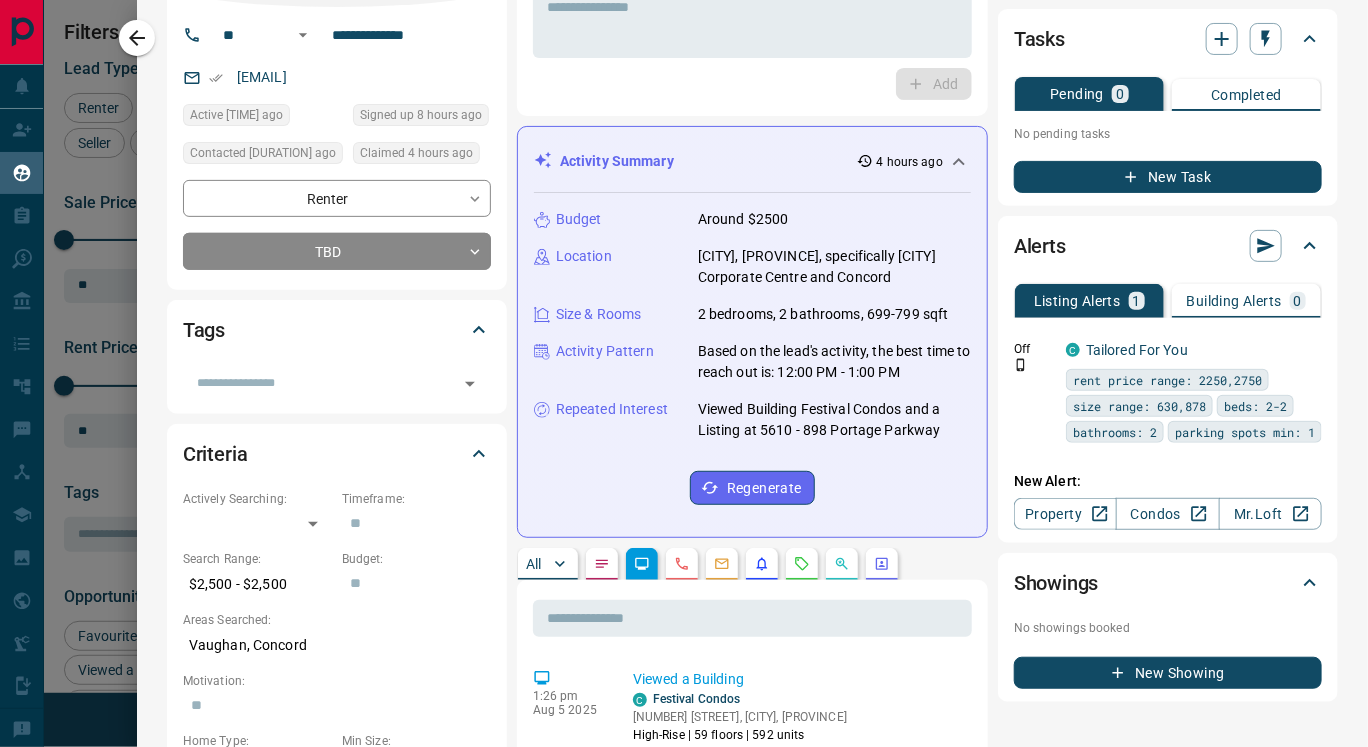 drag, startPoint x: 235, startPoint y: 69, endPoint x: 461, endPoint y: 67, distance: 226.00885 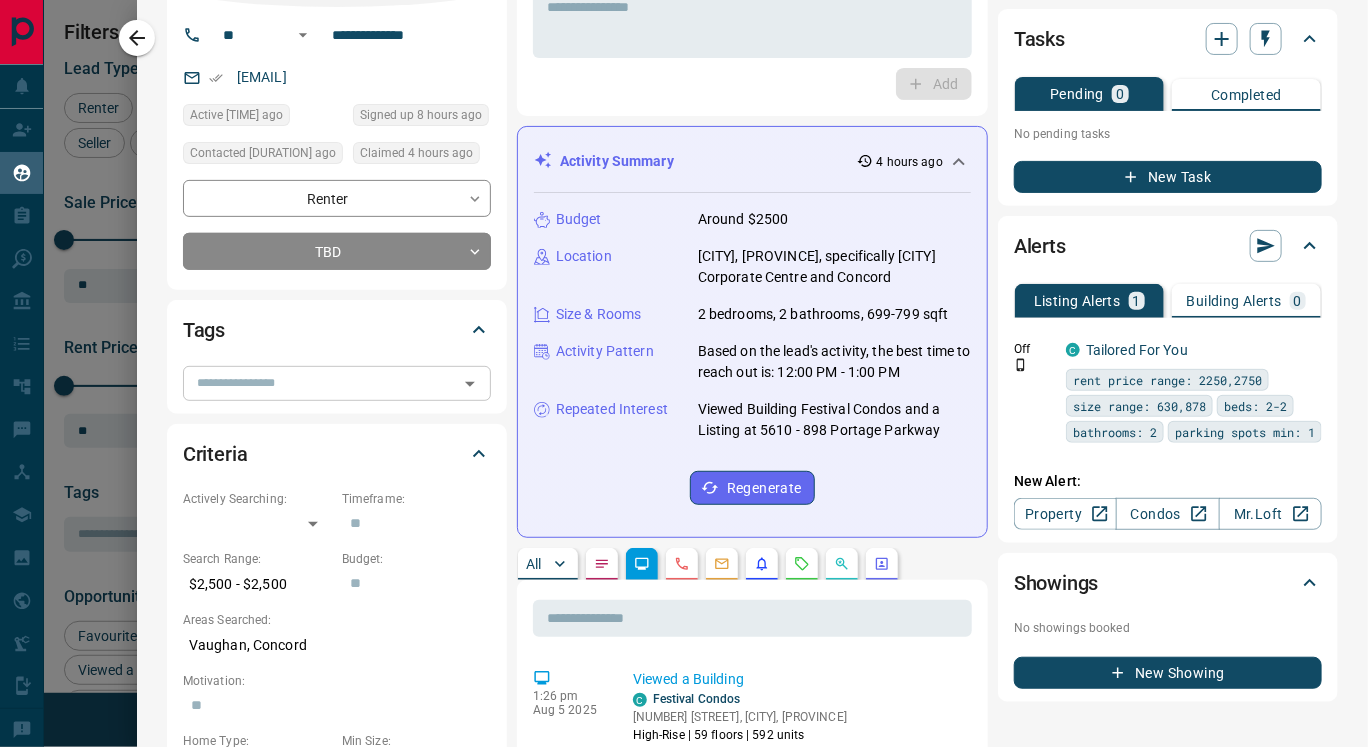 click at bounding box center (320, 383) 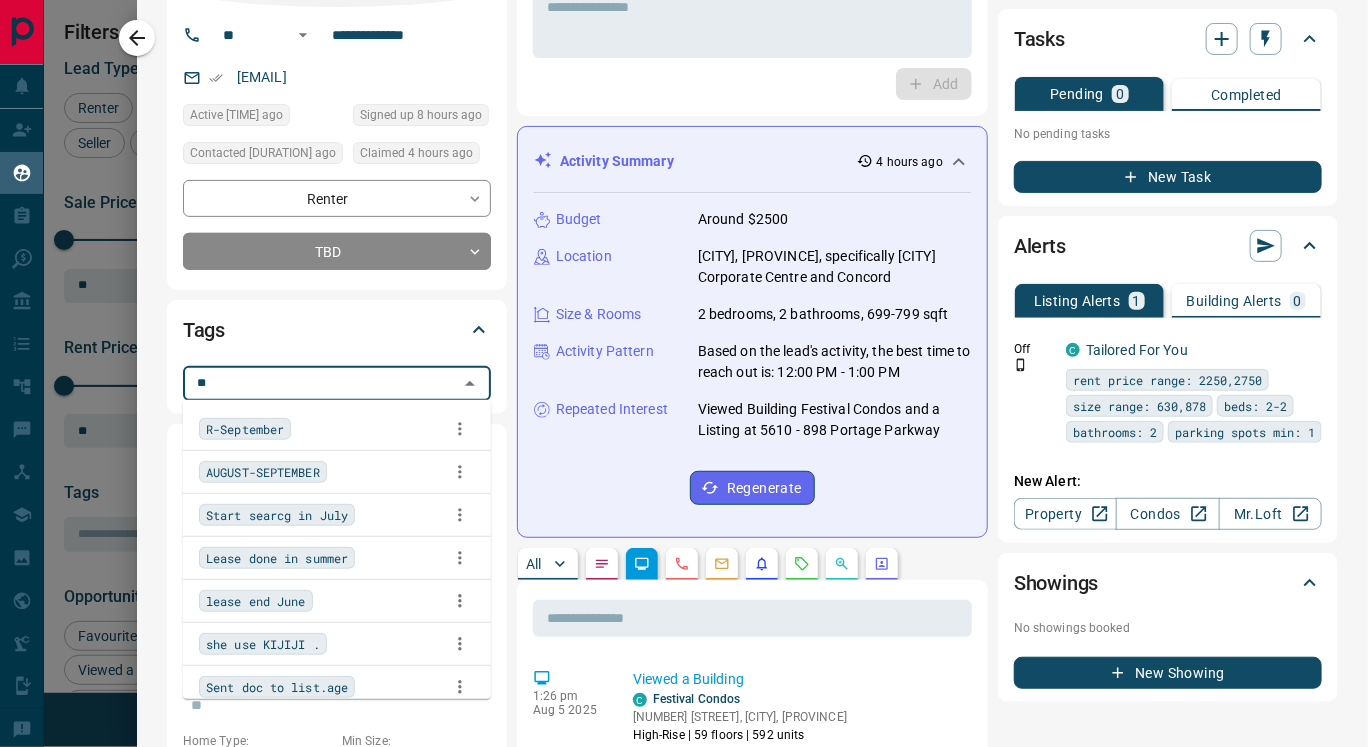 type on "***" 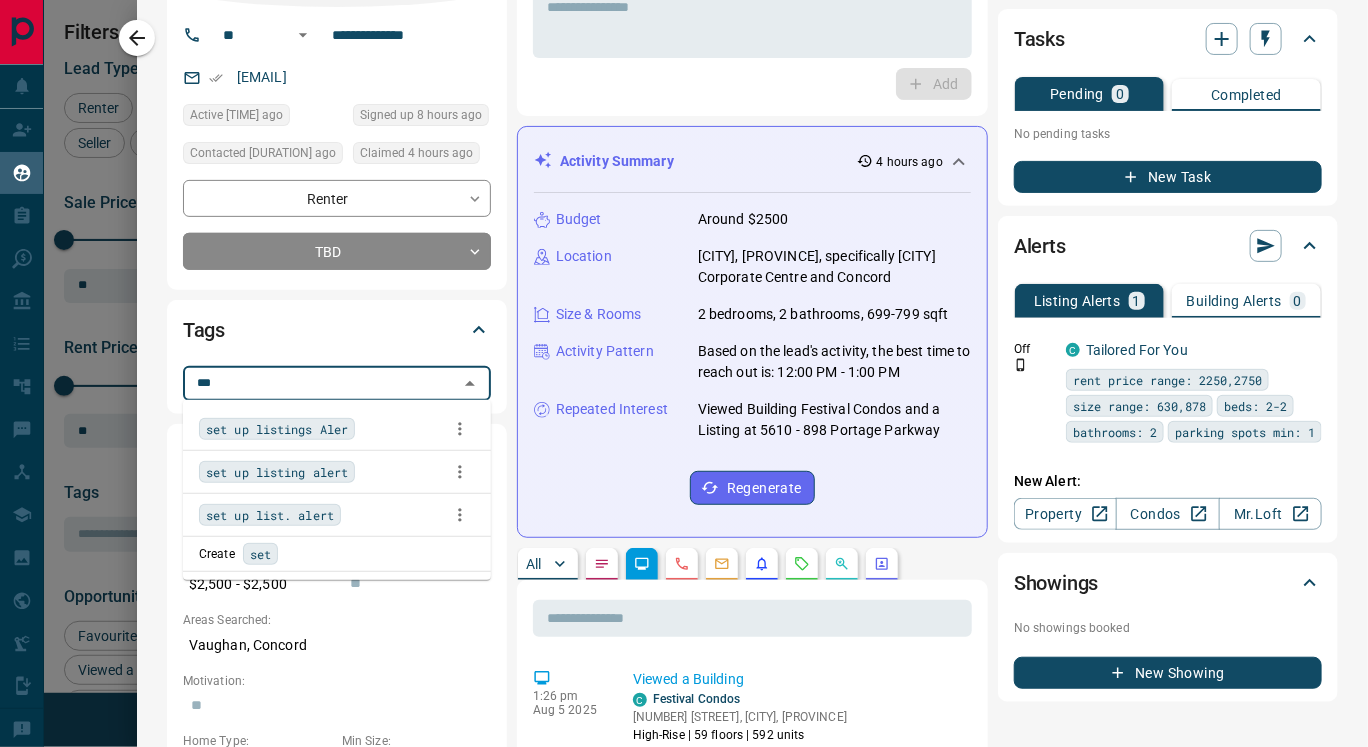 click on "set up listings Aler" at bounding box center [277, 429] 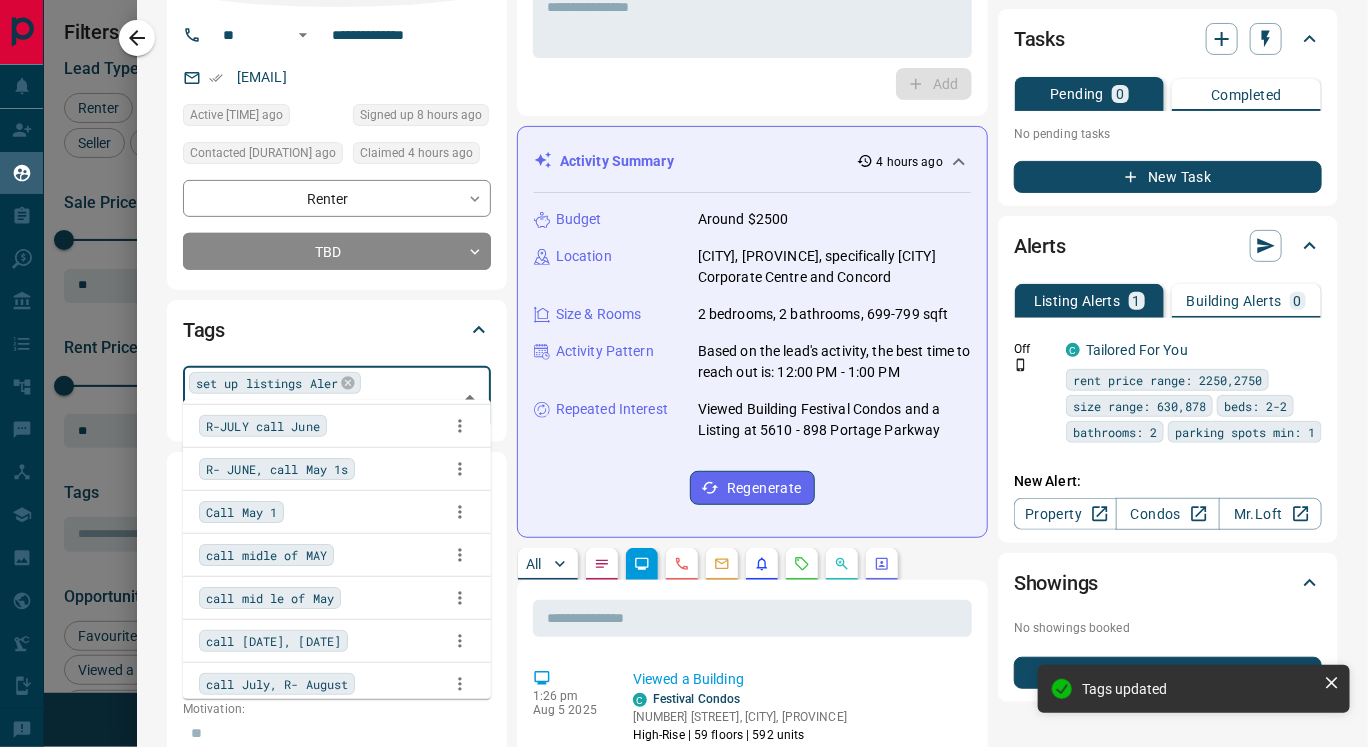 scroll, scrollTop: 135, scrollLeft: 0, axis: vertical 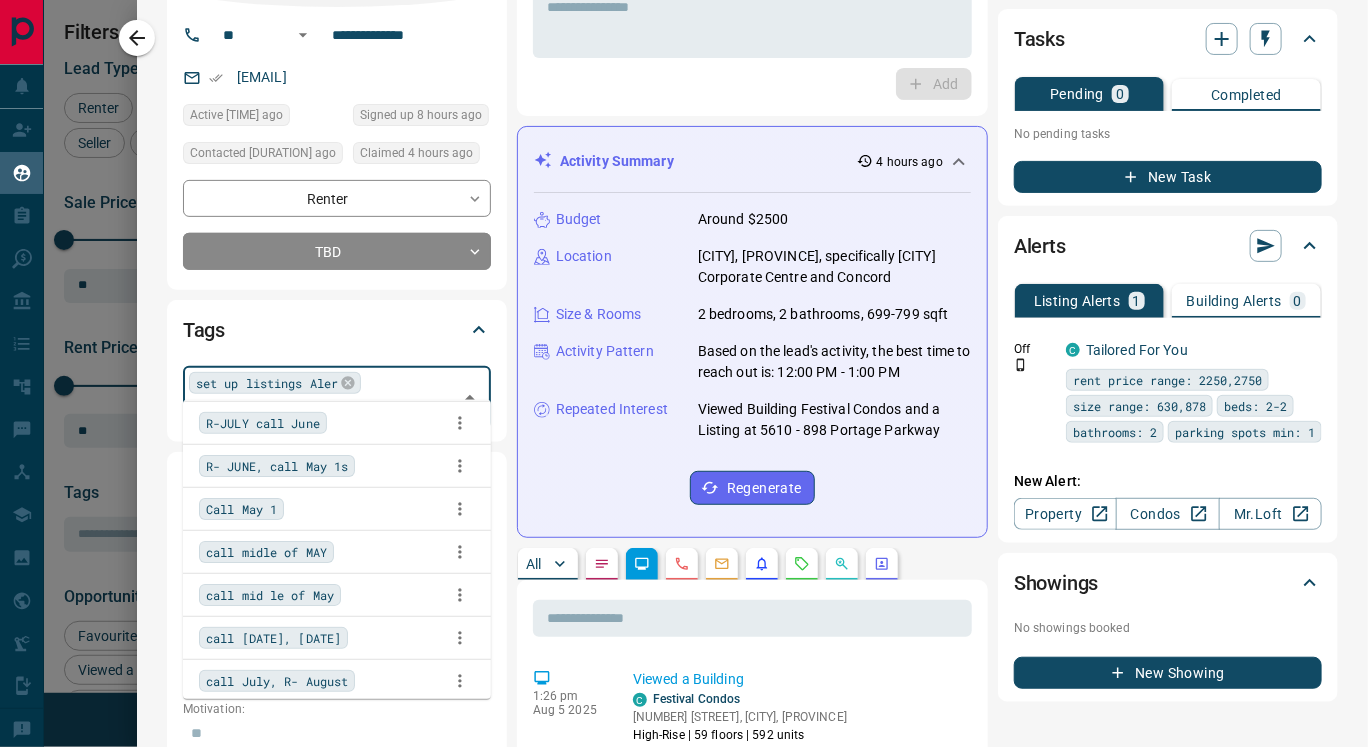 type on "***" 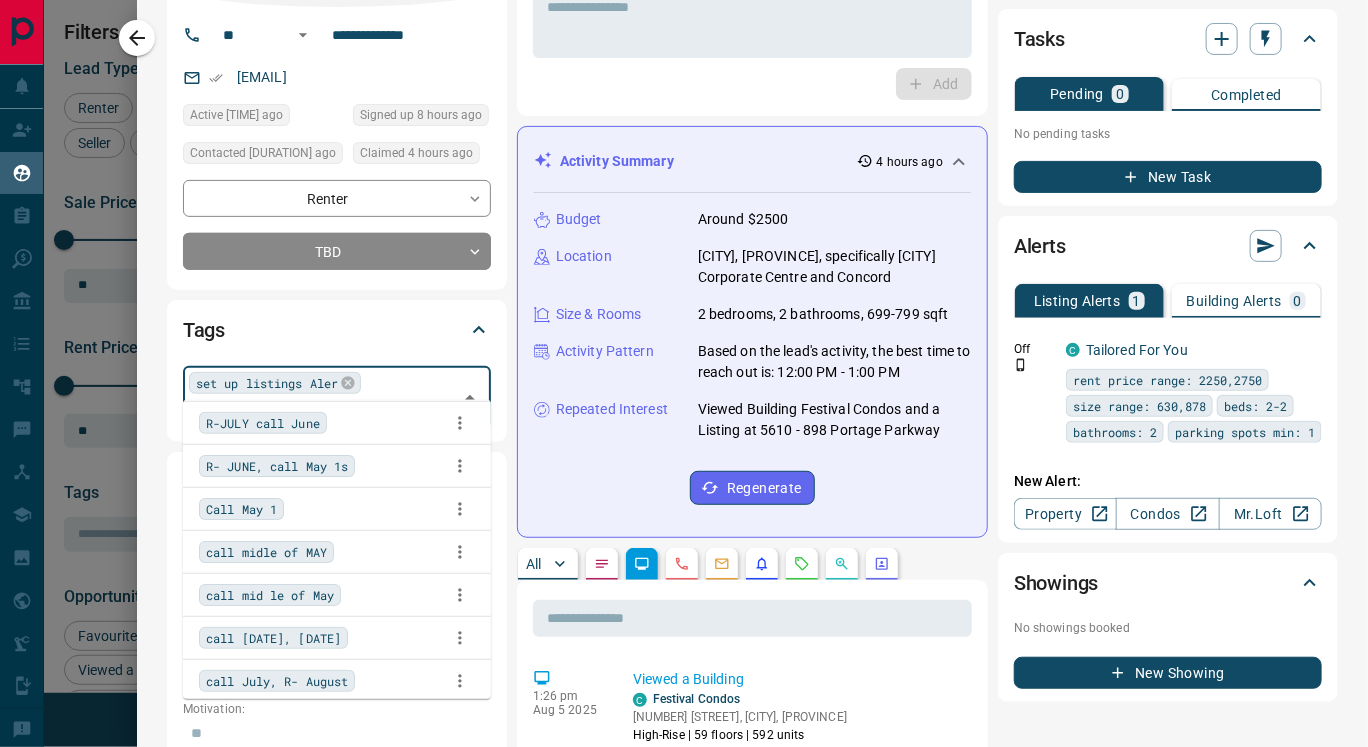 scroll, scrollTop: 7, scrollLeft: 0, axis: vertical 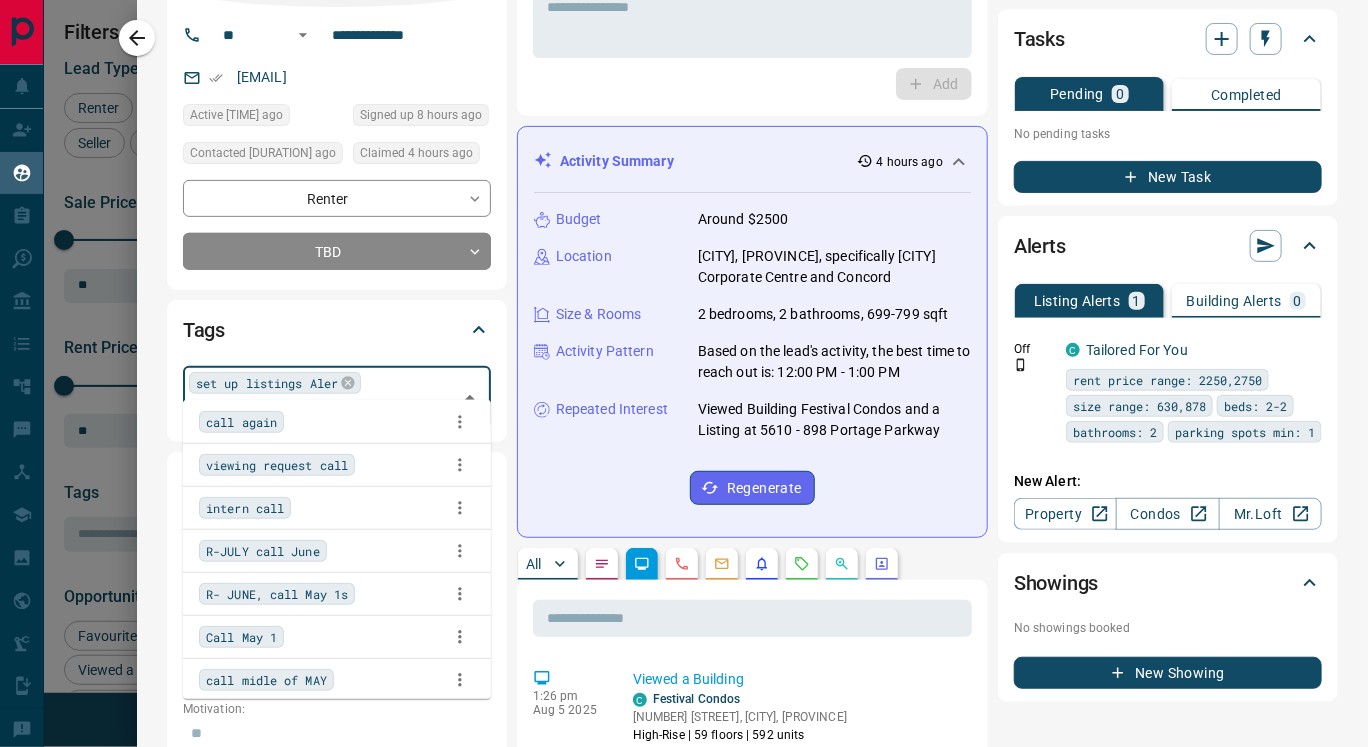 click on "call again" at bounding box center [337, 422] 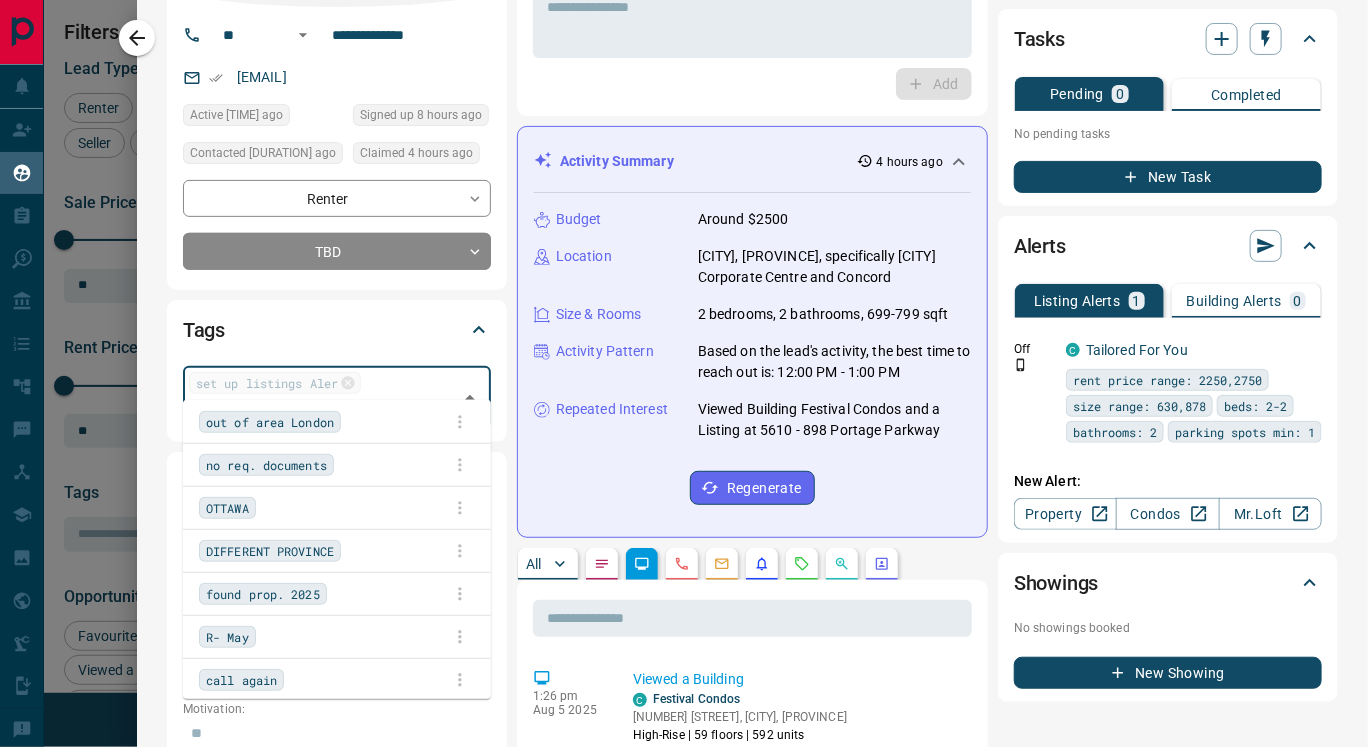 scroll, scrollTop: 2902, scrollLeft: 0, axis: vertical 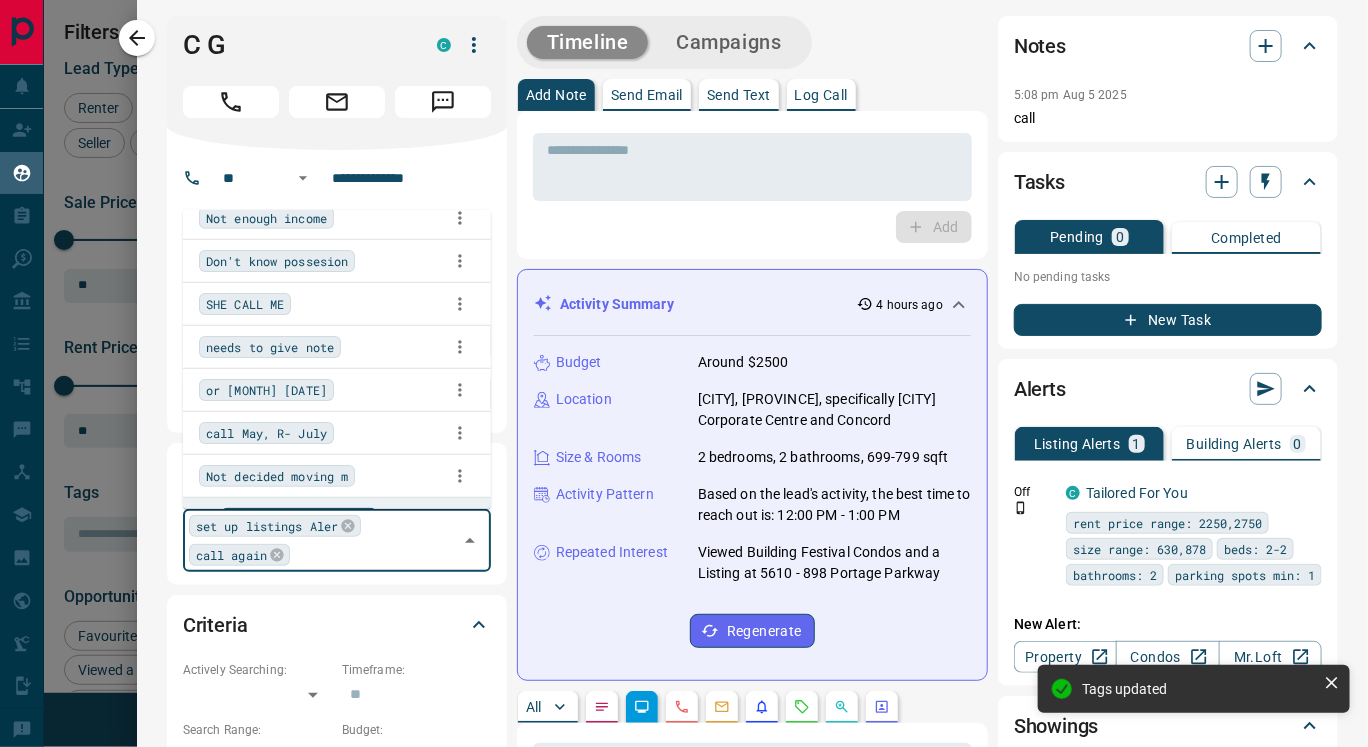 click on "Send Text" at bounding box center (739, 95) 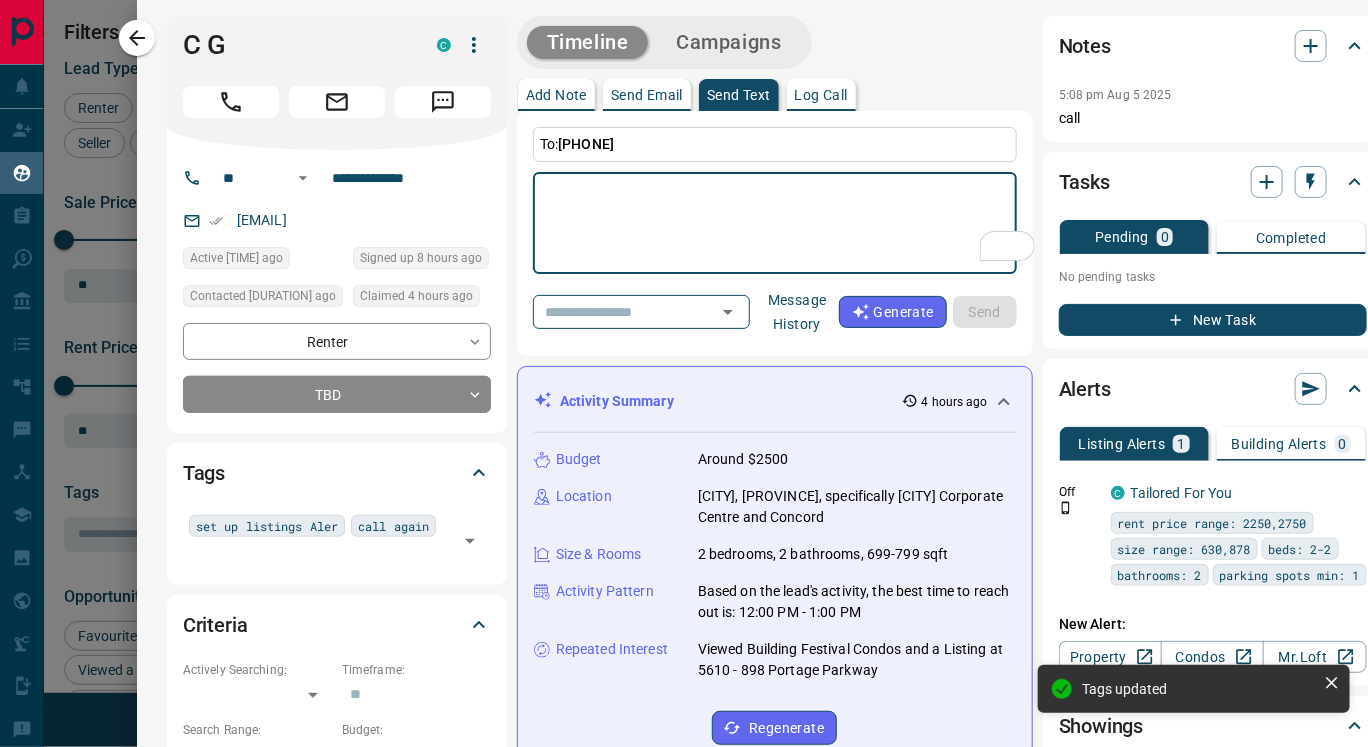 click at bounding box center (775, 223) 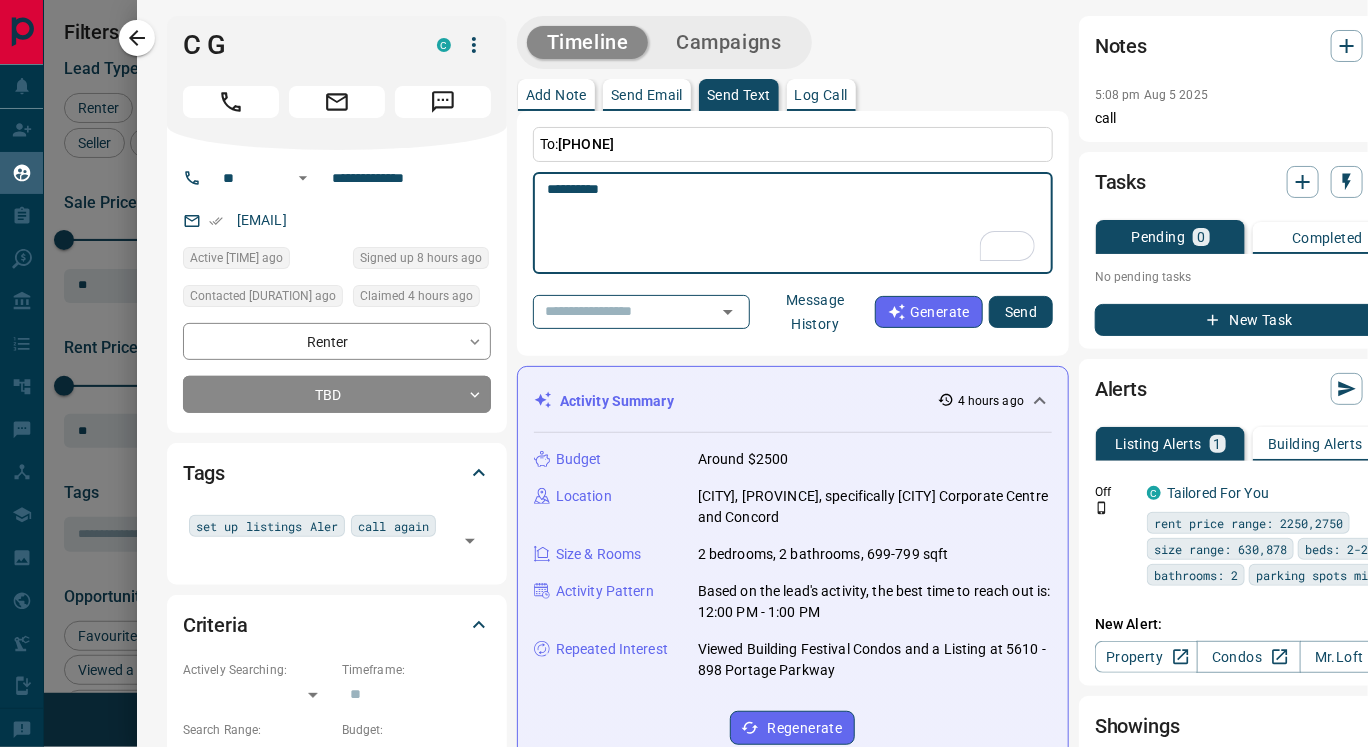 type on "*********" 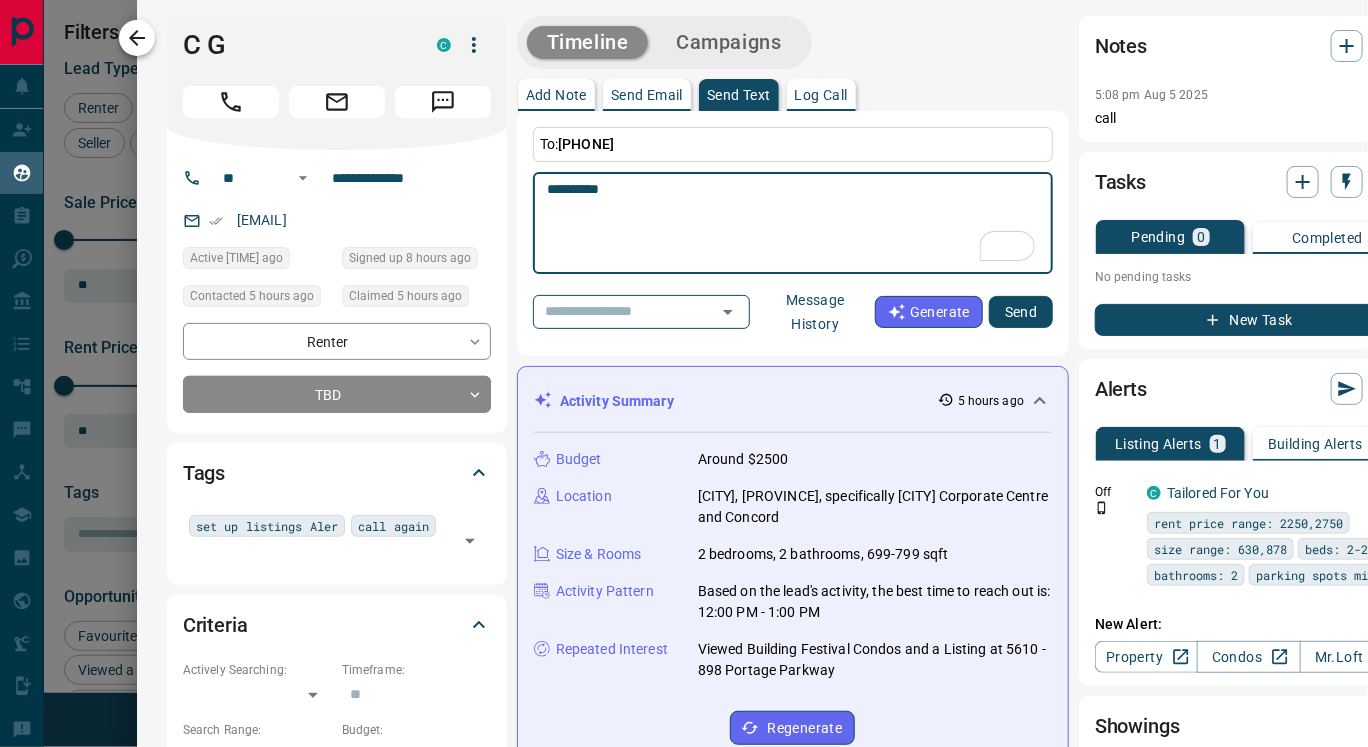 click 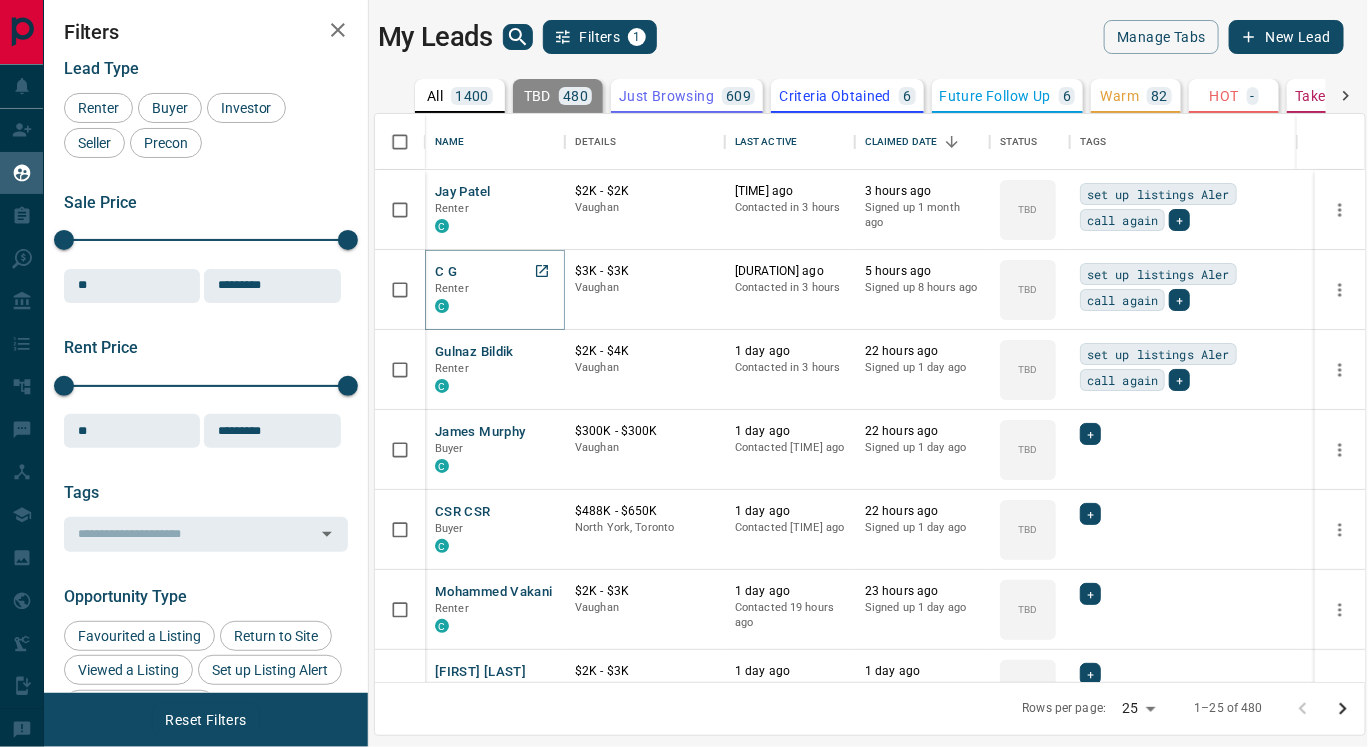 click on "C G" at bounding box center [446, 272] 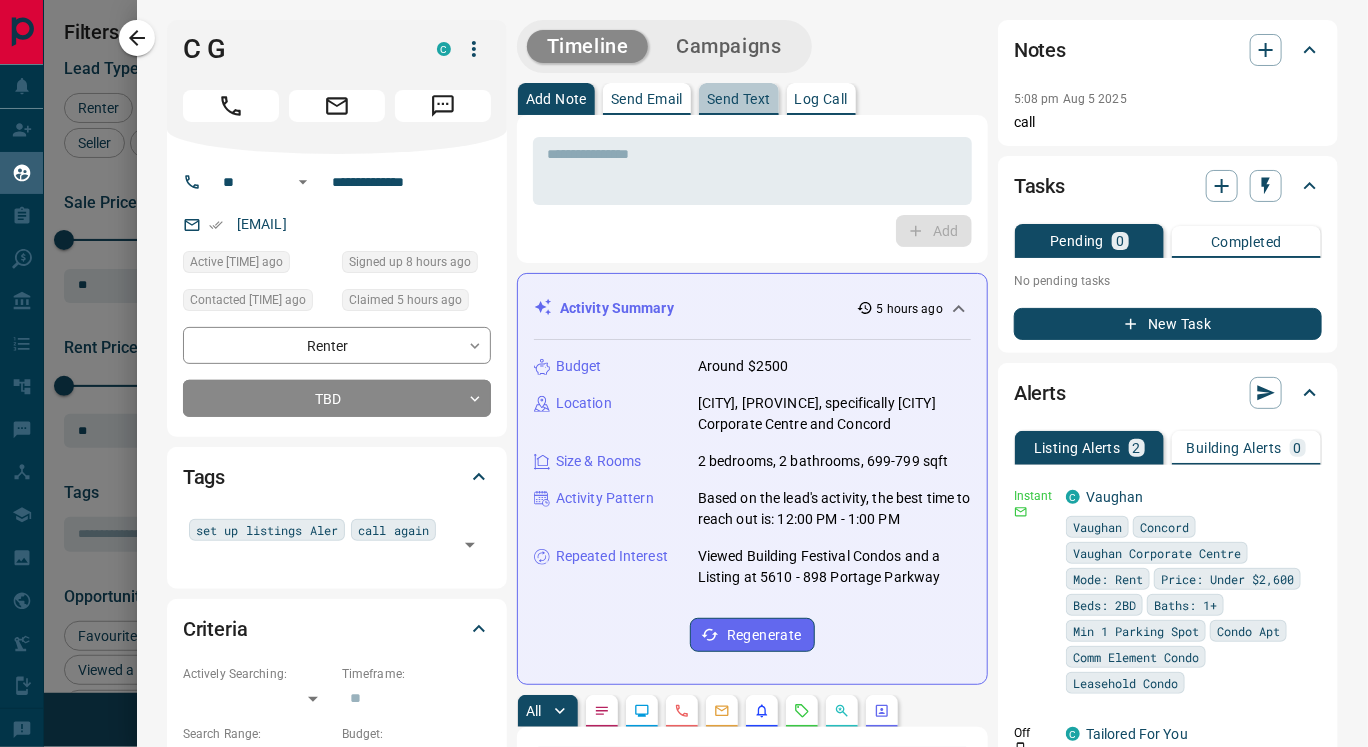 click on "Send Text" at bounding box center (739, 99) 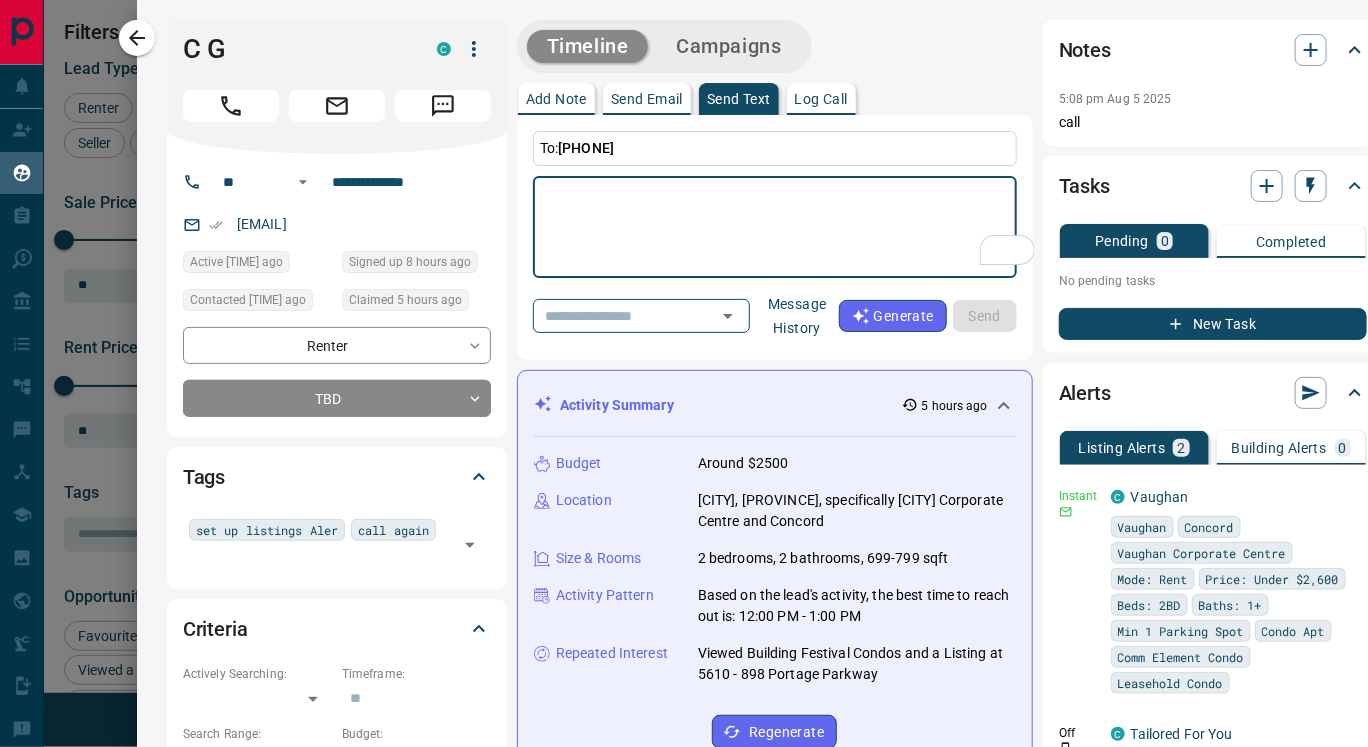 click on "Message History" at bounding box center (797, 316) 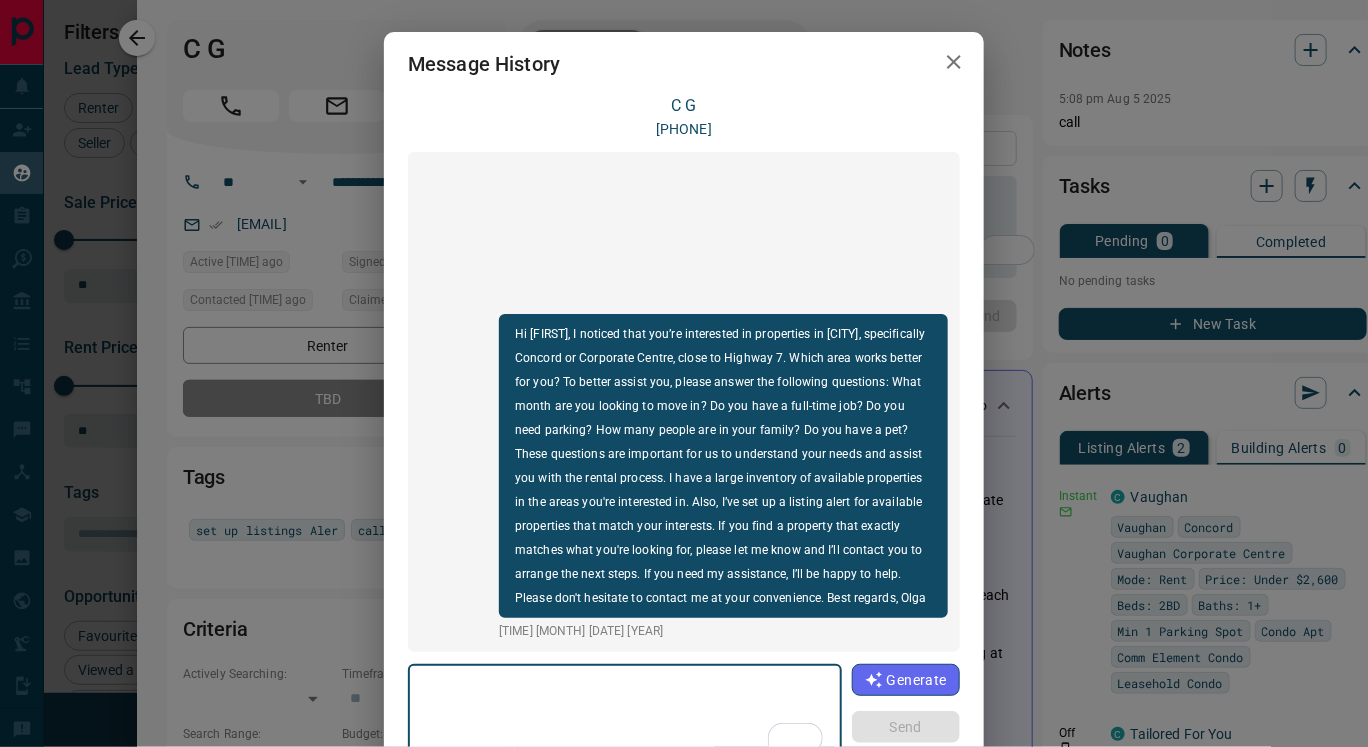 click 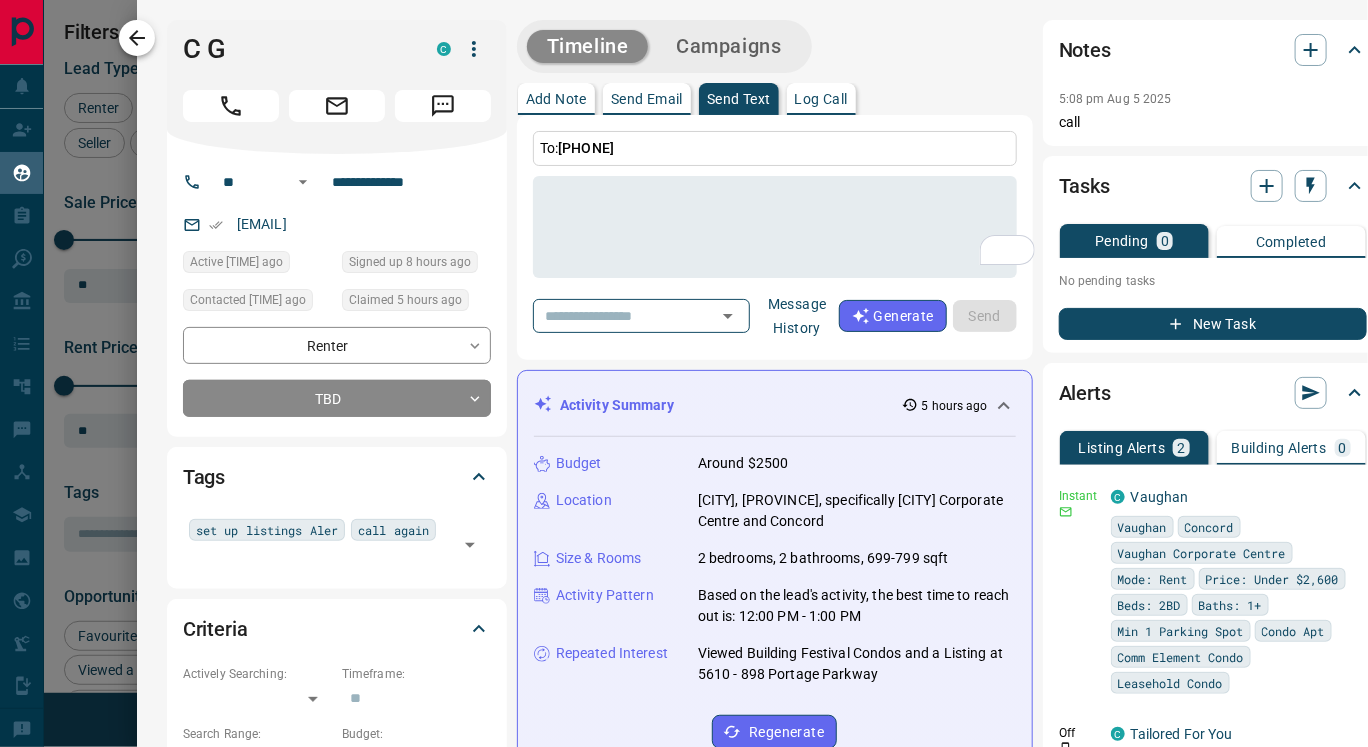 click 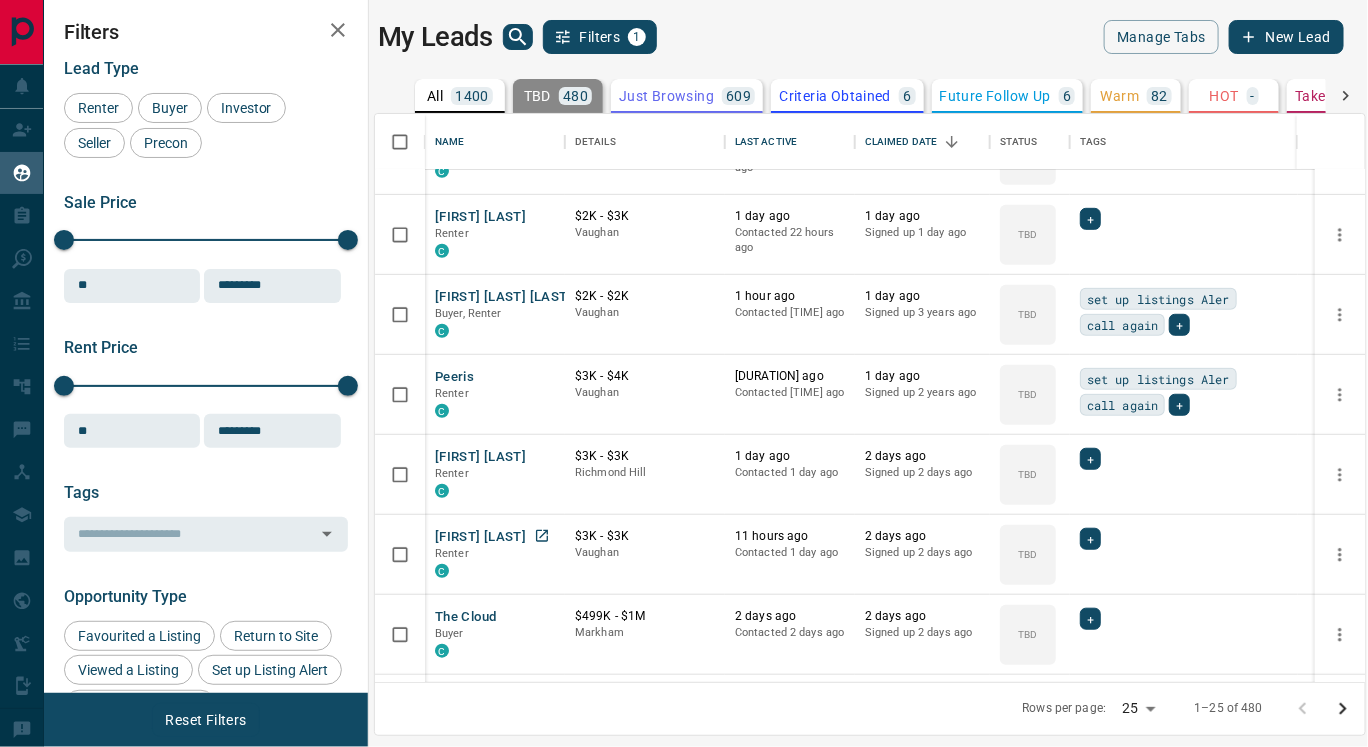 scroll, scrollTop: 459, scrollLeft: 0, axis: vertical 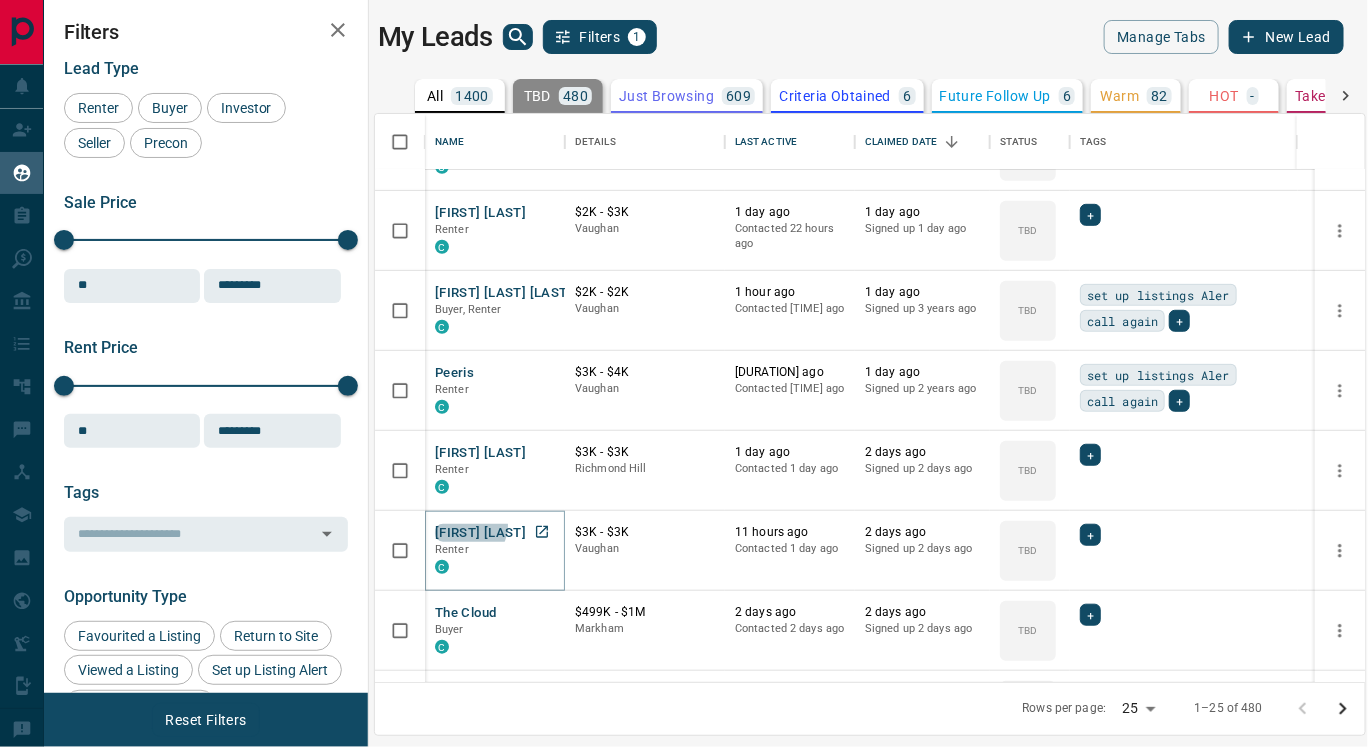 click on "[FIRST] [LAST]" at bounding box center (480, 533) 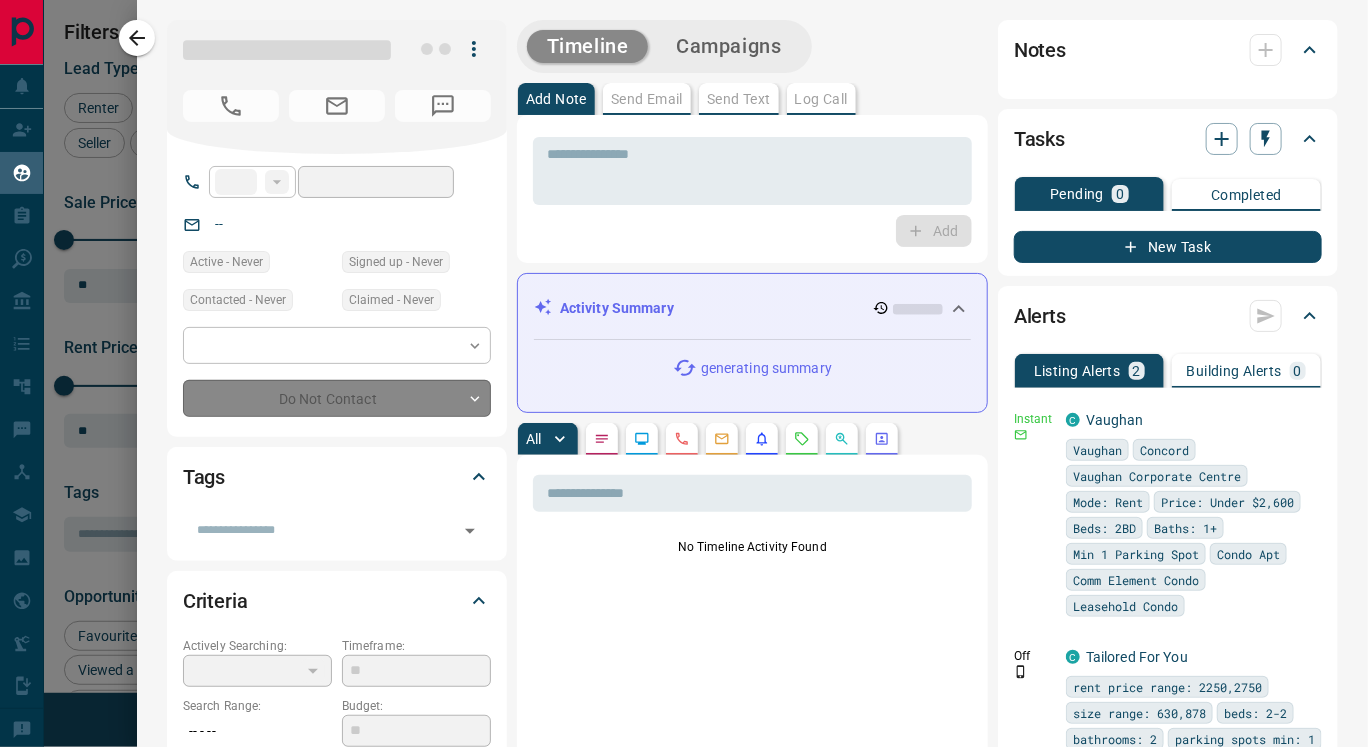 type on "**" 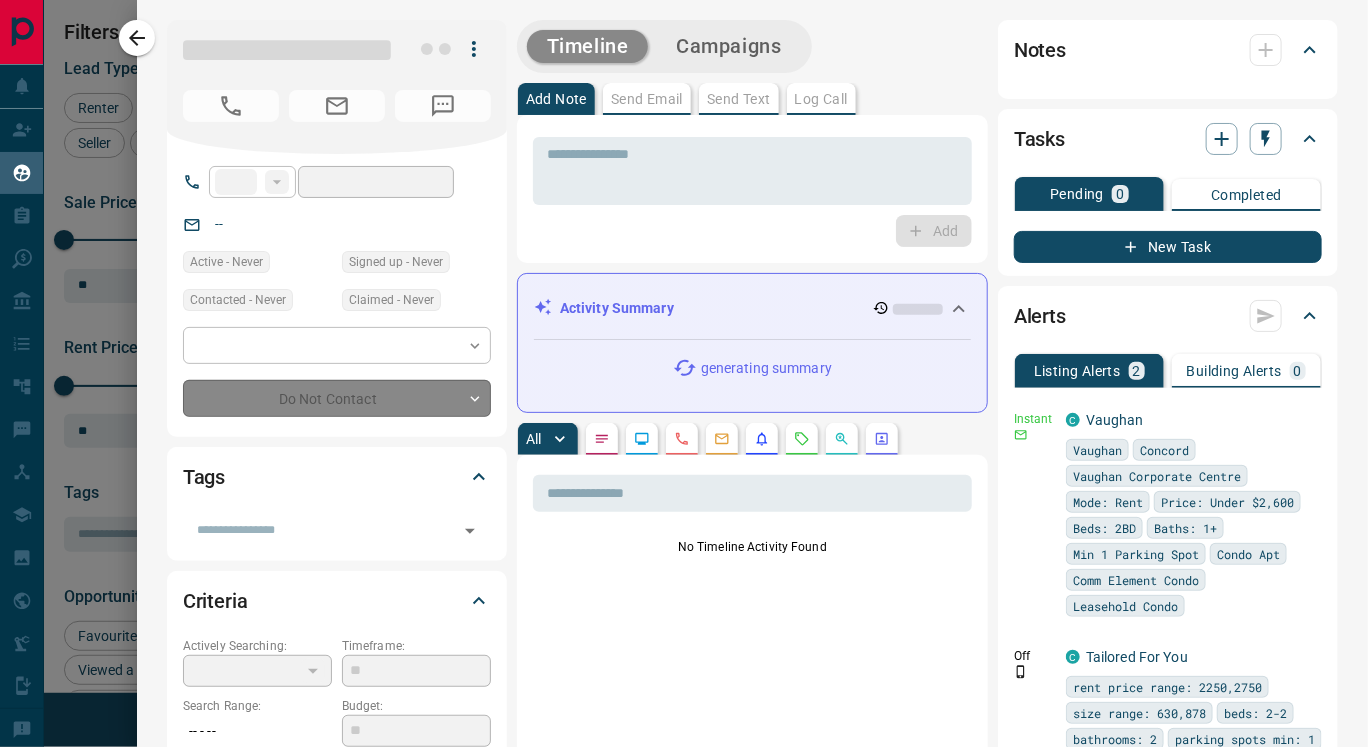 type on "**********" 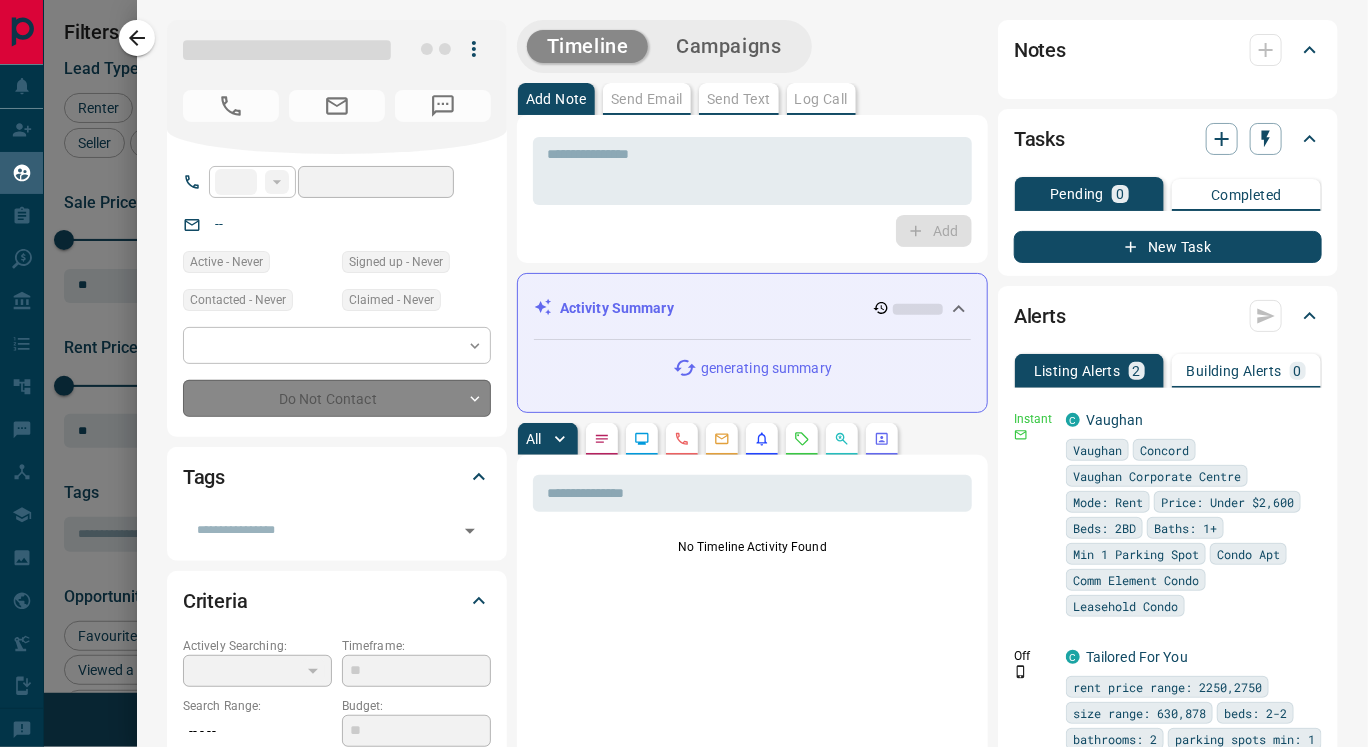 type on "**********" 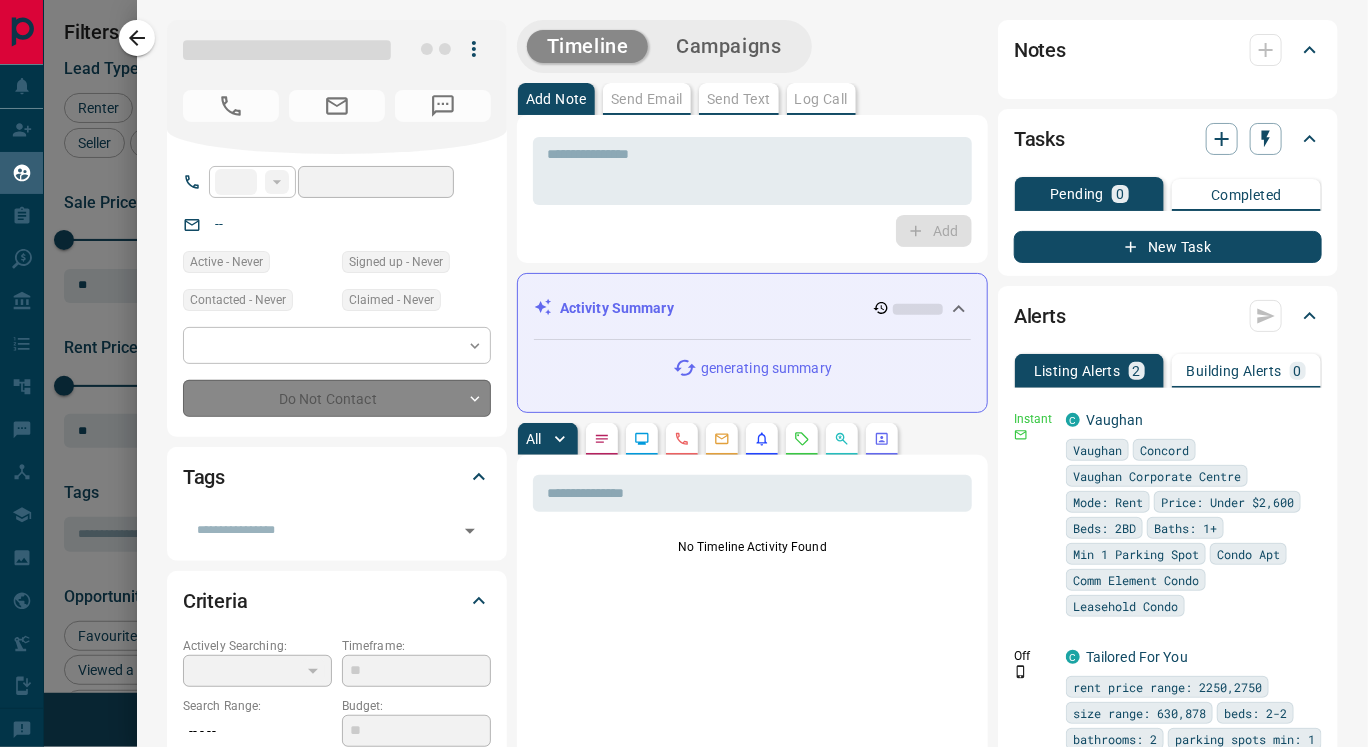type on "**" 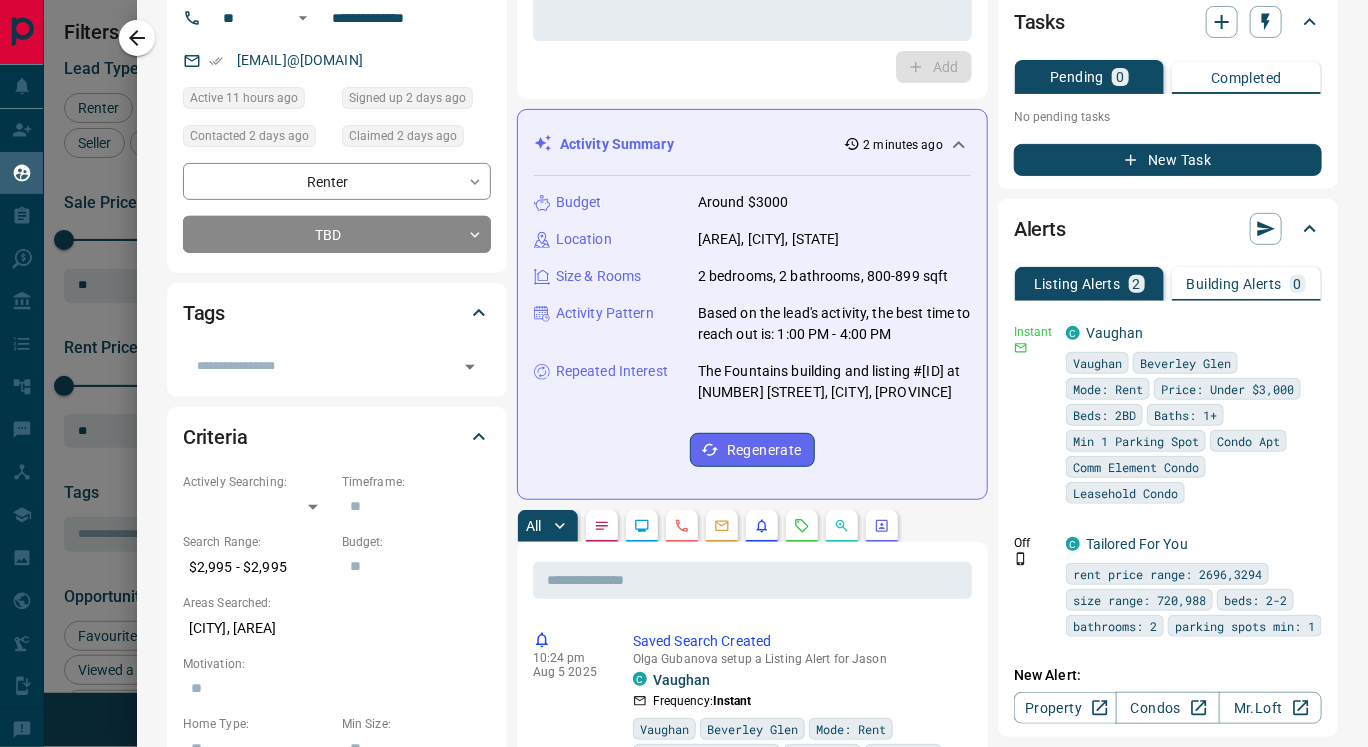 scroll, scrollTop: 0, scrollLeft: 0, axis: both 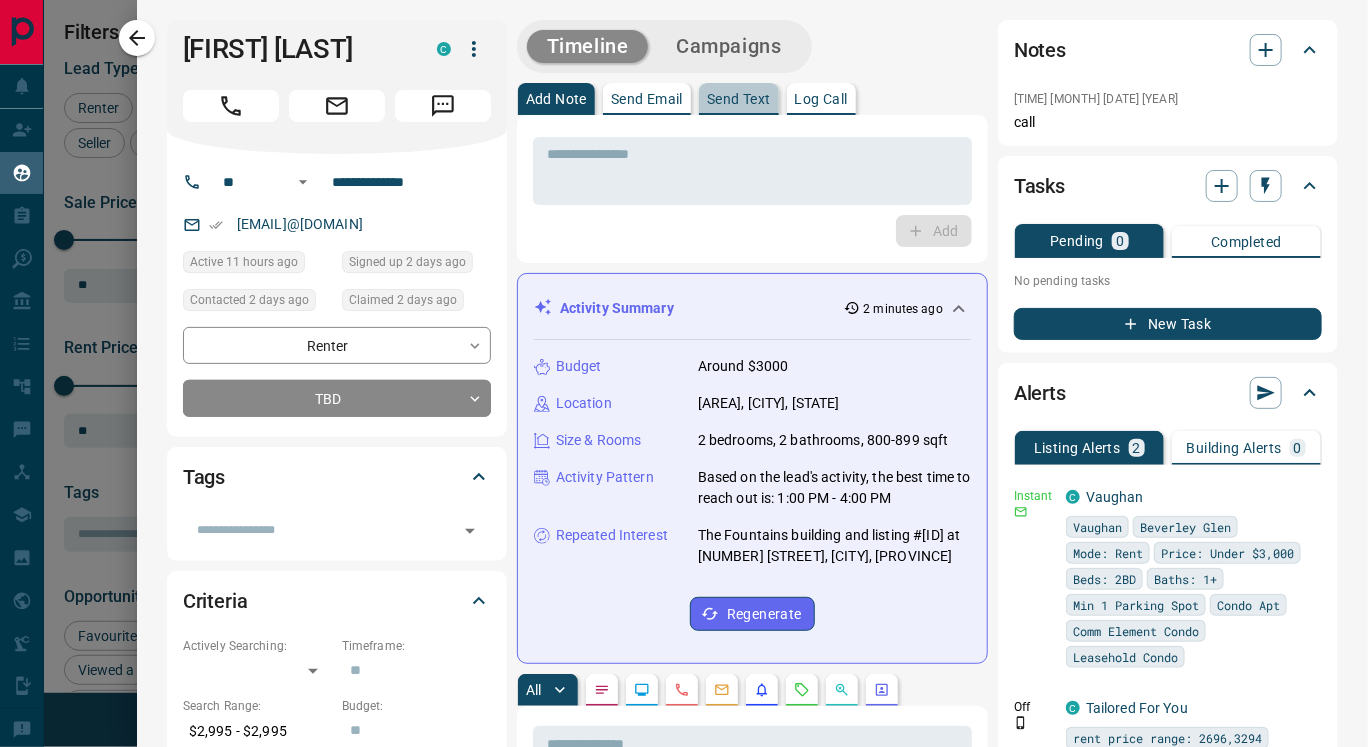 click on "Send Text" at bounding box center [739, 99] 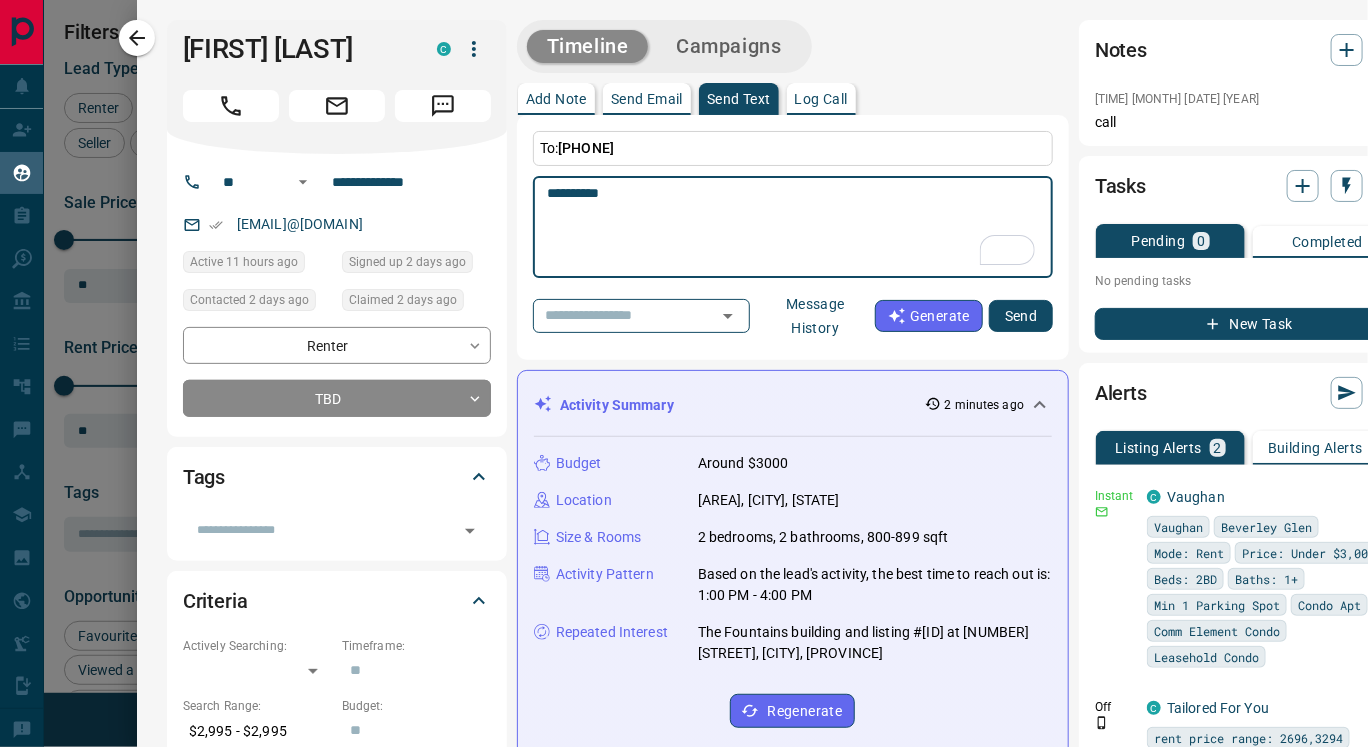 paste on "**********" 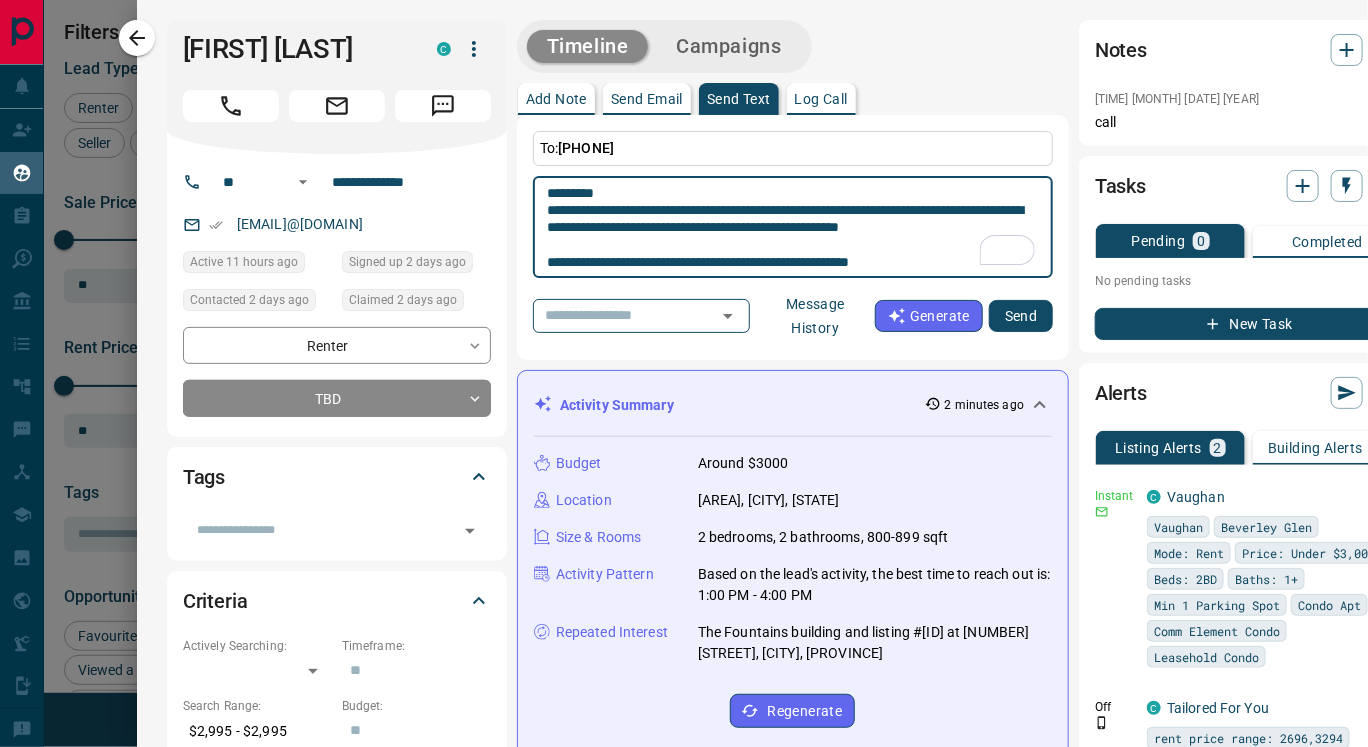 scroll, scrollTop: 397, scrollLeft: 0, axis: vertical 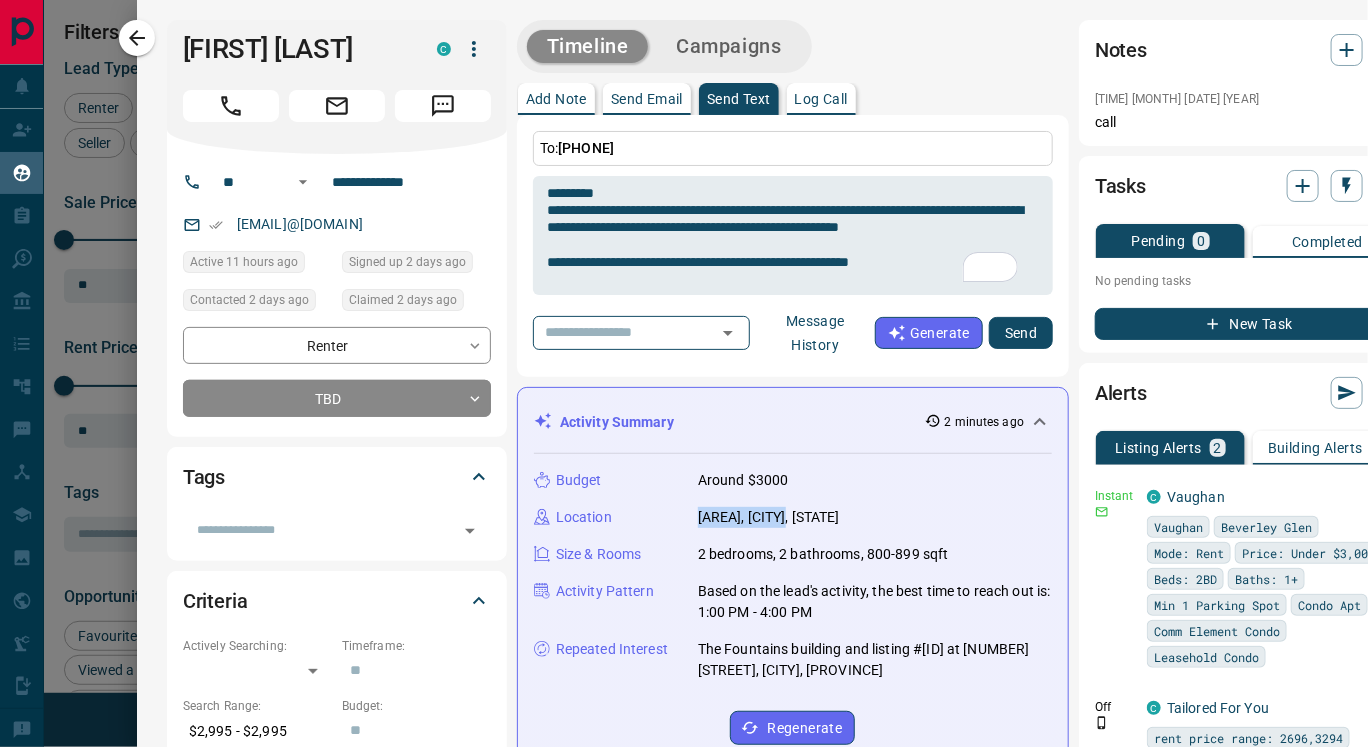 drag, startPoint x: 694, startPoint y: 512, endPoint x: 790, endPoint y: 520, distance: 96.332756 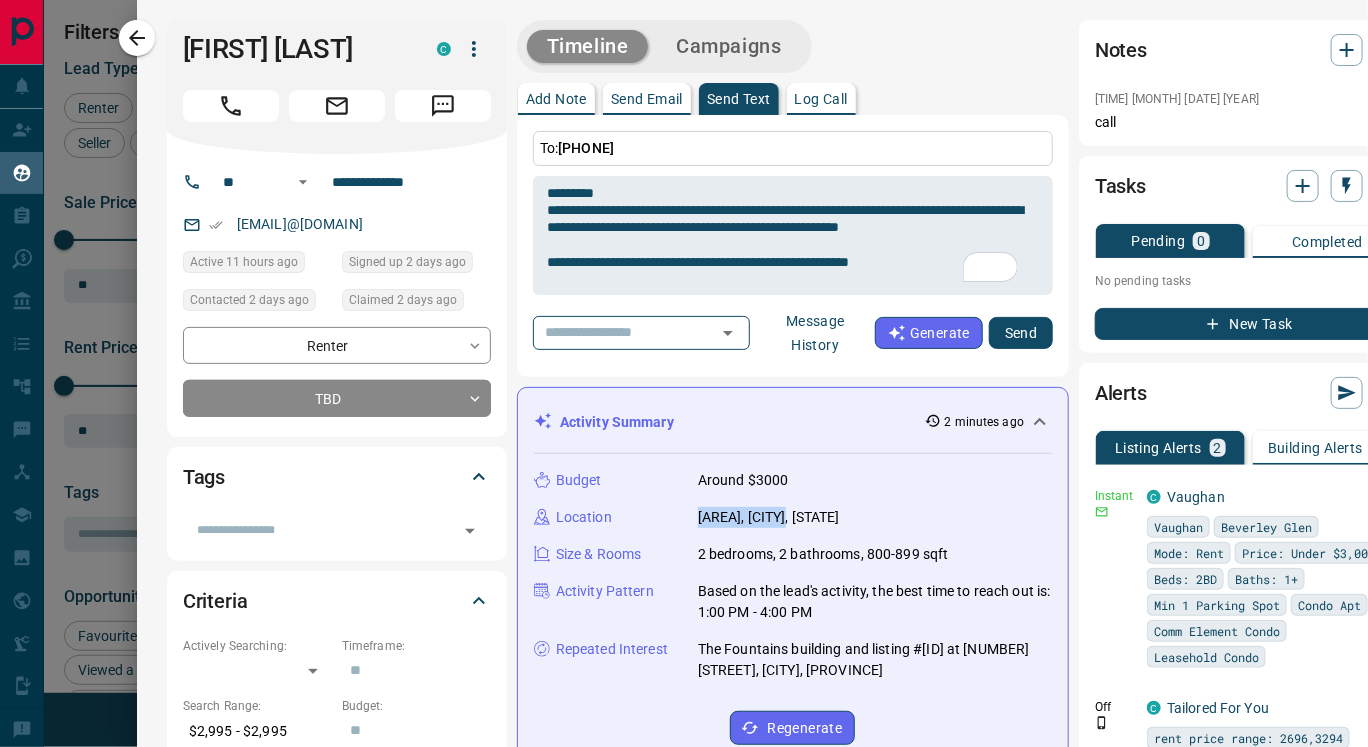 click on "Location [AREA], [CITY], [STATE]" at bounding box center [793, 517] 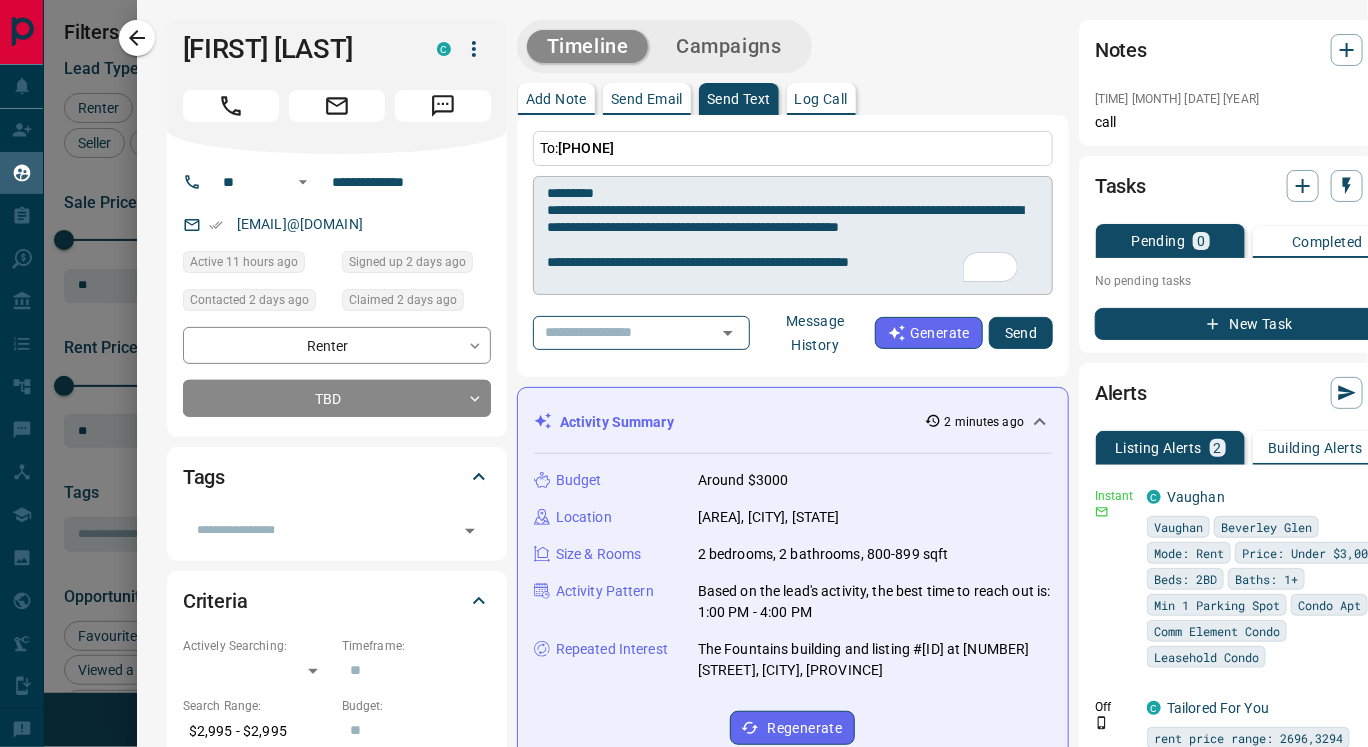 click on "**********" at bounding box center [793, 236] 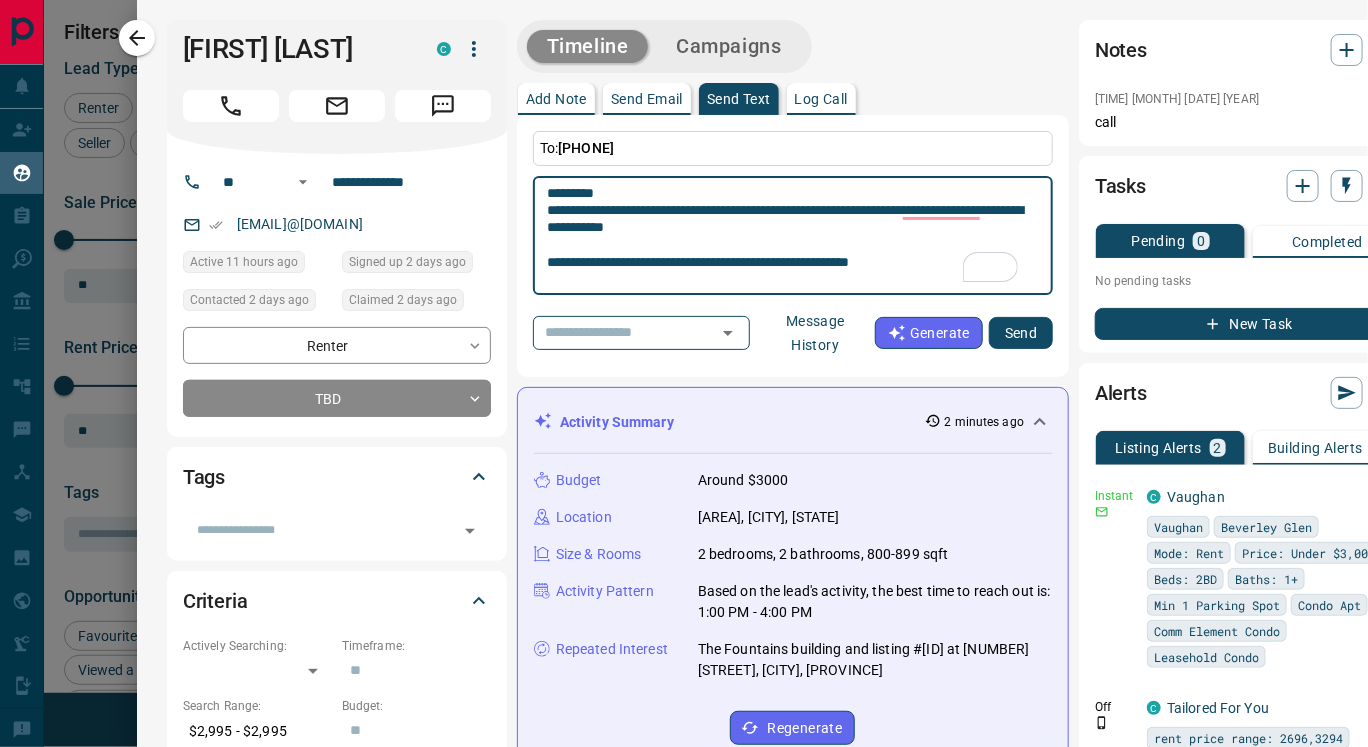 paste on "**********" 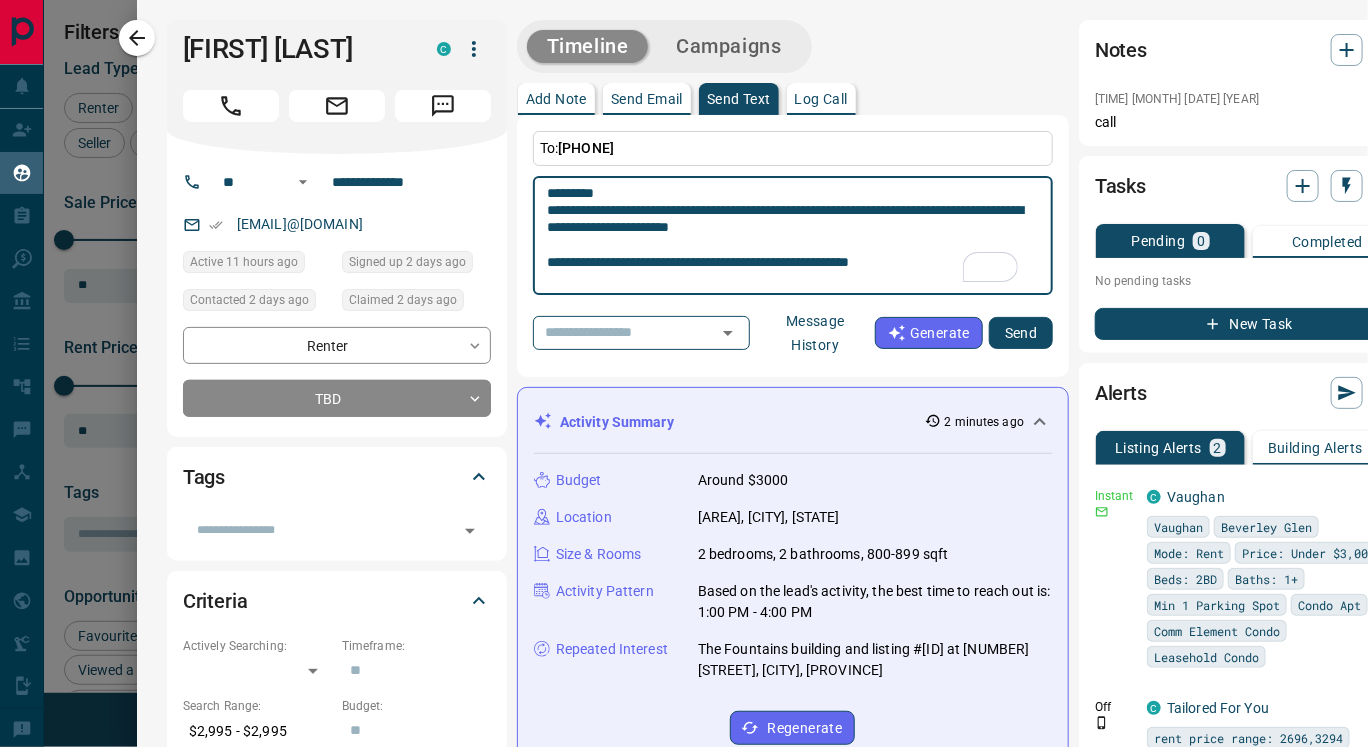 click on "**********" at bounding box center [793, 236] 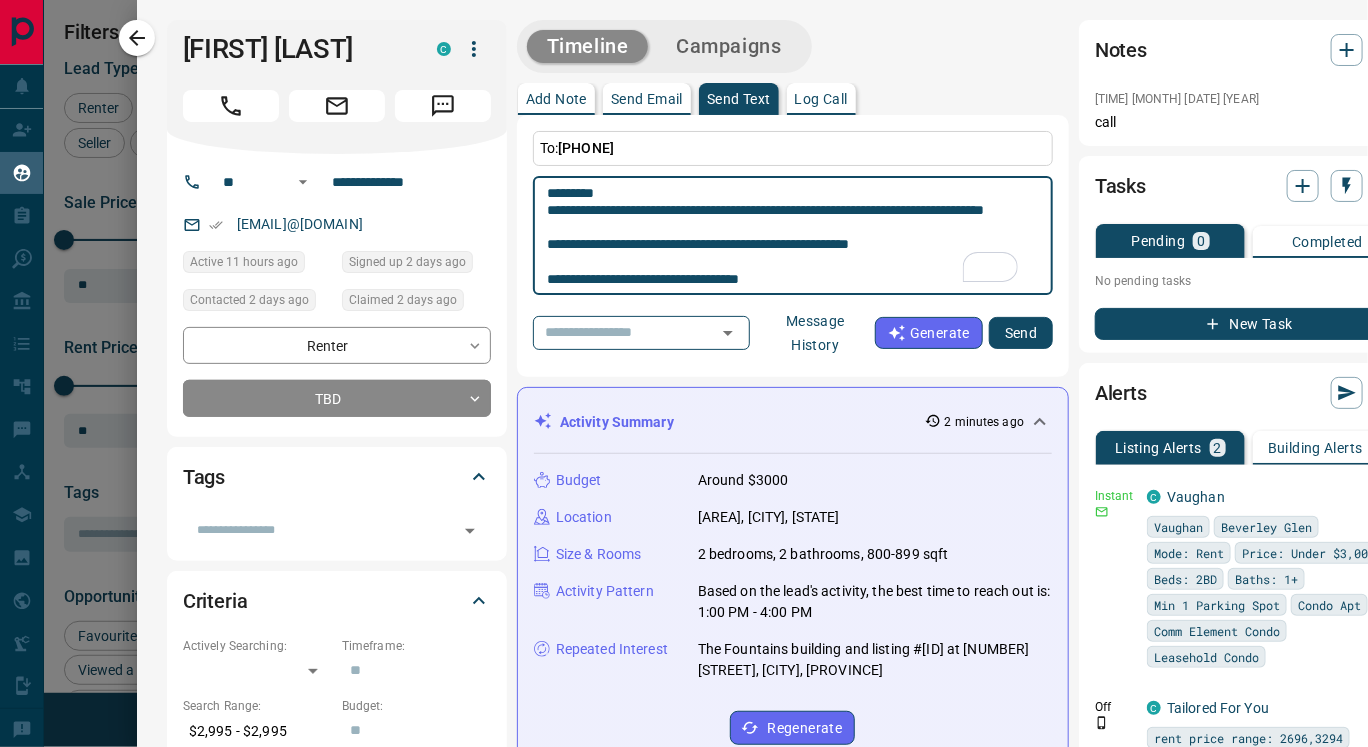 scroll, scrollTop: 79, scrollLeft: 0, axis: vertical 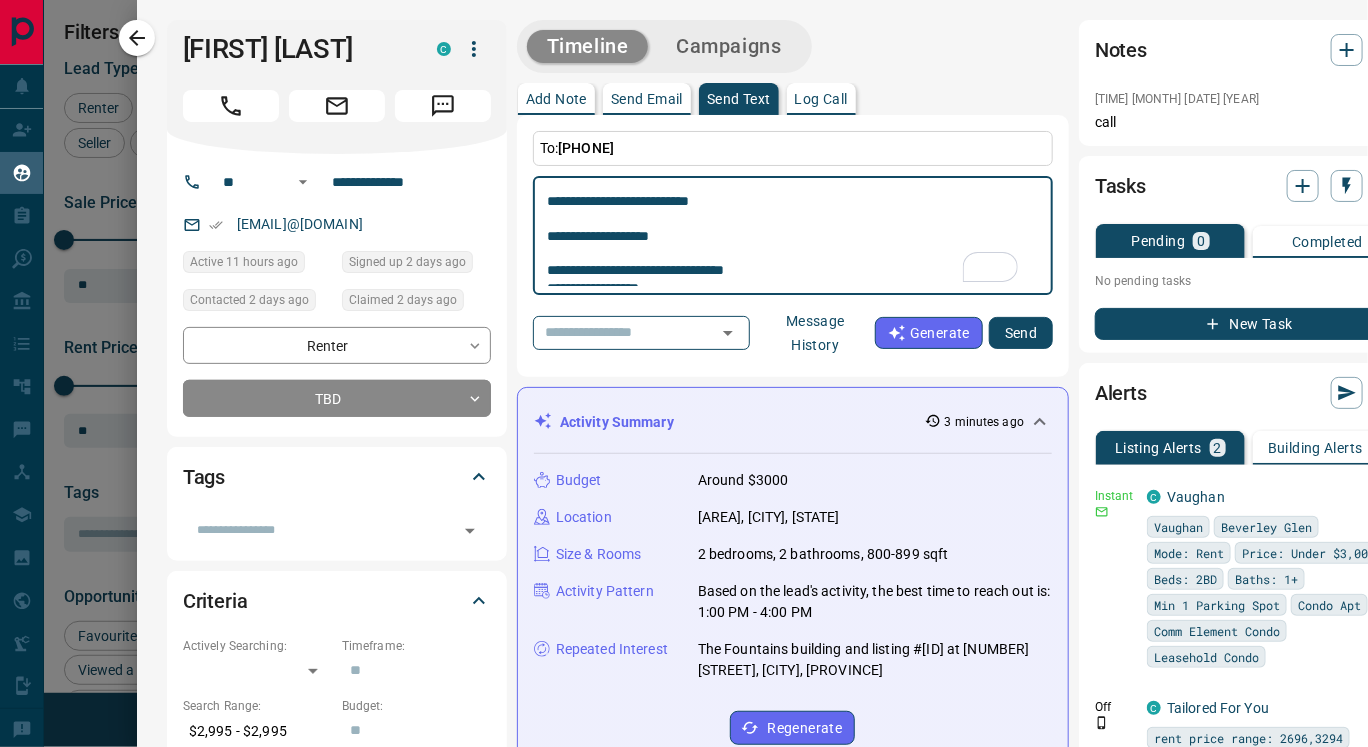 click on "**********" at bounding box center (793, 236) 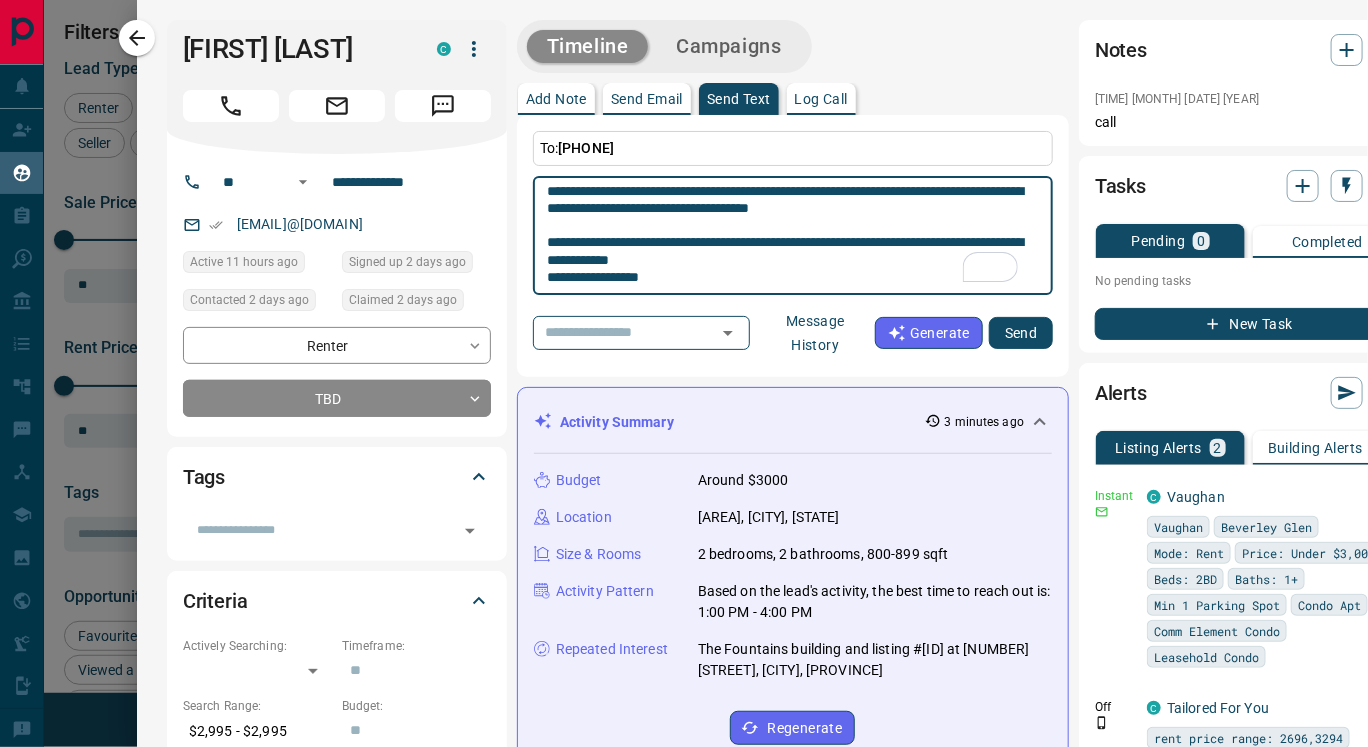 type on "**********" 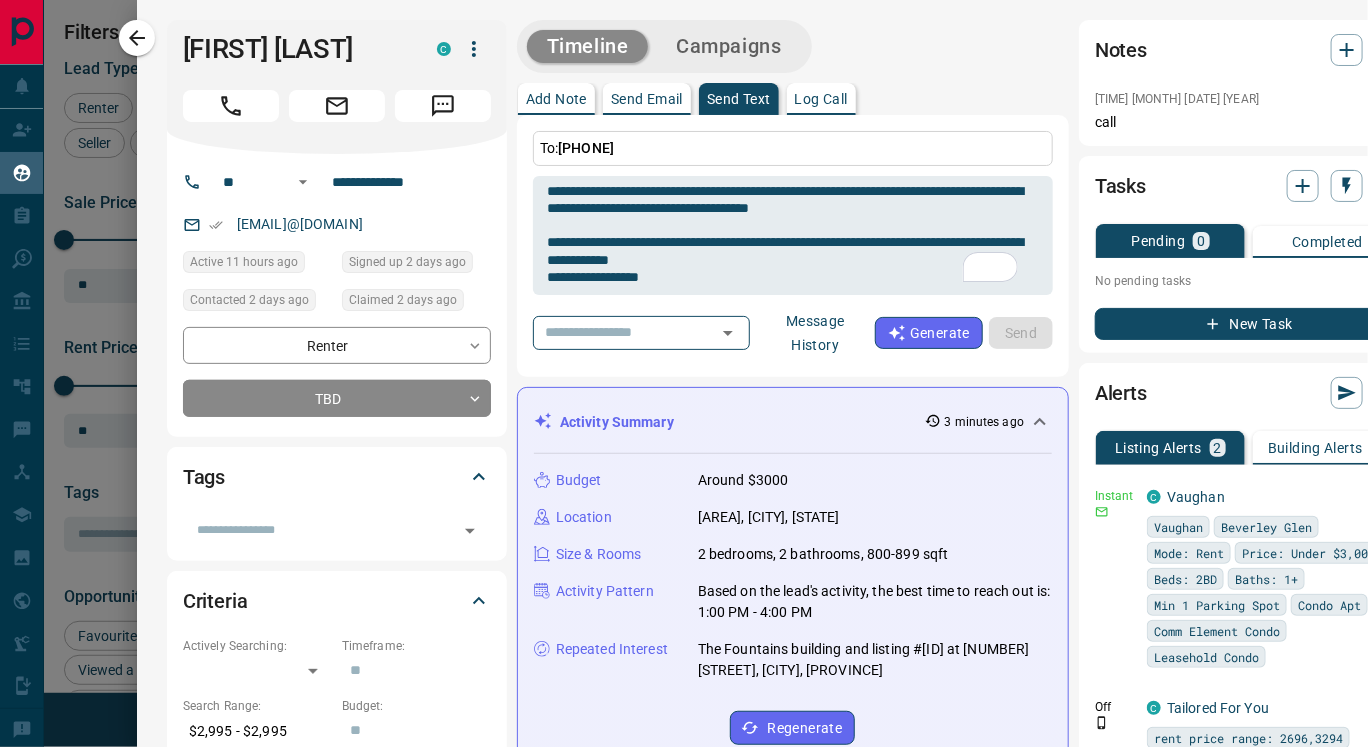 type 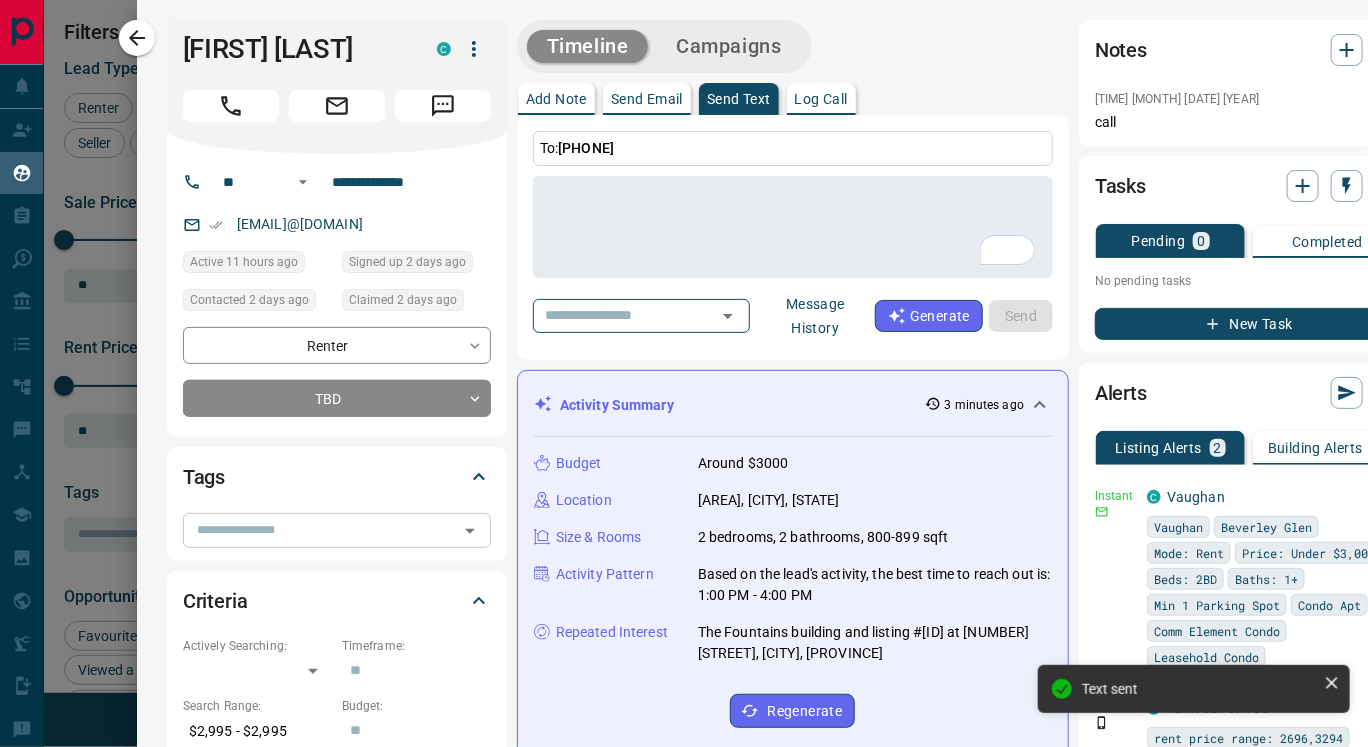 click at bounding box center (320, 530) 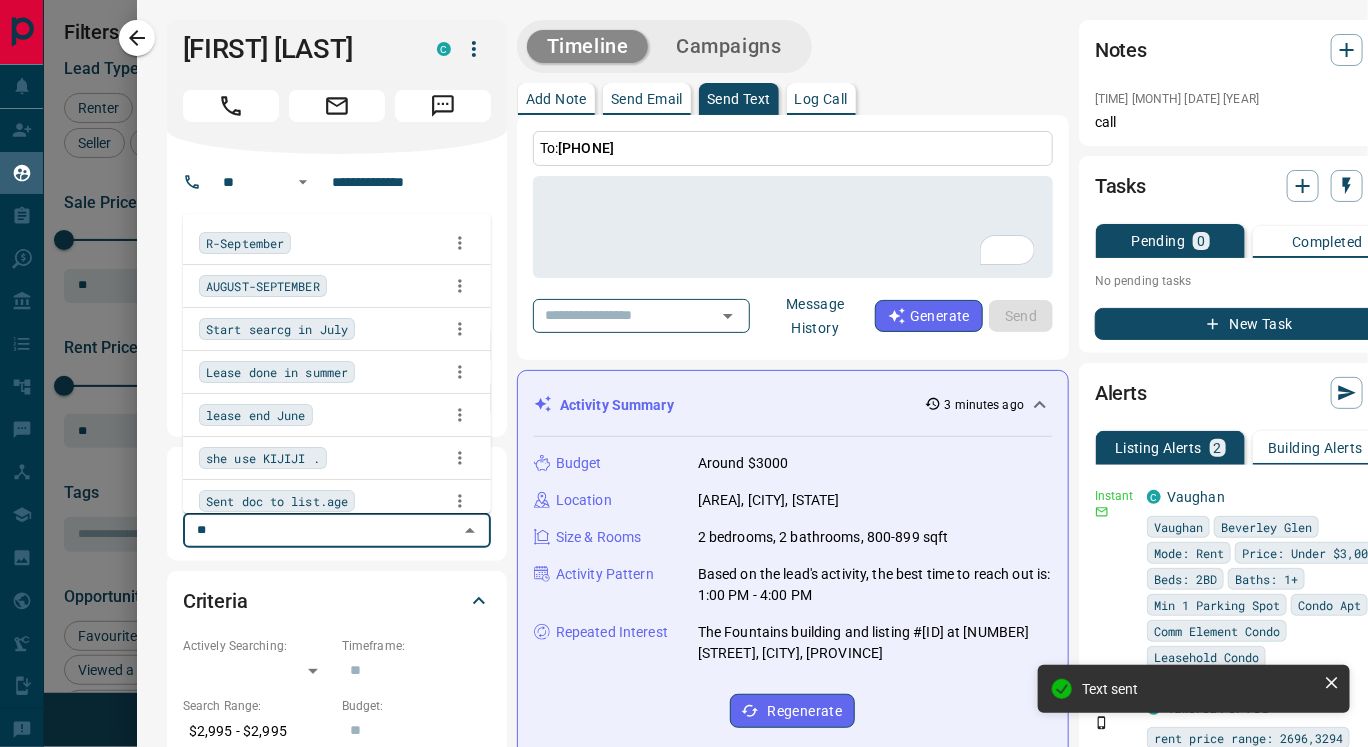 type on "***" 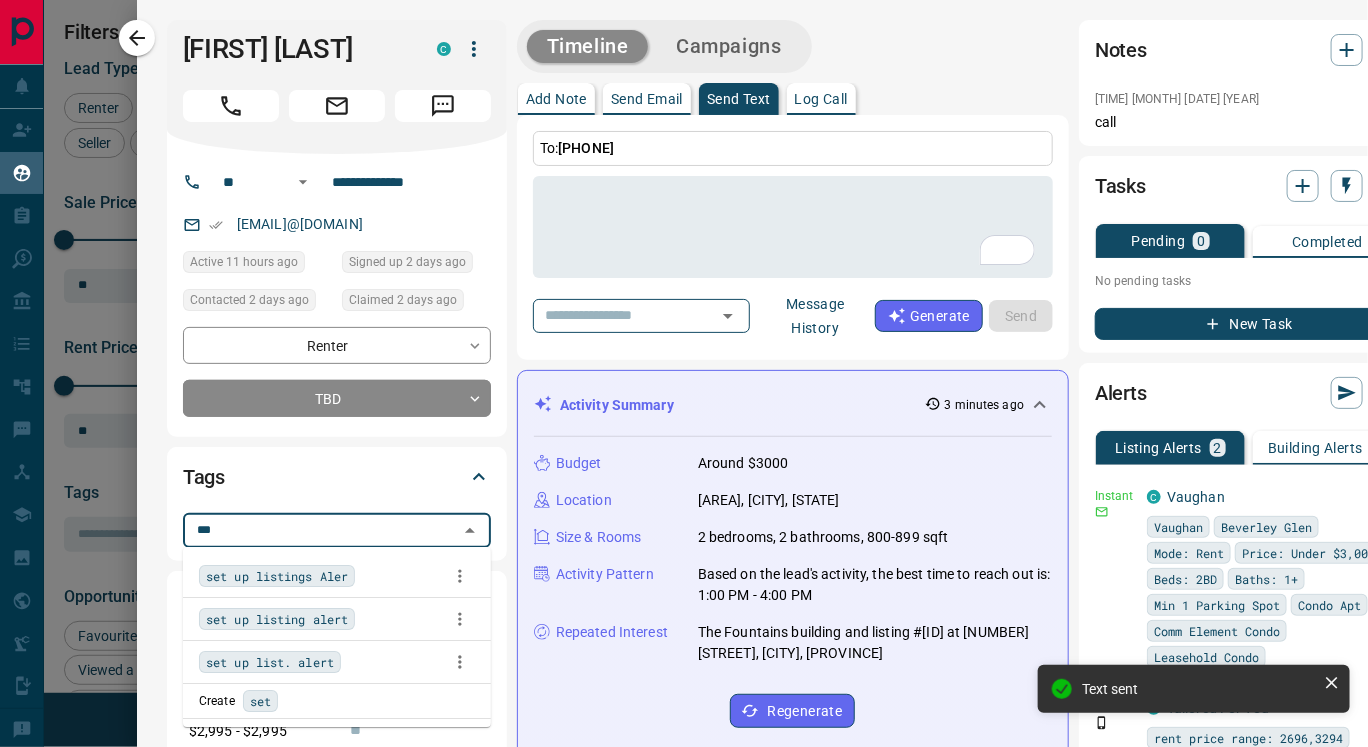 click on "set up listings Aler" at bounding box center (277, 576) 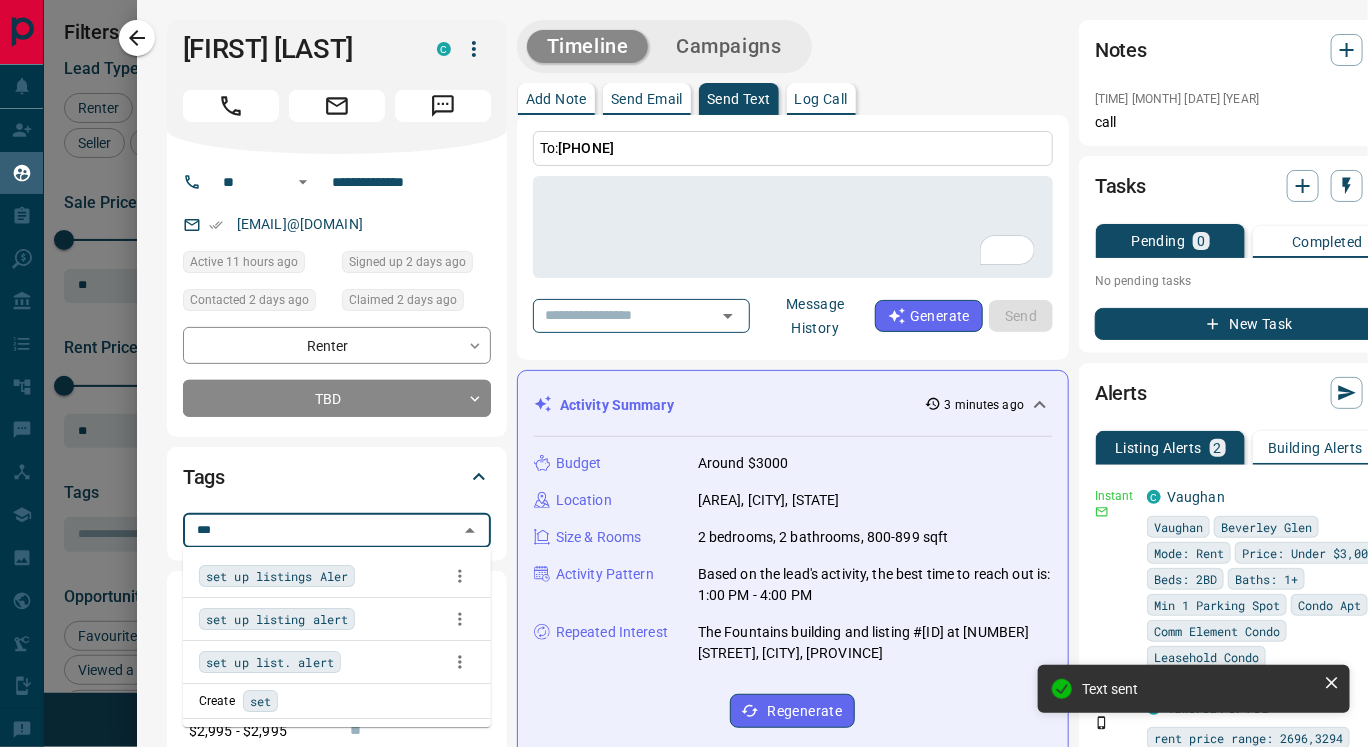 type 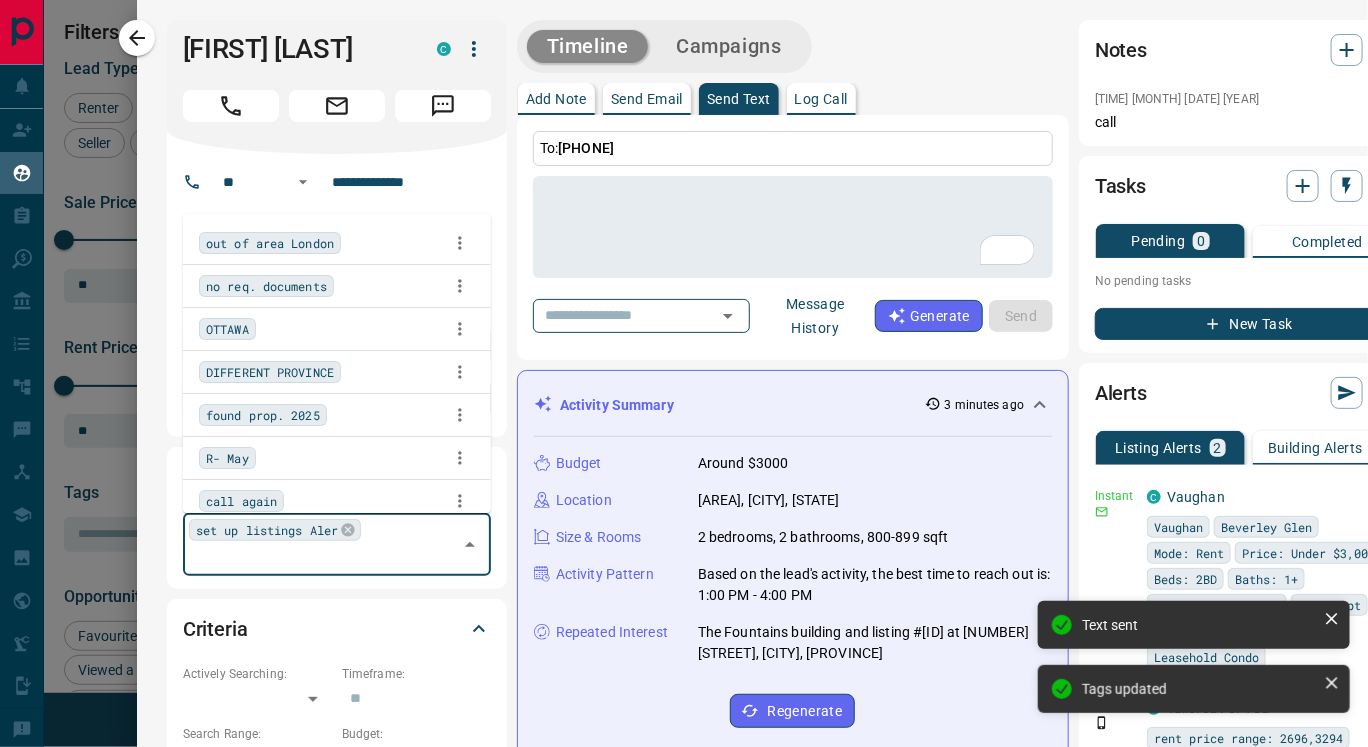 click on "call again" at bounding box center [337, 501] 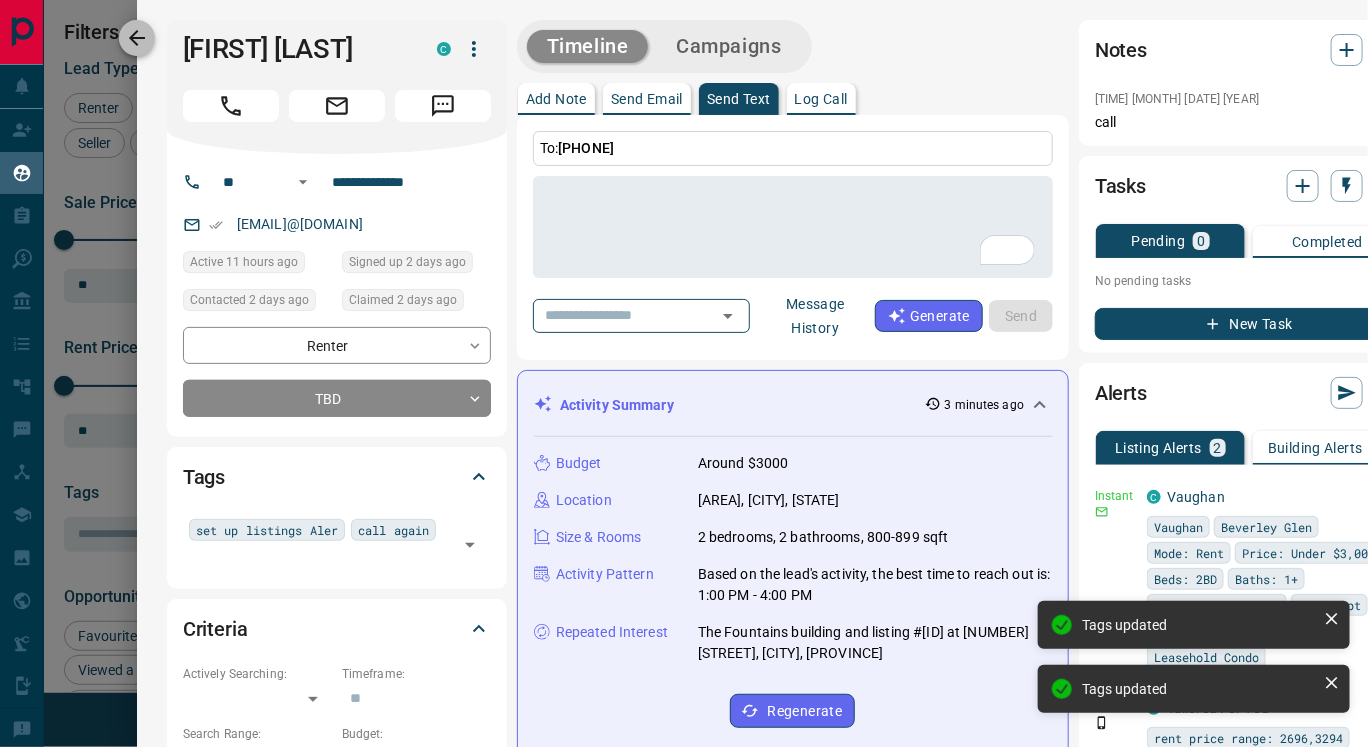 click 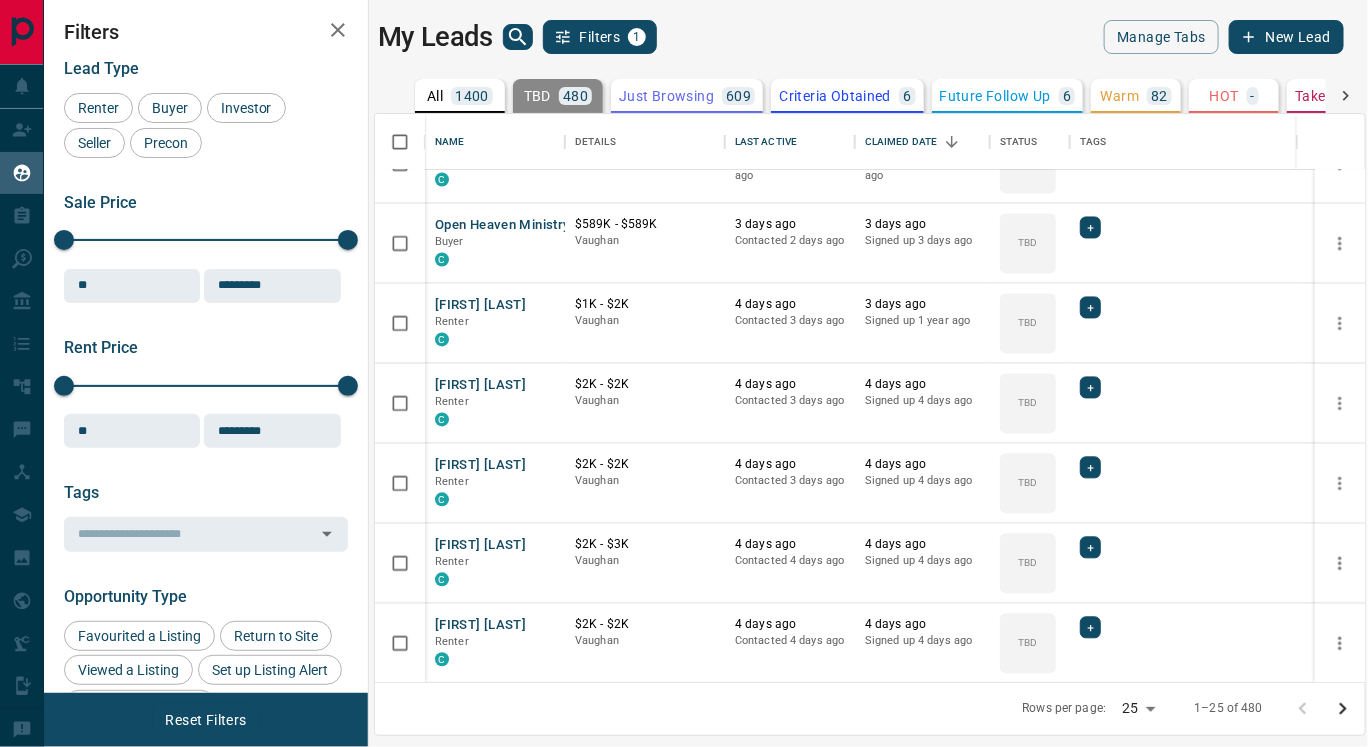 click on "Lead Transfers Claim Leads My Leads Tasks Opportunities Deals Campaigns Automations Messages Broker Bay Training Media Services Agent Resources Precon Worksheet Mobile Apps Disclosure Logout My Leads Filters 1 Manage Tabs New Lead All 1400 TBD 480 Do Not Contact - Not Responsive 142 Bogus 5 Just Browsing 609 Criteria Obtained 6 Future Follow Up 6 Warm 82 HOT - Taken on Showings - Submitted Offer - Client 70 Name Details Last Active Claimed Date Status Tags [FIRST] [LAST] P $1K - $2K[CITY] 2 days ago Contacted 2 days ago 3 days ago Signed up 2 weeks ago TBD + L Y C $2K - $3K [CITY] 1 minute ago Contacted 2 days ago 3 days ago Signed up 3 days ago TBD call again set up listings Aler + [FIRST] [LAST] C $2K - $2K[CITY] 3 days ago Contacted 19 hours ago 3 days ago Signed up 4 months ago TBD call again + [FIRST] [LAST] C $589K - $589K[CITY] 3 days ago Contacted 2 days ago 3 days ago Signed up 3 days ago TBD + [FIRST] [LAST] C $1K - $2K[CITY] 4 days ago Contacted 3 days ago TBD" at bounding box center [684, 361] 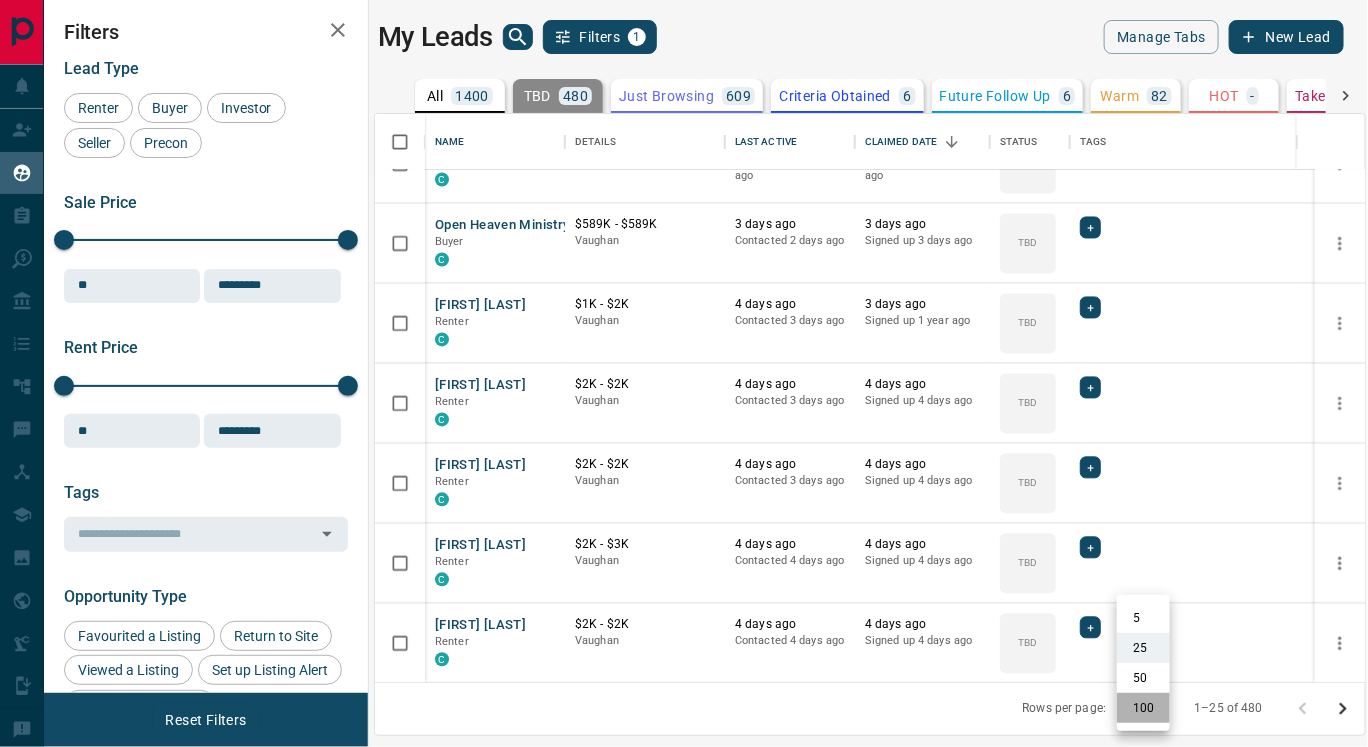 click on "100" at bounding box center [1143, 708] 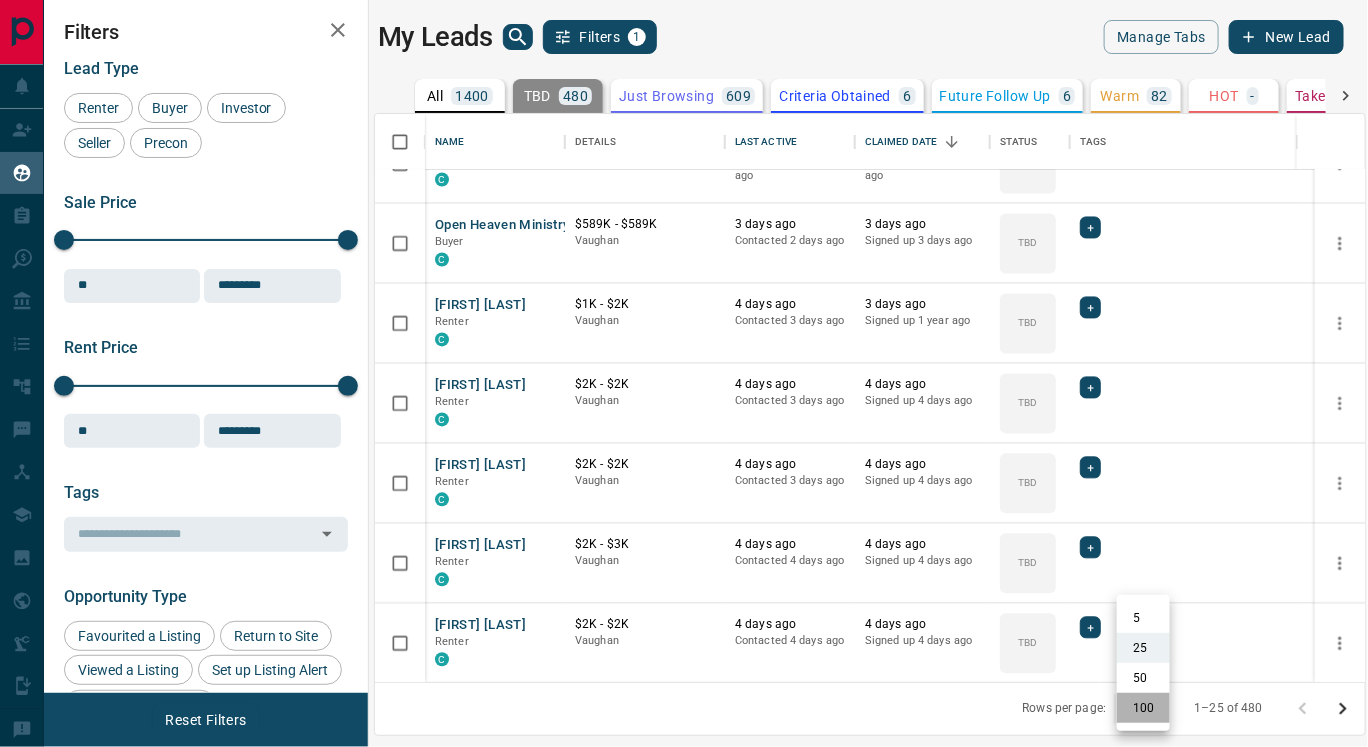 type on "***" 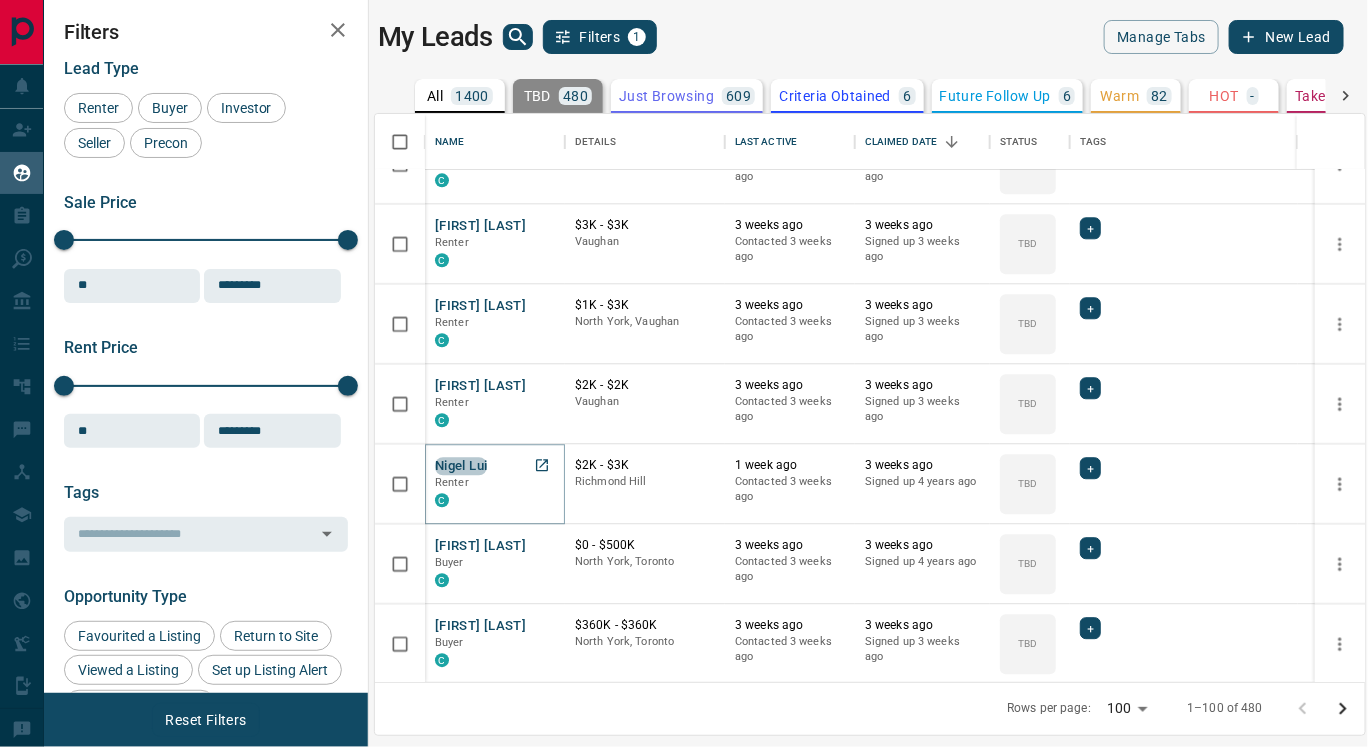 click on "Nigel Lui" at bounding box center [461, 466] 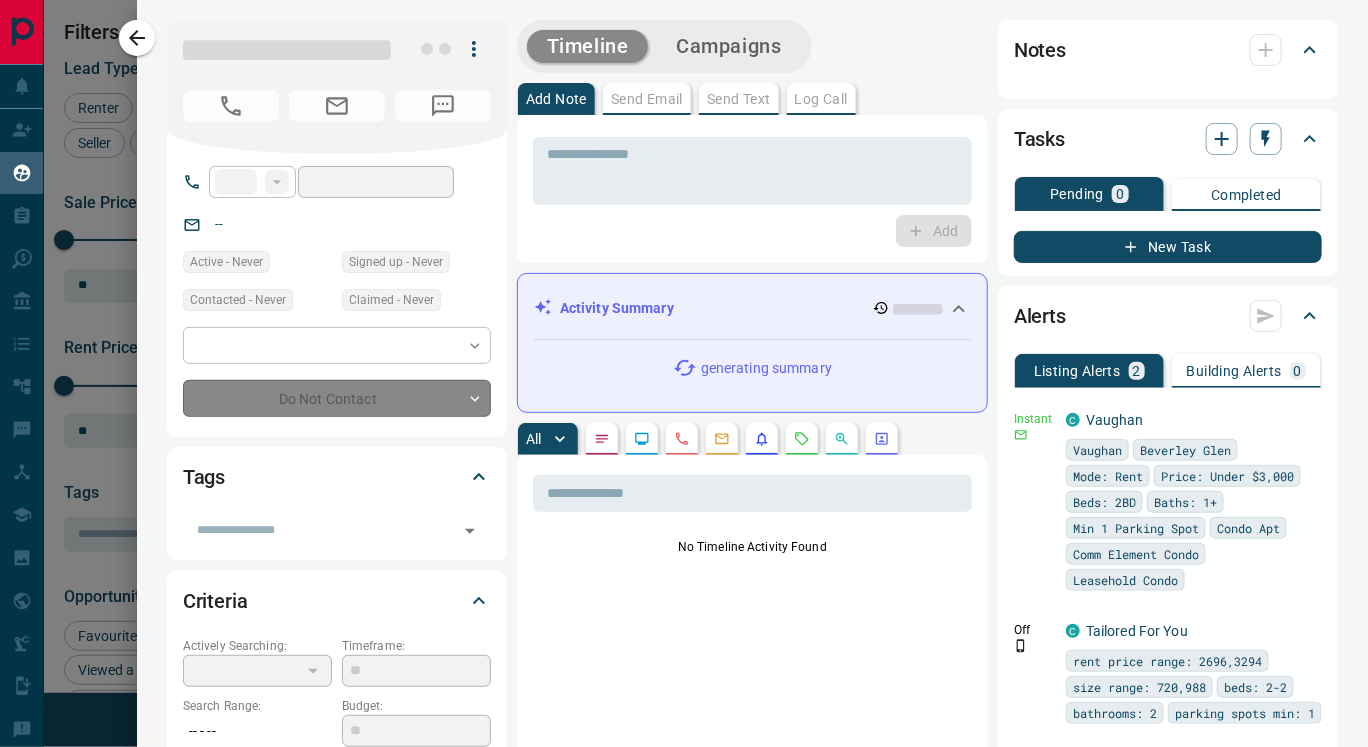 type on "**" 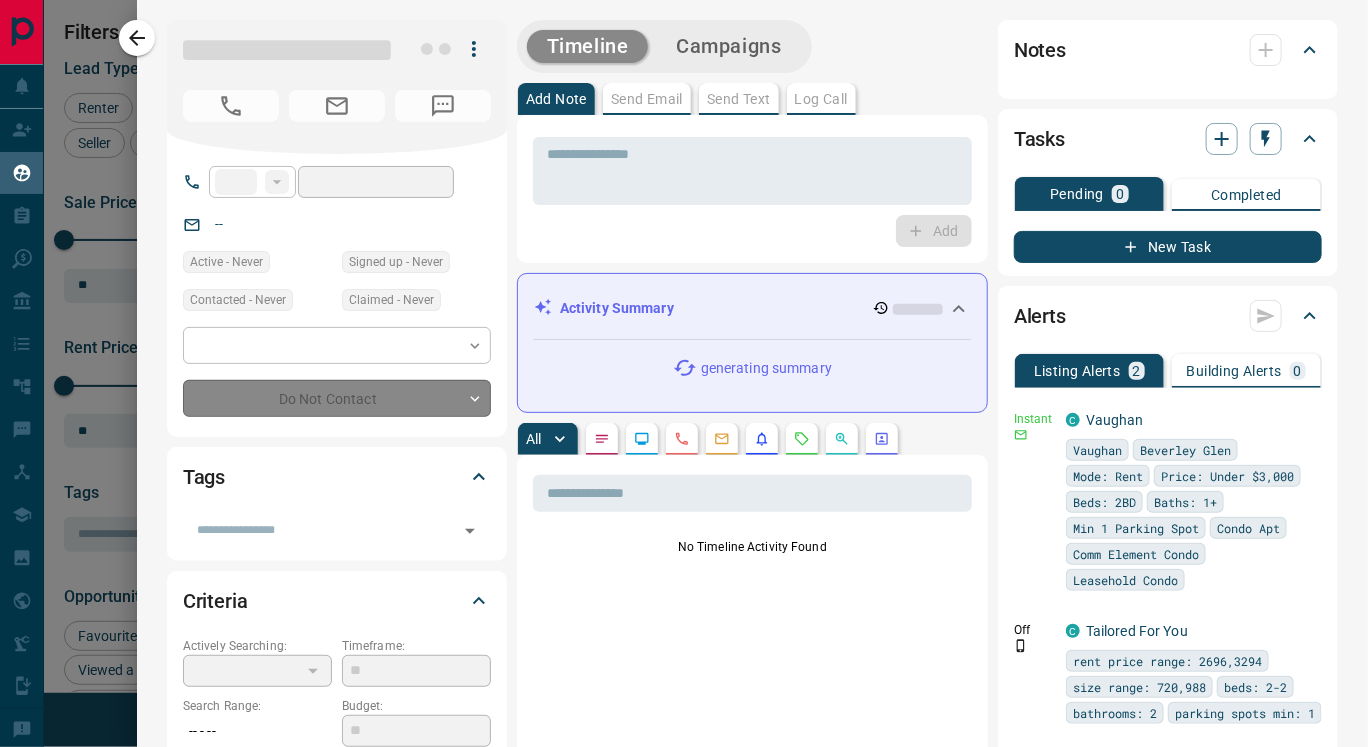 type on "**********" 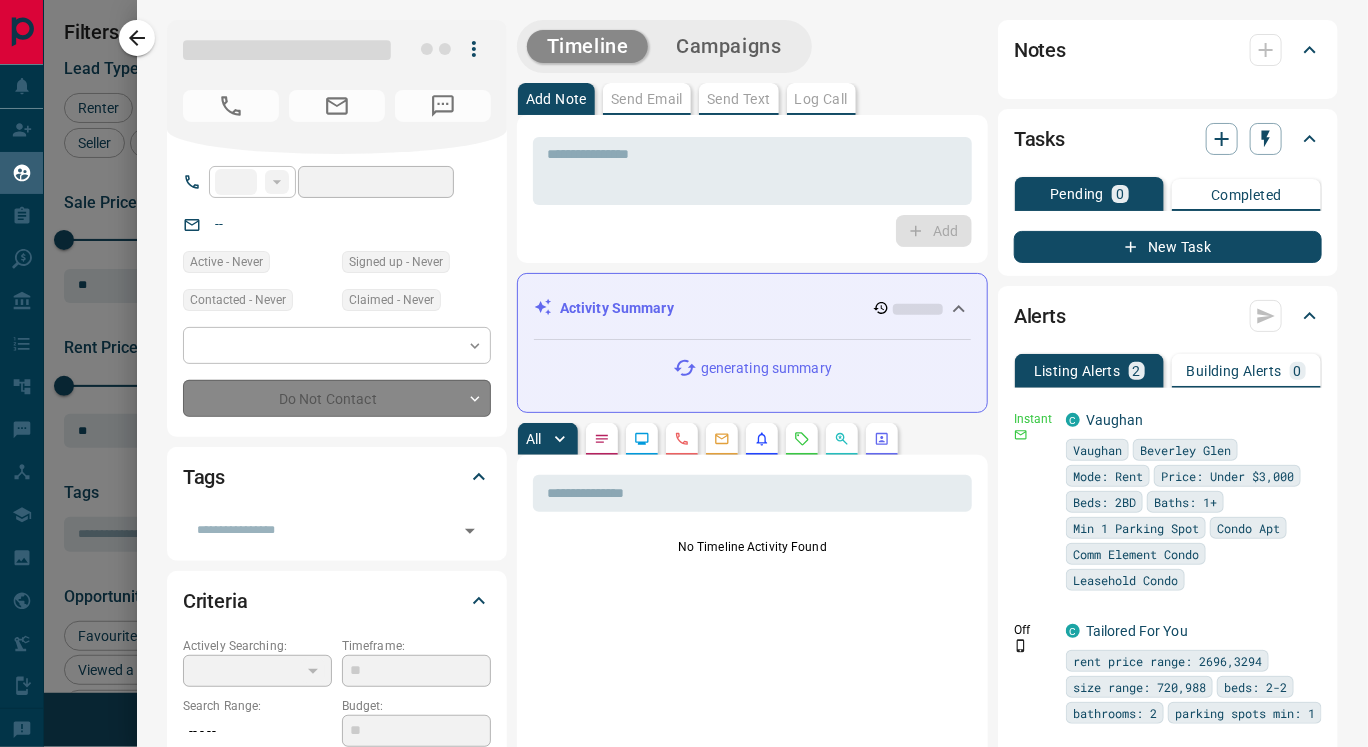 type on "**********" 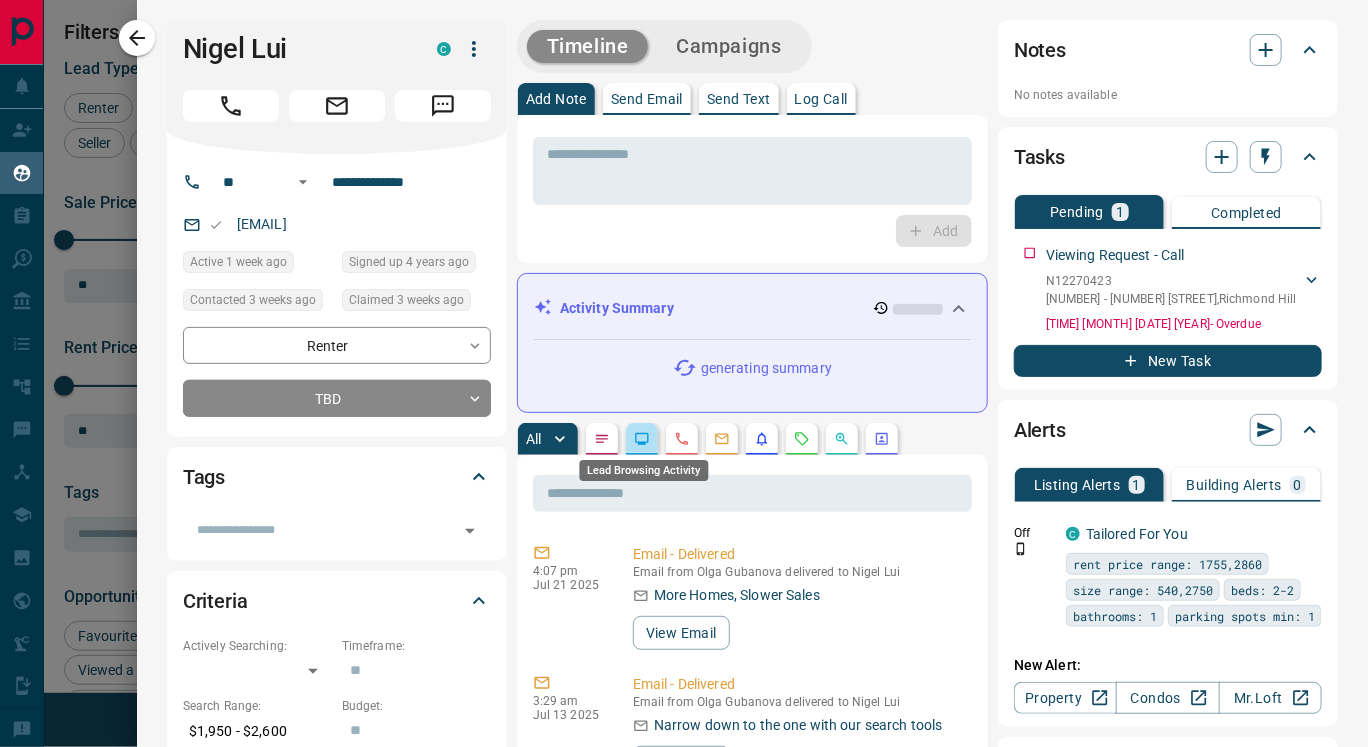 click 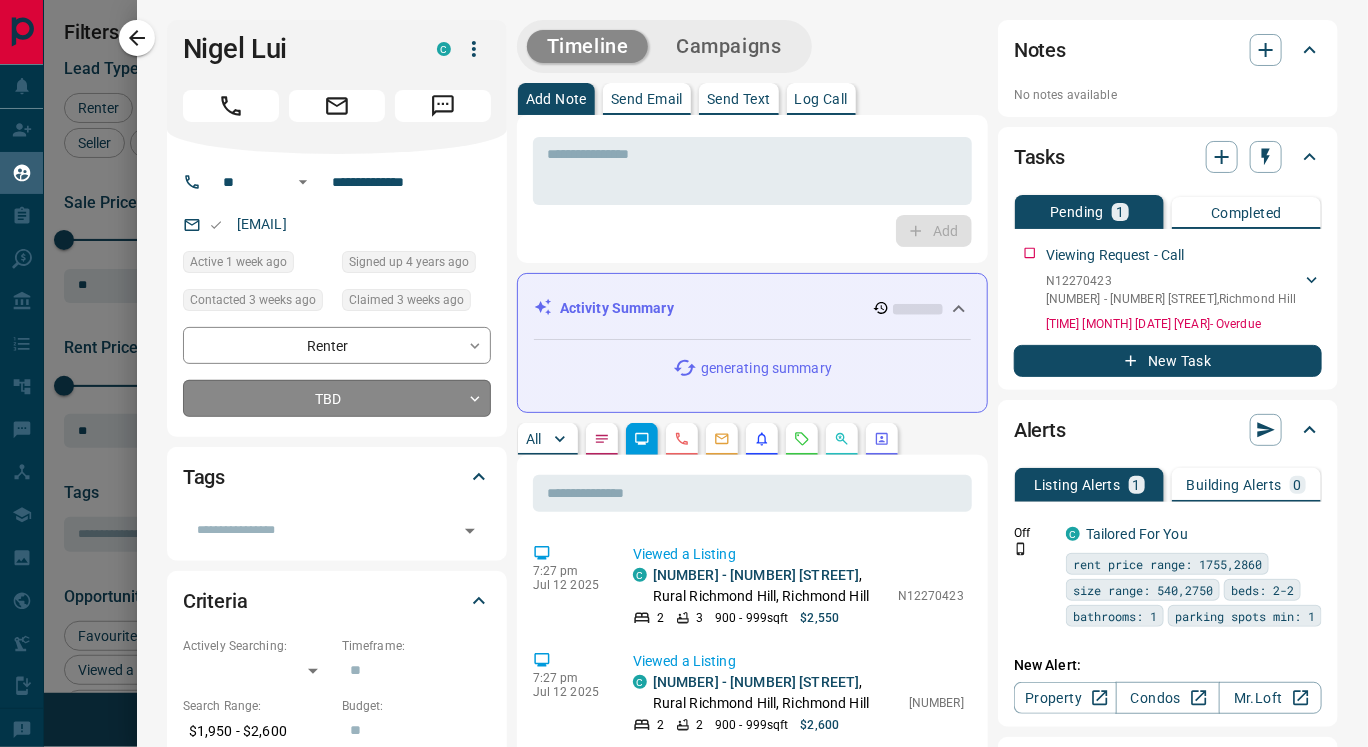 click on "Lead Transfers Claim Leads My Leads Tasks Opportunities Deals Campaigns Automations Messages Broker Bay Training Media Services Agent Resources Precon Worksheet Mobile Apps Disclosure Logout My Leads Filters 1 Manage Tabs New Lead All 1400 TBD 480 Do Not Contact - Not Responsive 142 Bogus 5 Just Browsing 609 Criteria Obtained 6 Future Follow Up 6 Warm 82 HOT - Taken on Showings - Submitted Offer - Client 70 Name Details Last Active Claimed Date Status Tags Hamidreza Naghizadeh Renter C $3K - $3K Richmond Hill 3 weeks ago Contacted 3 weeks ago 3 weeks ago Signed up 3 weeks ago TBD + Amanda Del Re Buyer, Renter C $3K - $3K Richmond Hill 3 weeks ago Contacted 3 weeks ago 3 weeks ago Signed up 3 weeks ago TBD + Deivi Felipe Sarmiento Alegría Renter C $2K - $2K Richmond Hill 3 weeks ago Contacted 3 weeks ago 3 weeks ago Signed up 3 weeks ago TBD + Sanjay Sharma Renter C $3K - $3K Vaughan 3 weeks ago Contacted 3 weeks ago 3 weeks ago Signed up 3 weeks ago TBD + Juliana Ragone Renter C $1K - $3K North York, Vaughan" at bounding box center (684, 361) 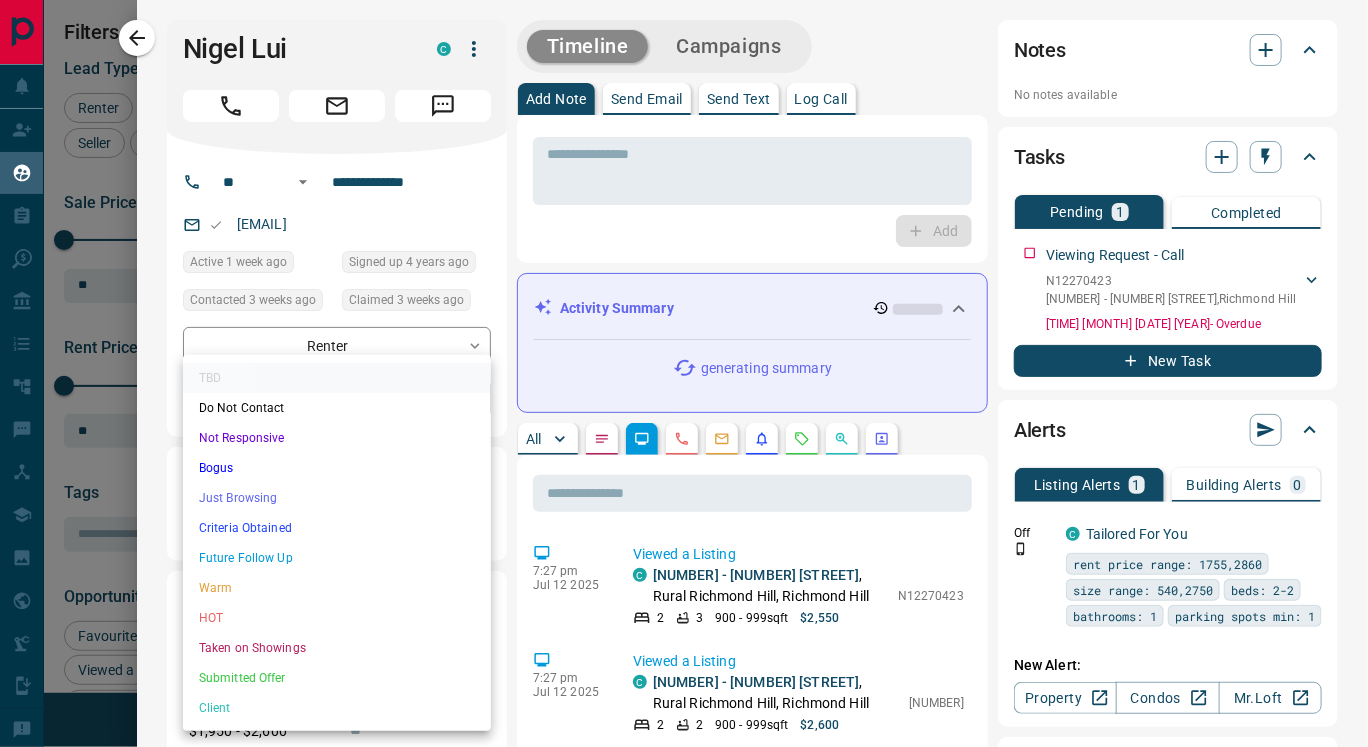 click on "Just Browsing" at bounding box center (337, 498) 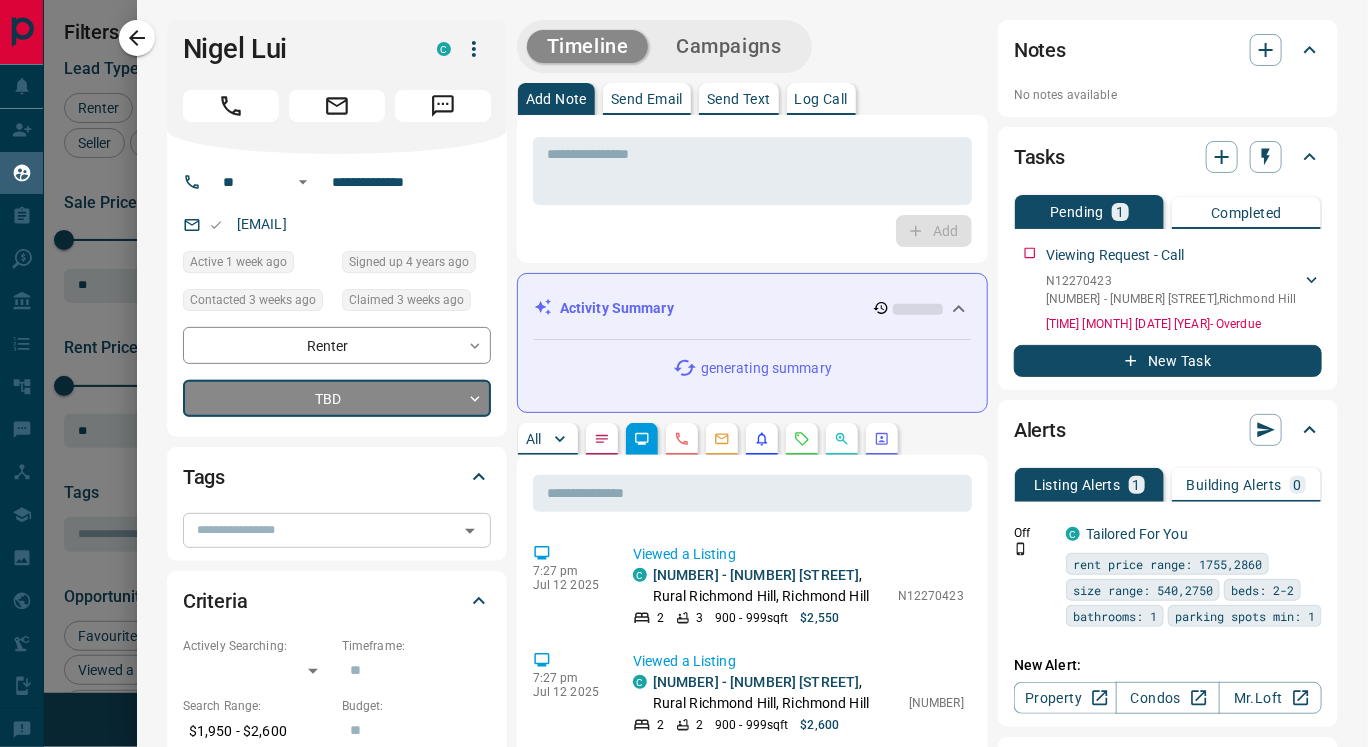 click at bounding box center (320, 530) 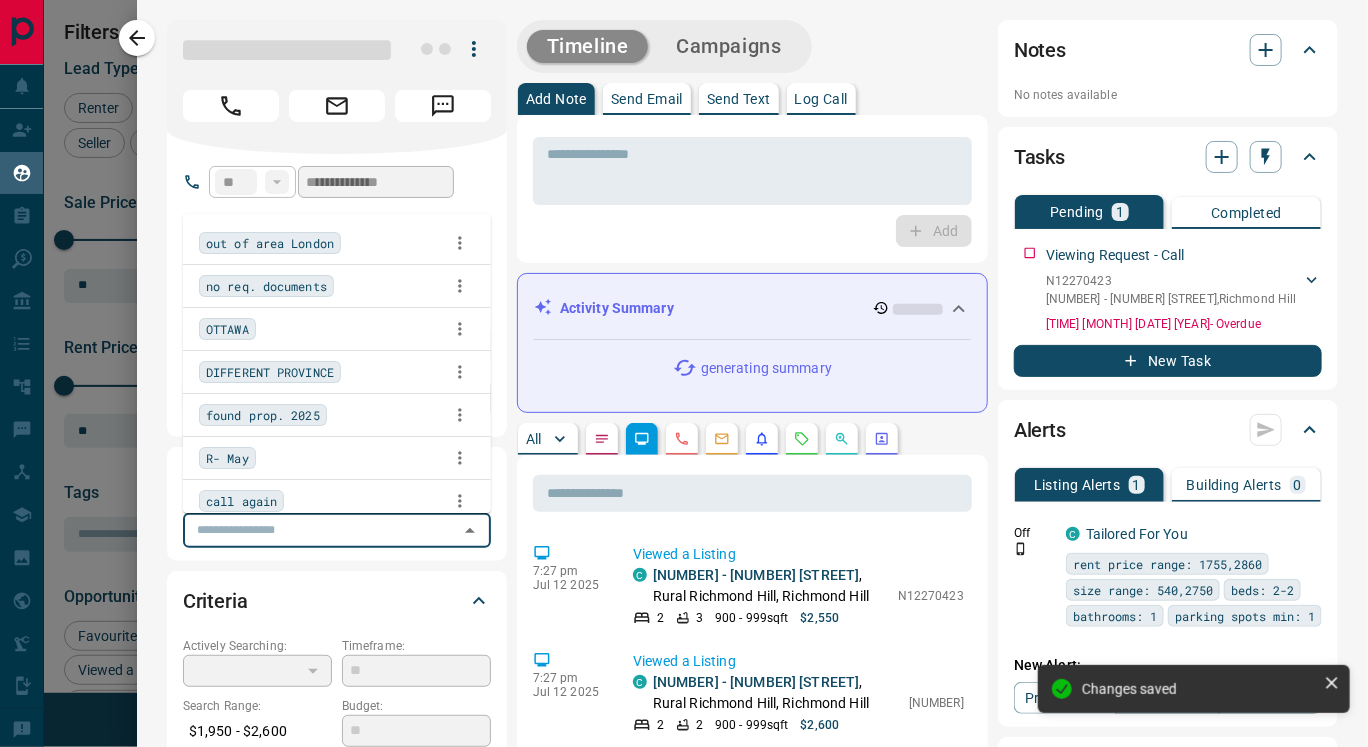 type on "*" 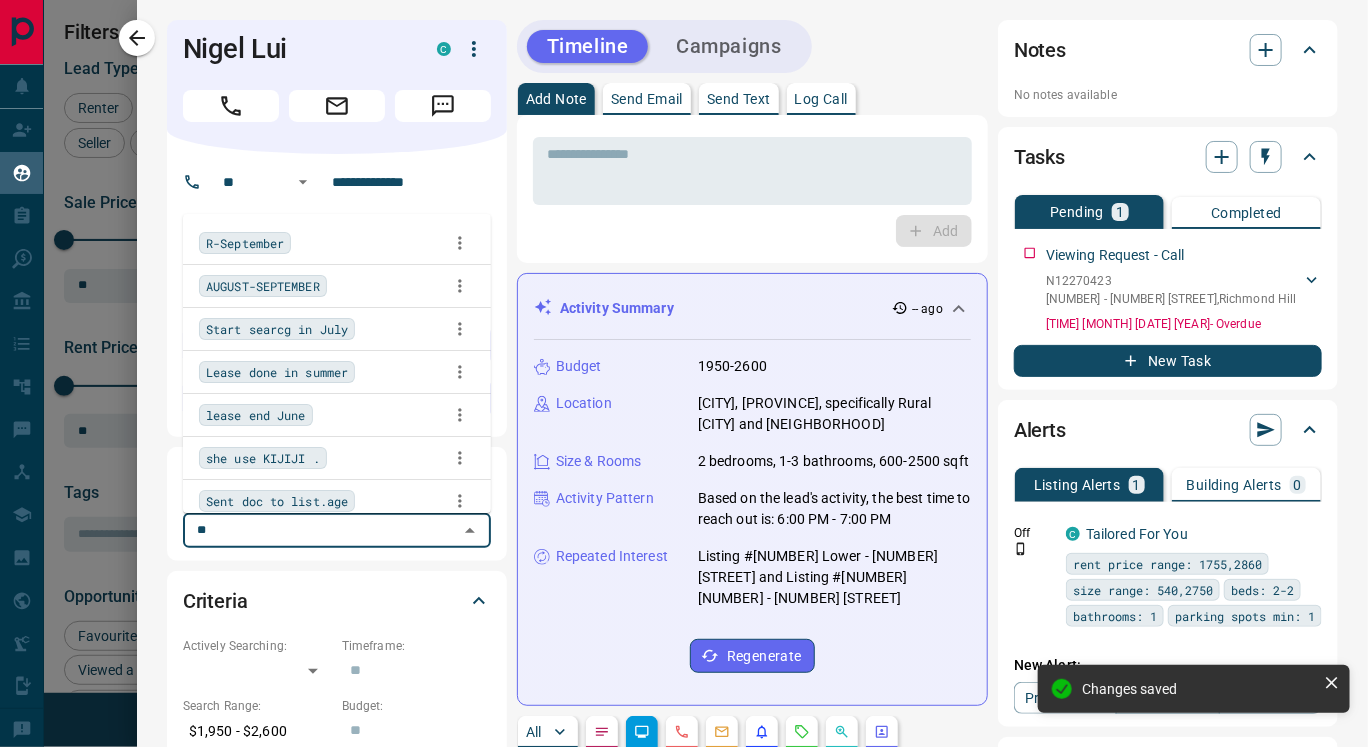 type on "***" 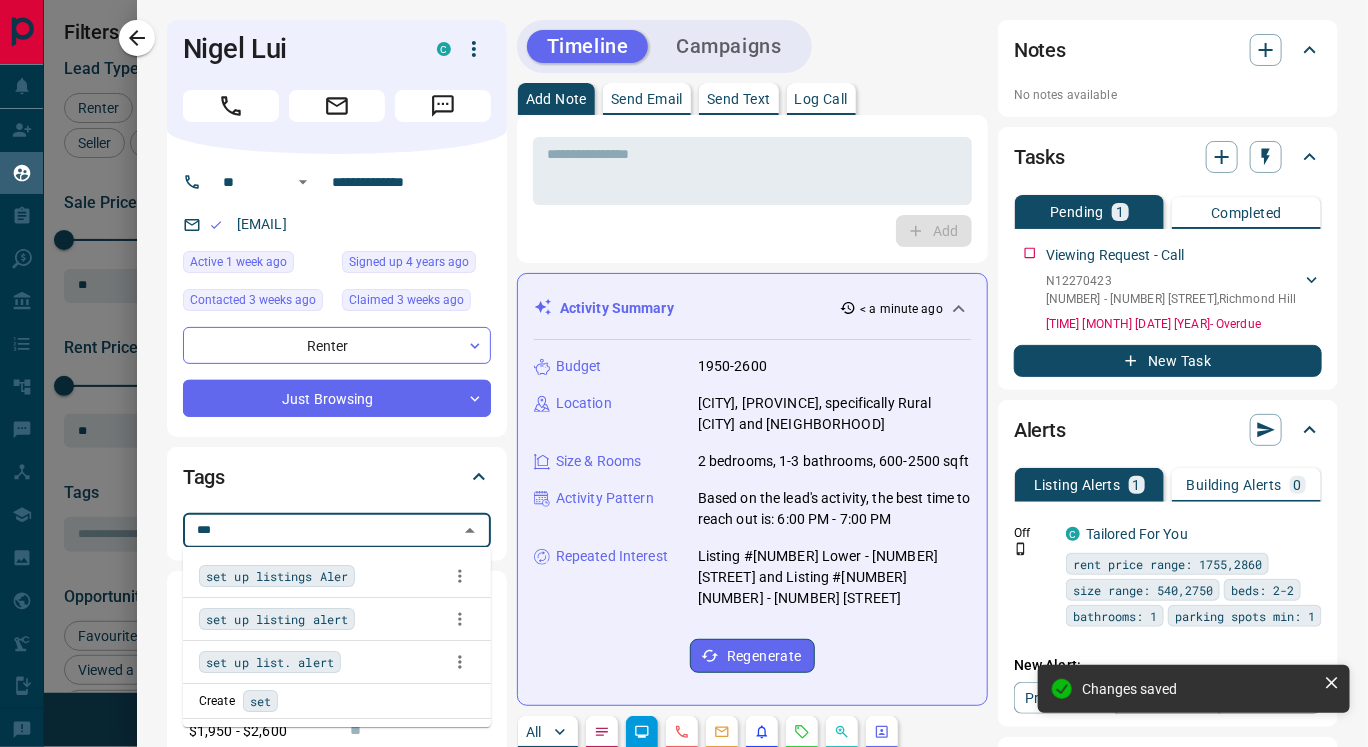 click on "set up listings Aler" at bounding box center (277, 576) 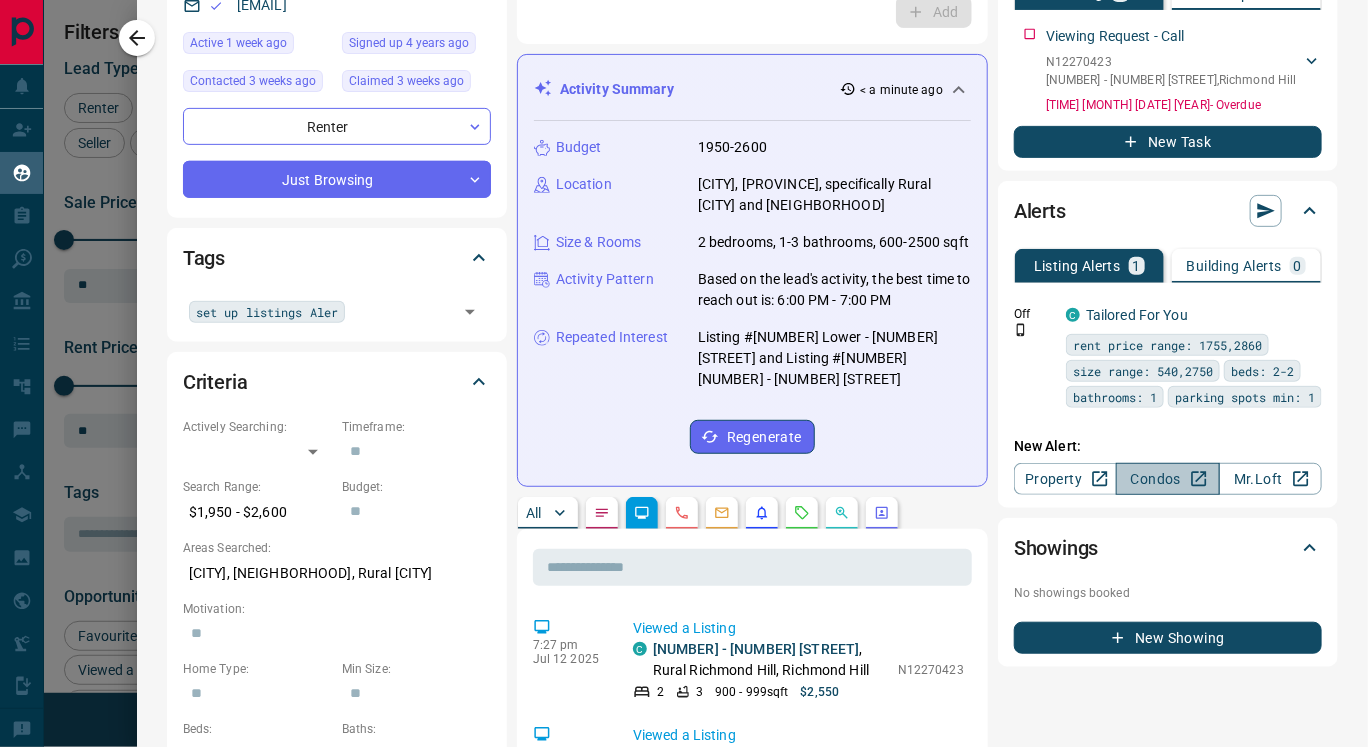 click on "Condos" at bounding box center [1167, 479] 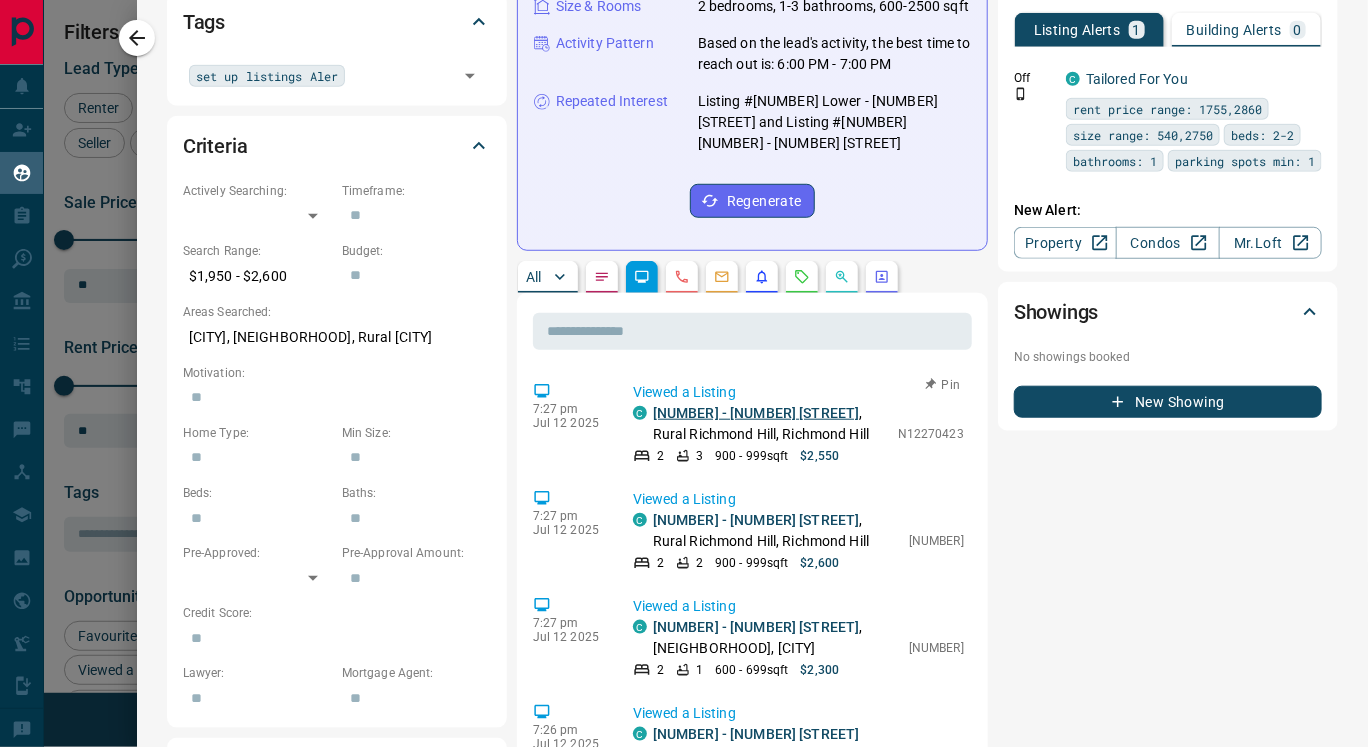 scroll, scrollTop: 458, scrollLeft: 0, axis: vertical 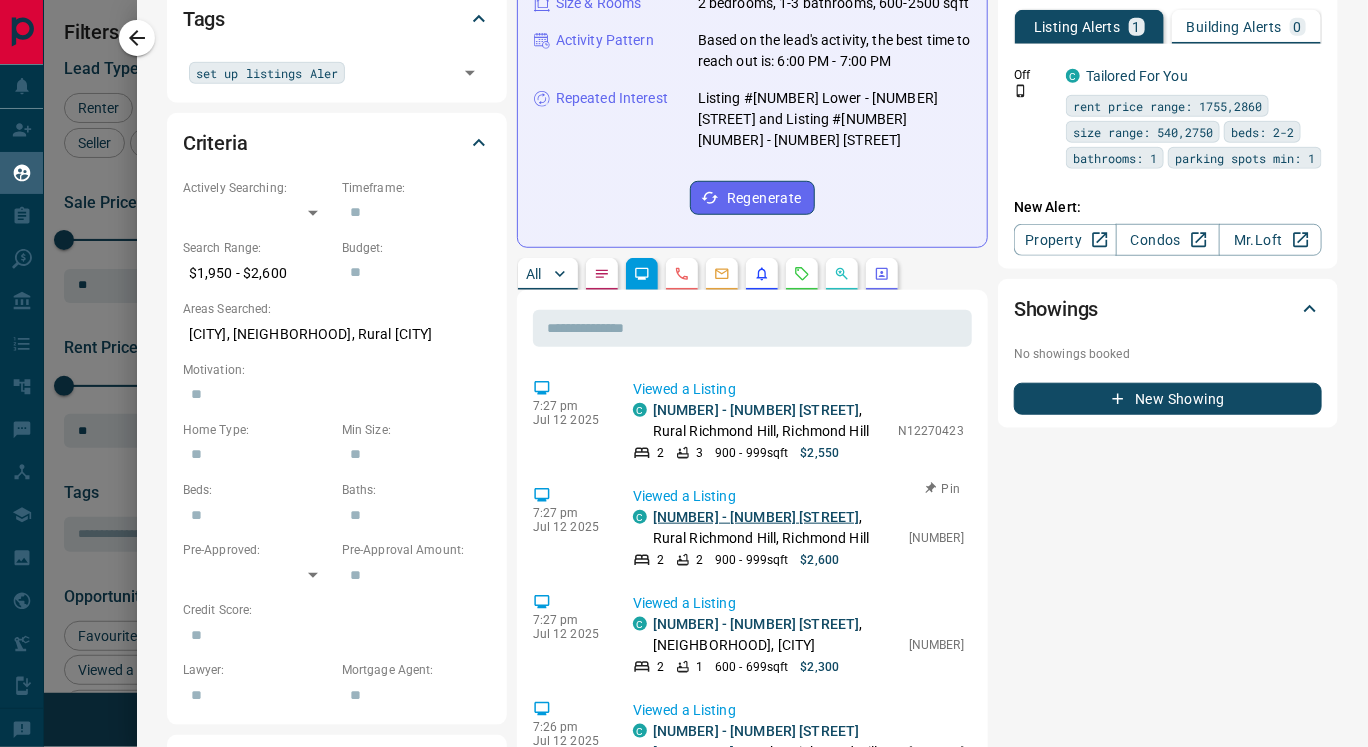 click on "[NUMBER] - [NUMBER] [STREET]" at bounding box center [756, 517] 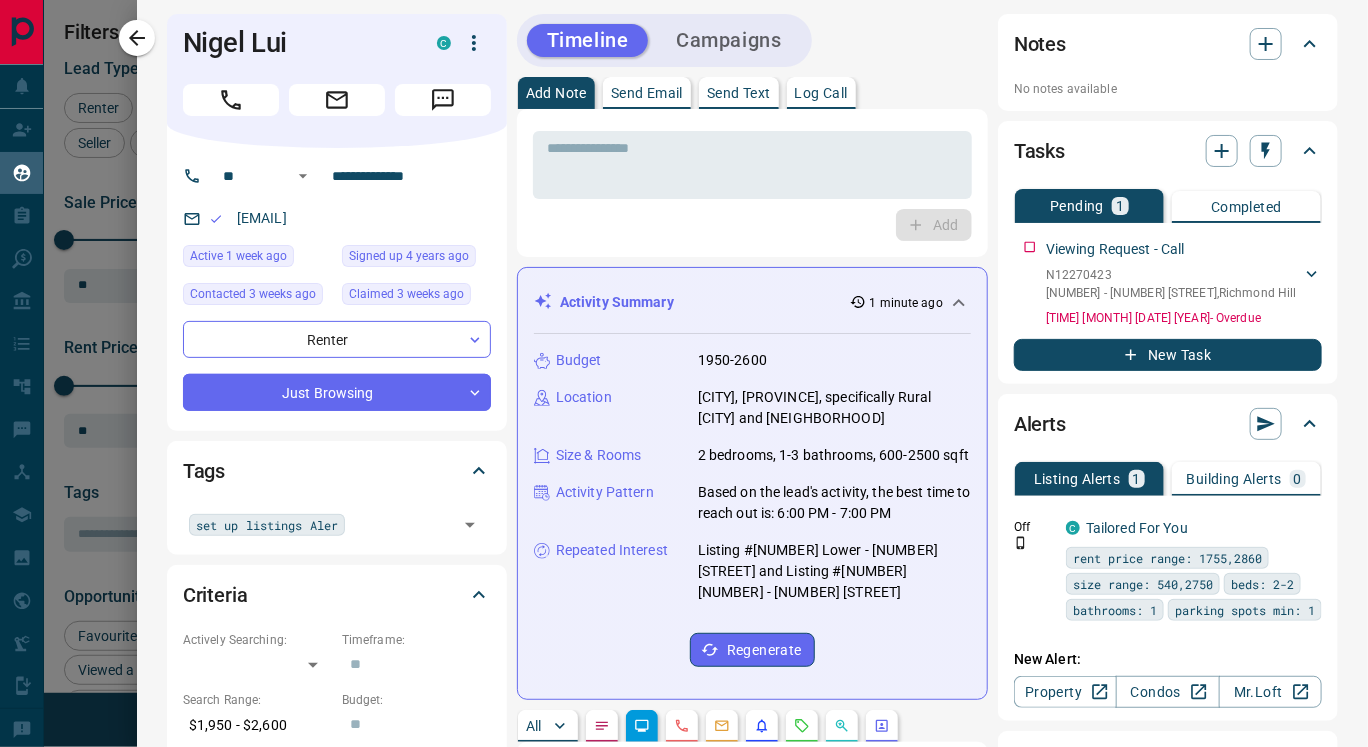 scroll, scrollTop: 0, scrollLeft: 0, axis: both 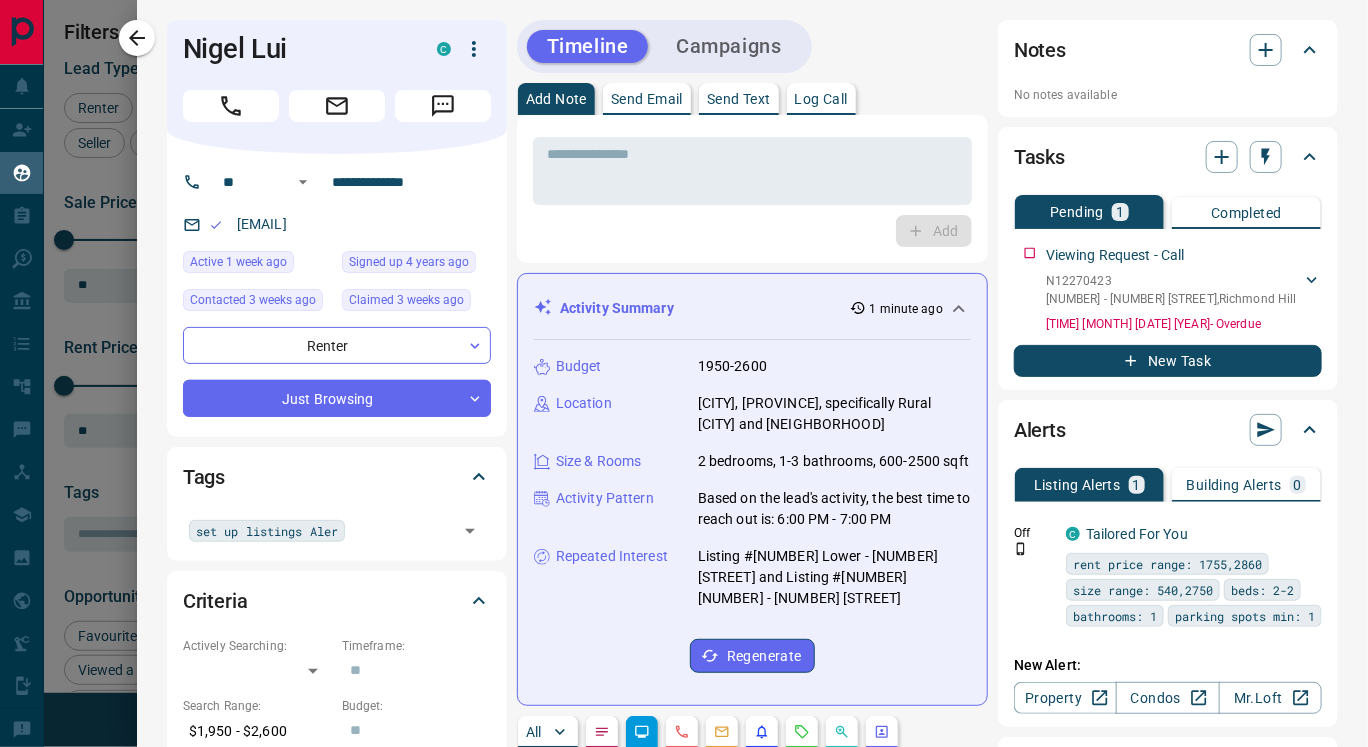 drag, startPoint x: 235, startPoint y: 217, endPoint x: 411, endPoint y: 214, distance: 176.02557 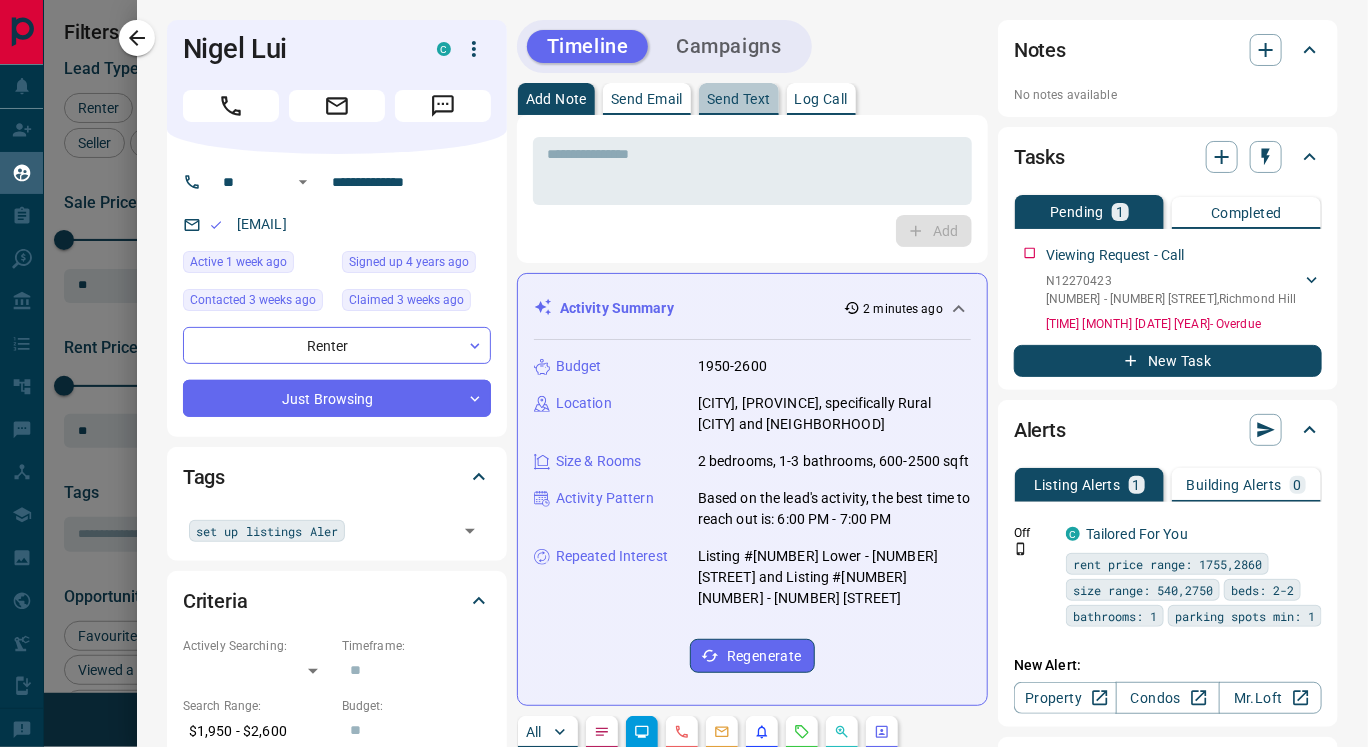 click on "Send Text" at bounding box center [739, 99] 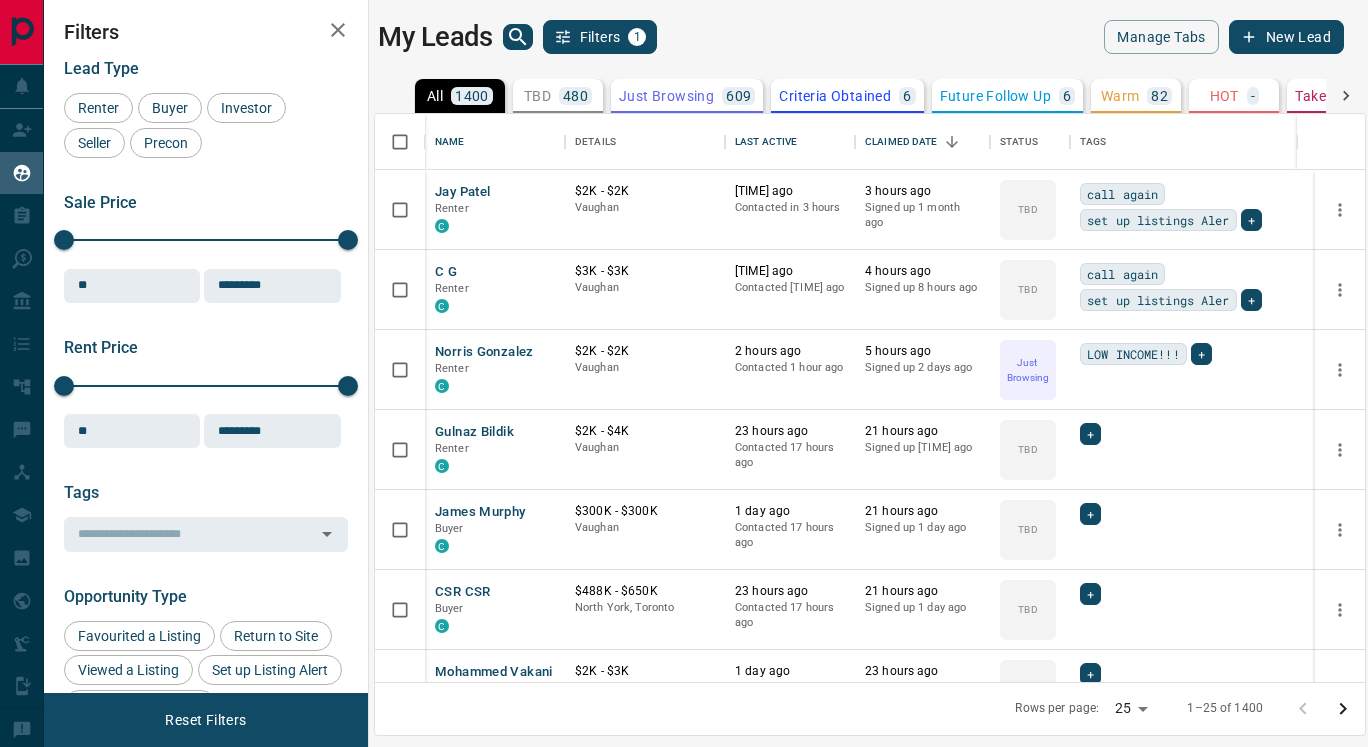 scroll, scrollTop: 0, scrollLeft: 0, axis: both 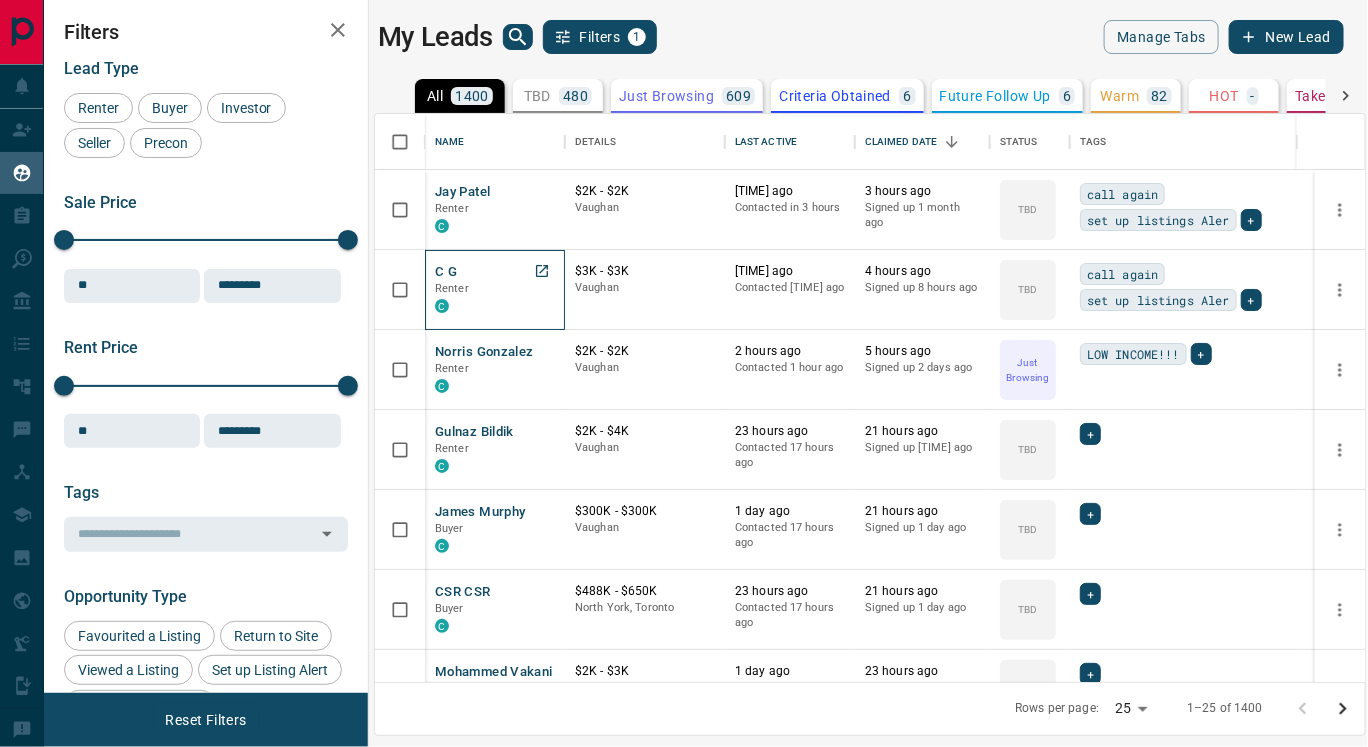 click on "Renter" at bounding box center [495, 289] 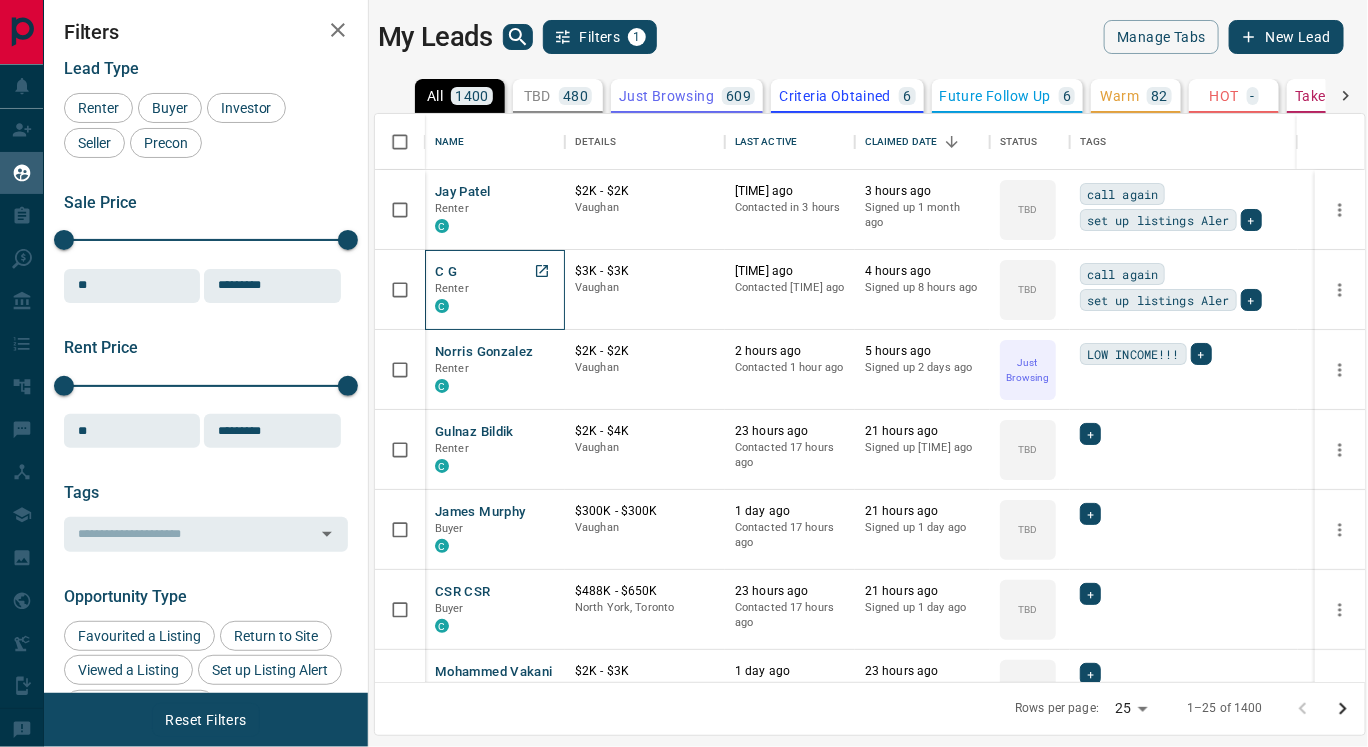 click on "Renter" at bounding box center (495, 289) 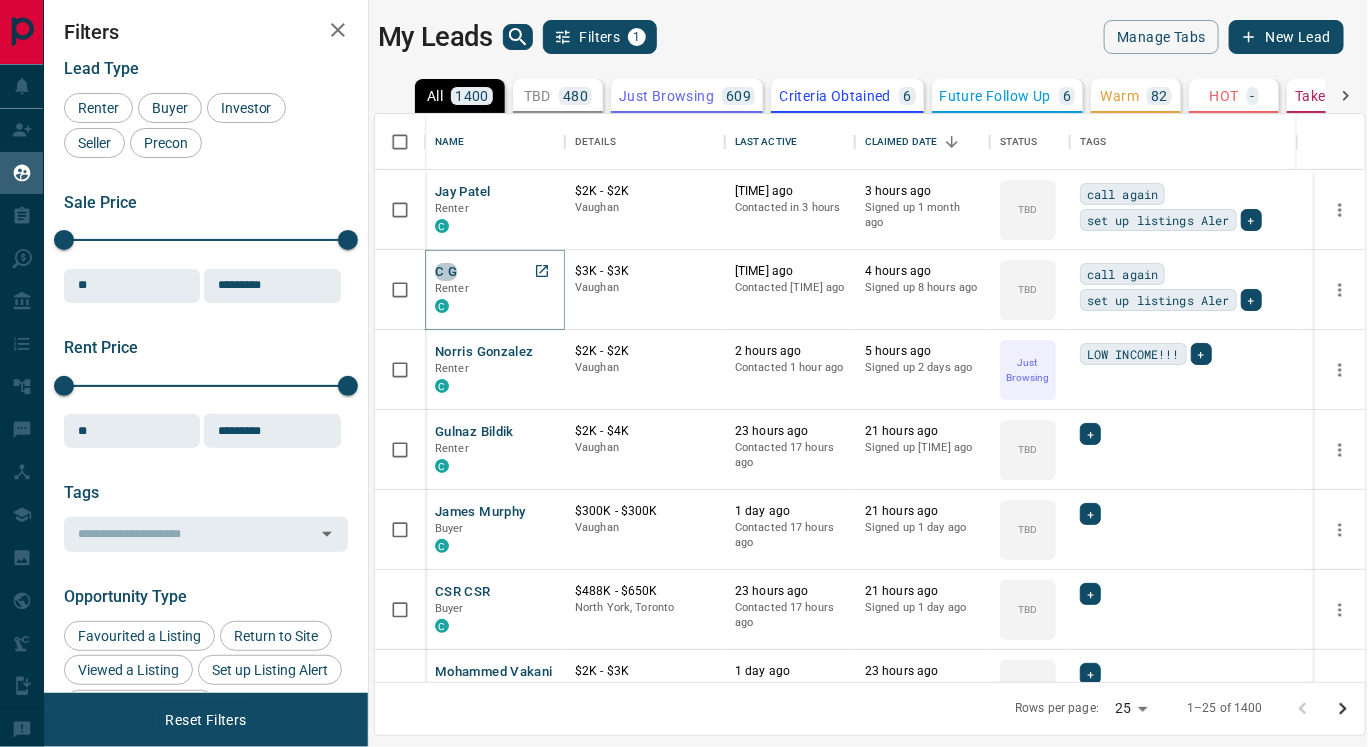 click on "C G" at bounding box center [446, 272] 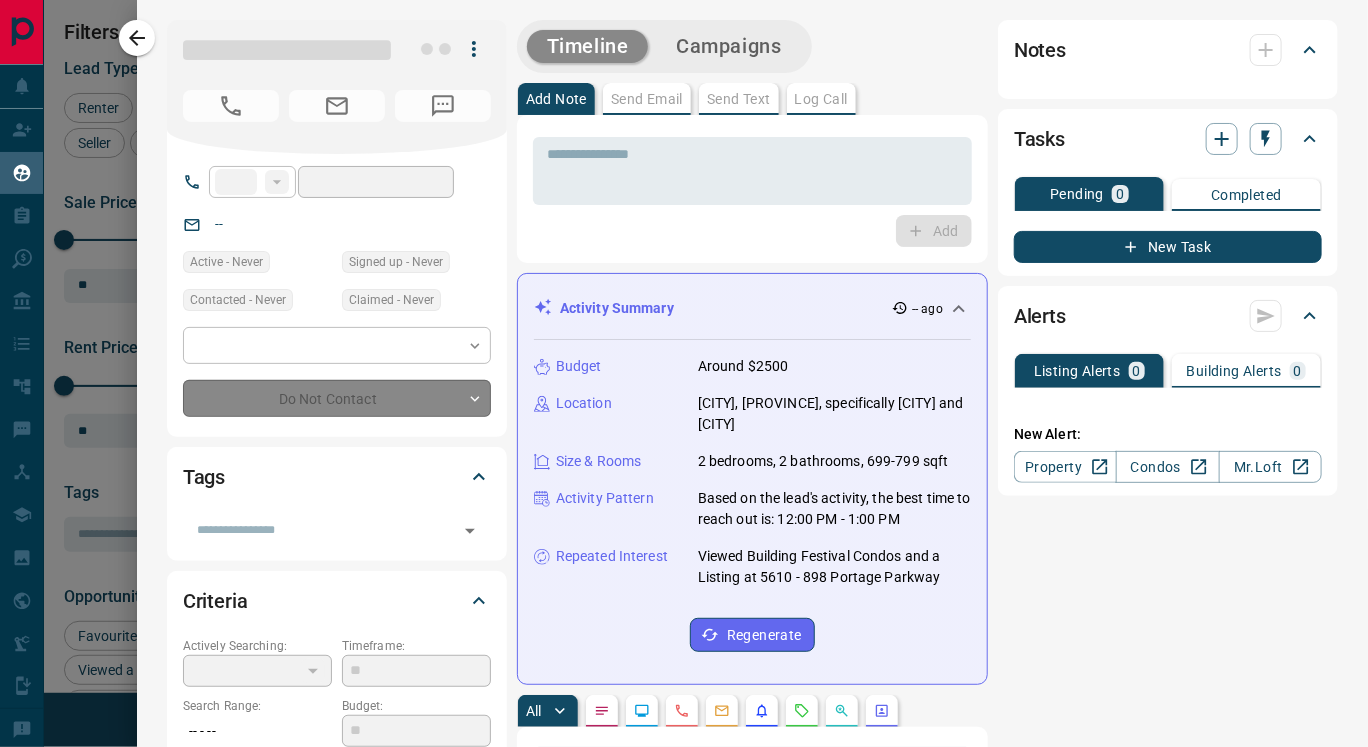 type on "**" 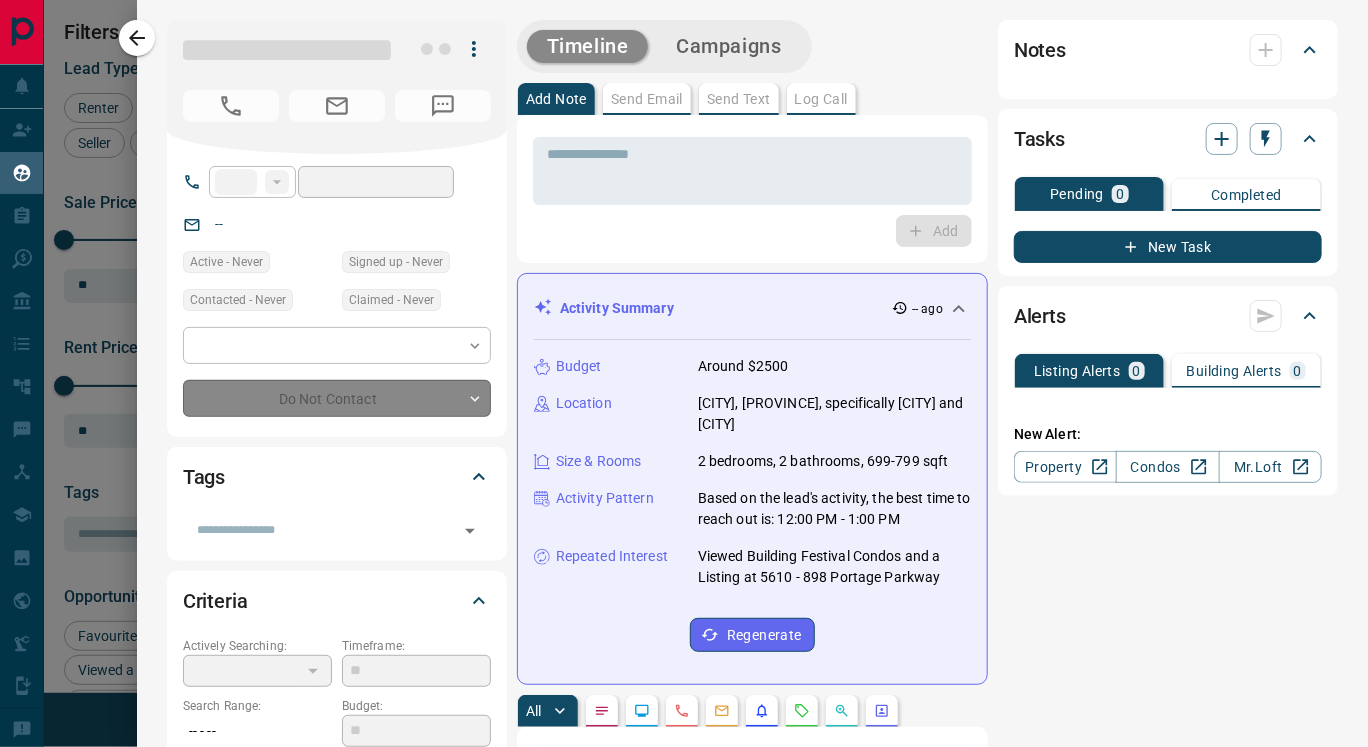 type on "**********" 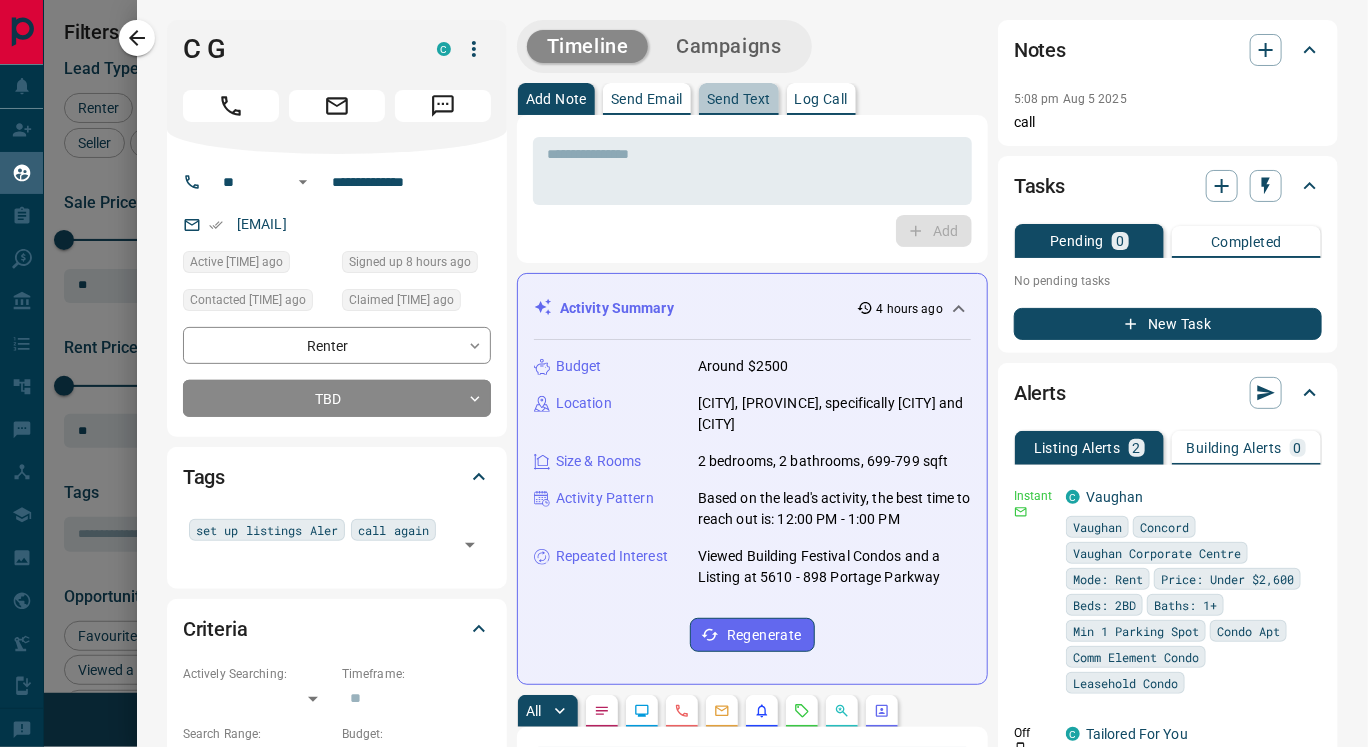 click on "Send Text" at bounding box center [739, 99] 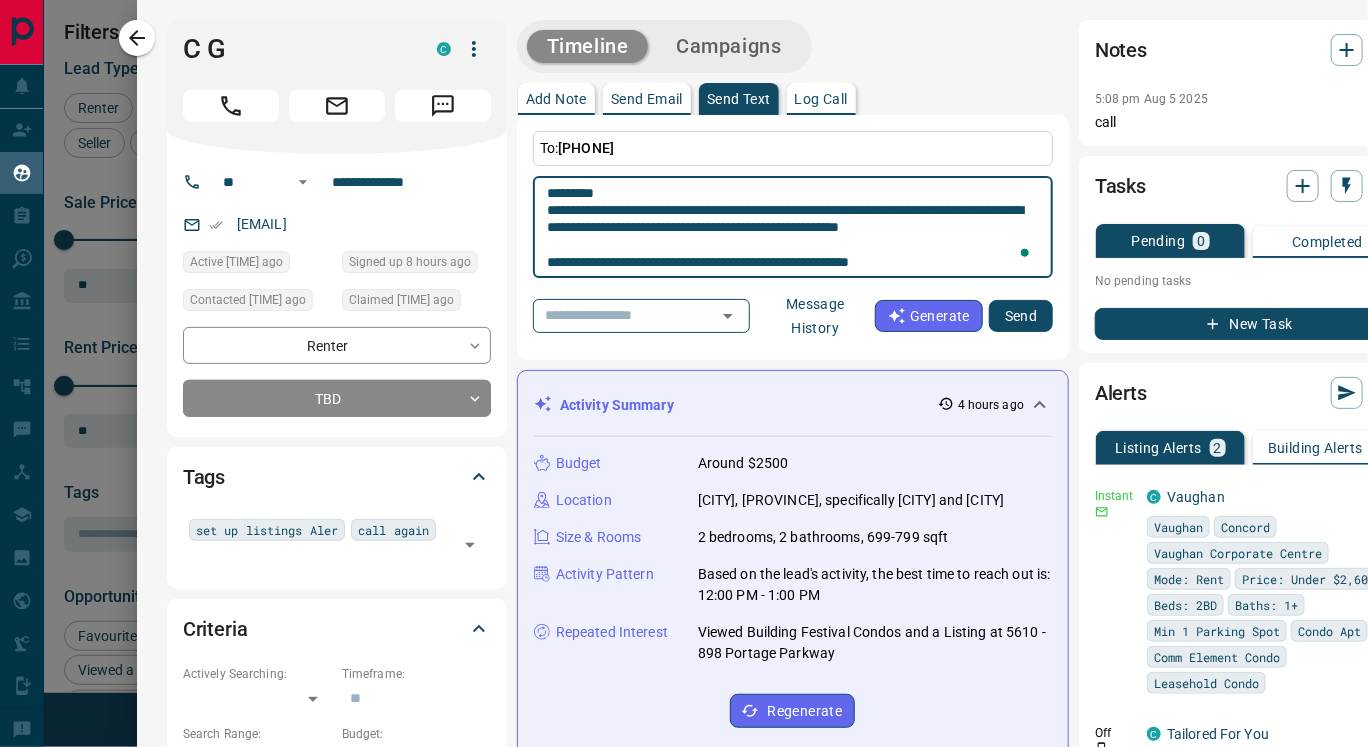 scroll, scrollTop: 415, scrollLeft: 0, axis: vertical 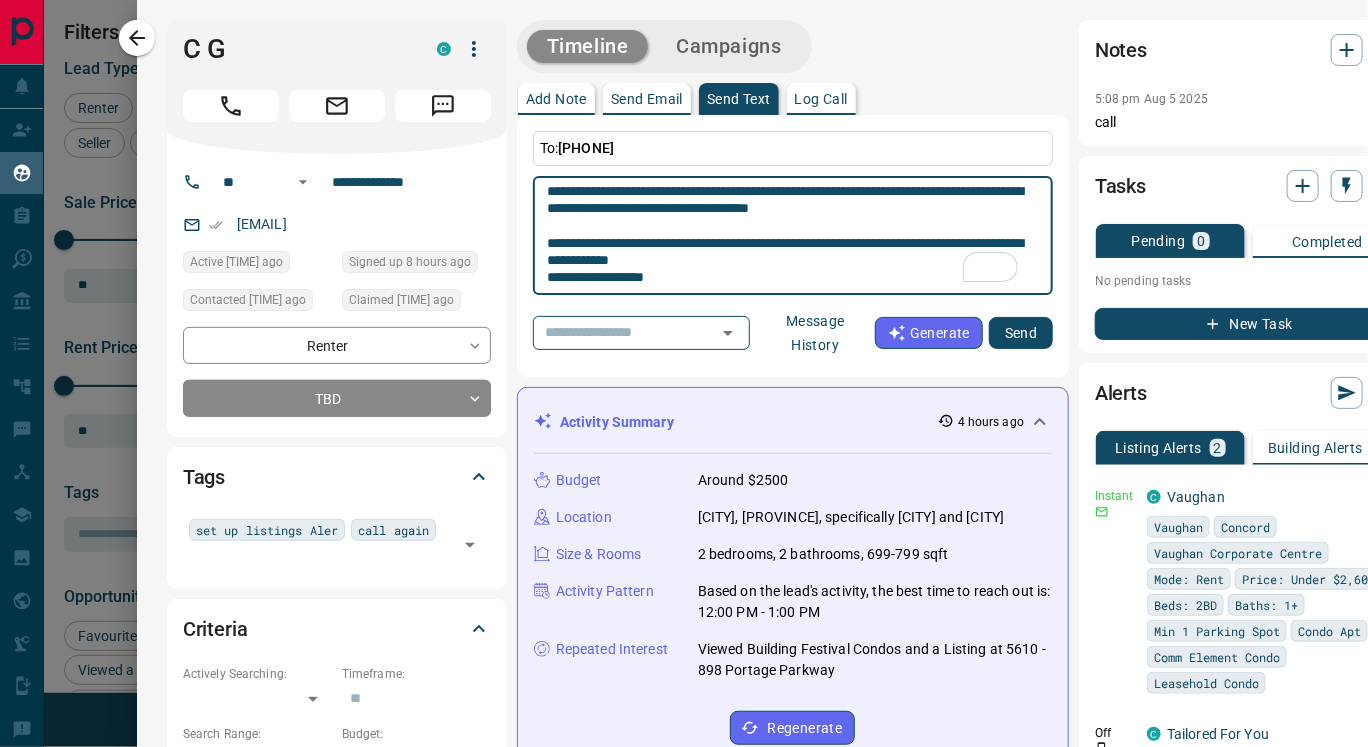 type on "**********" 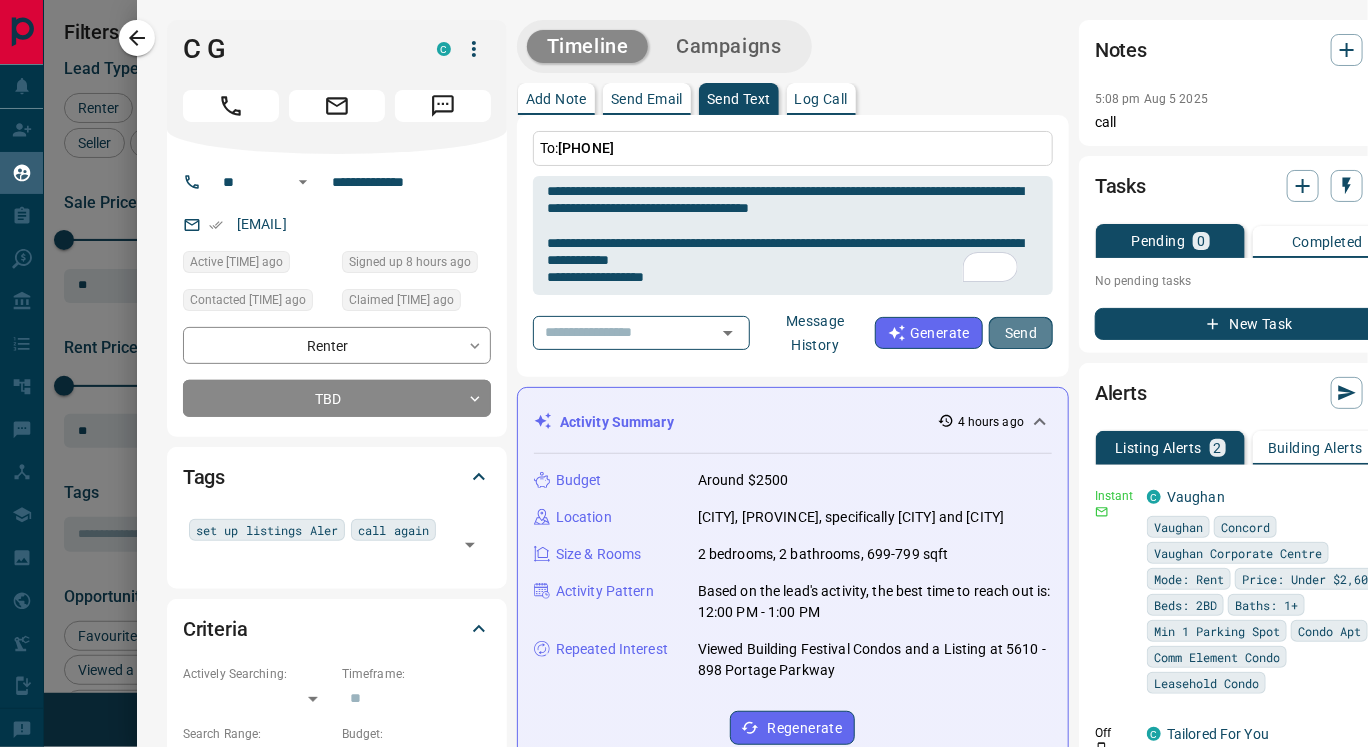 click on "Send" at bounding box center (1021, 333) 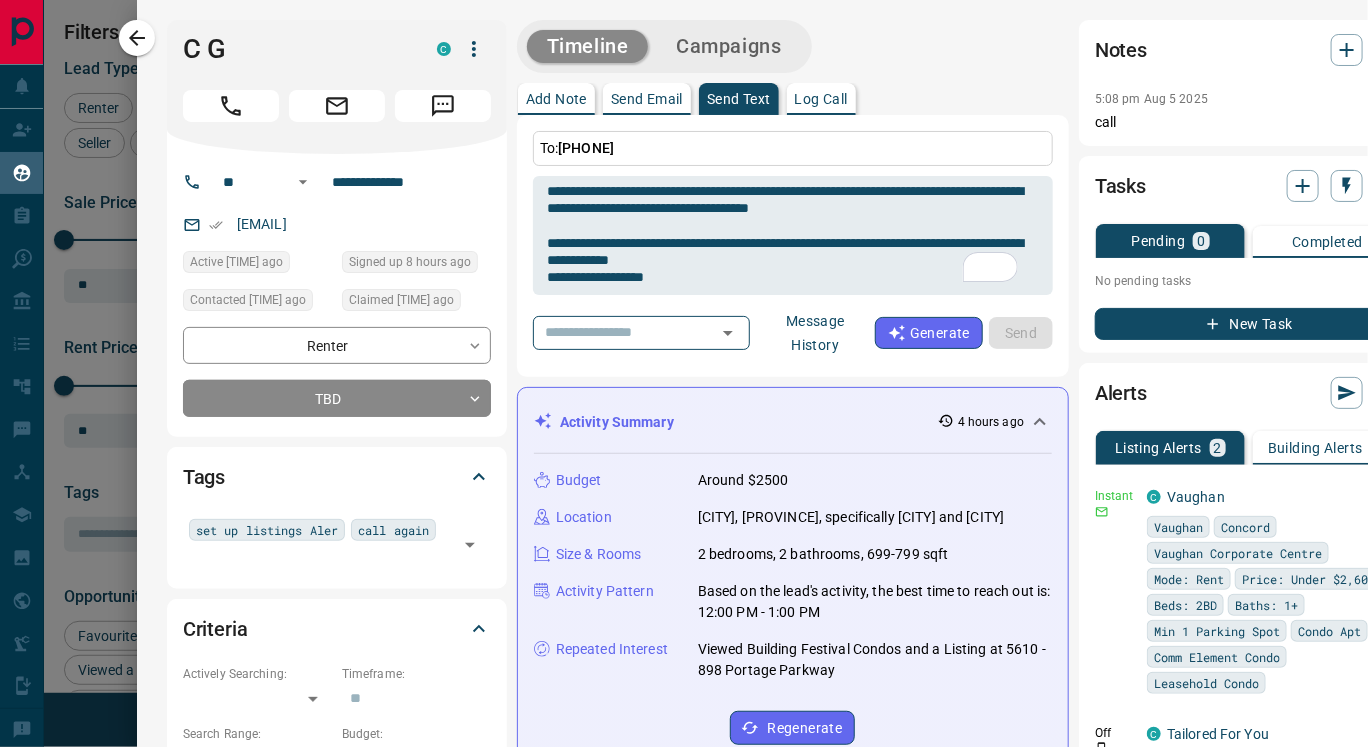 type 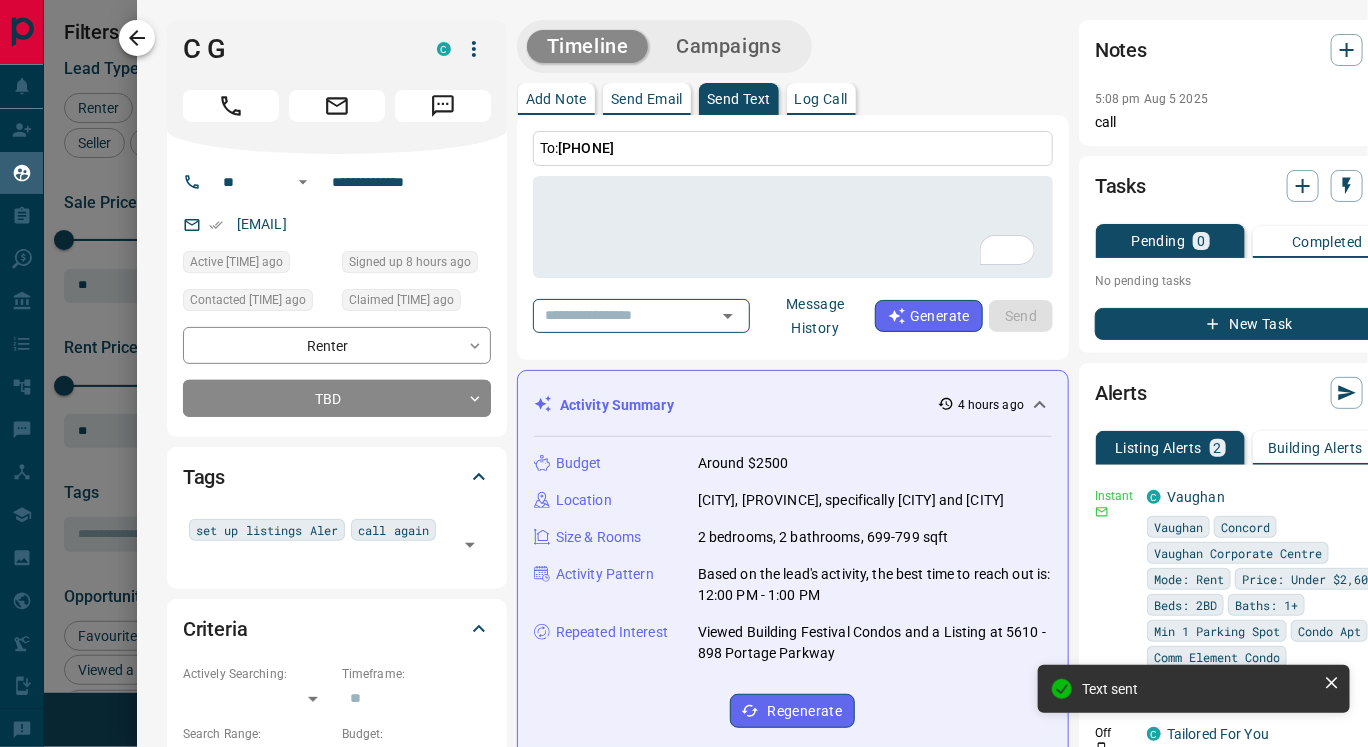 click 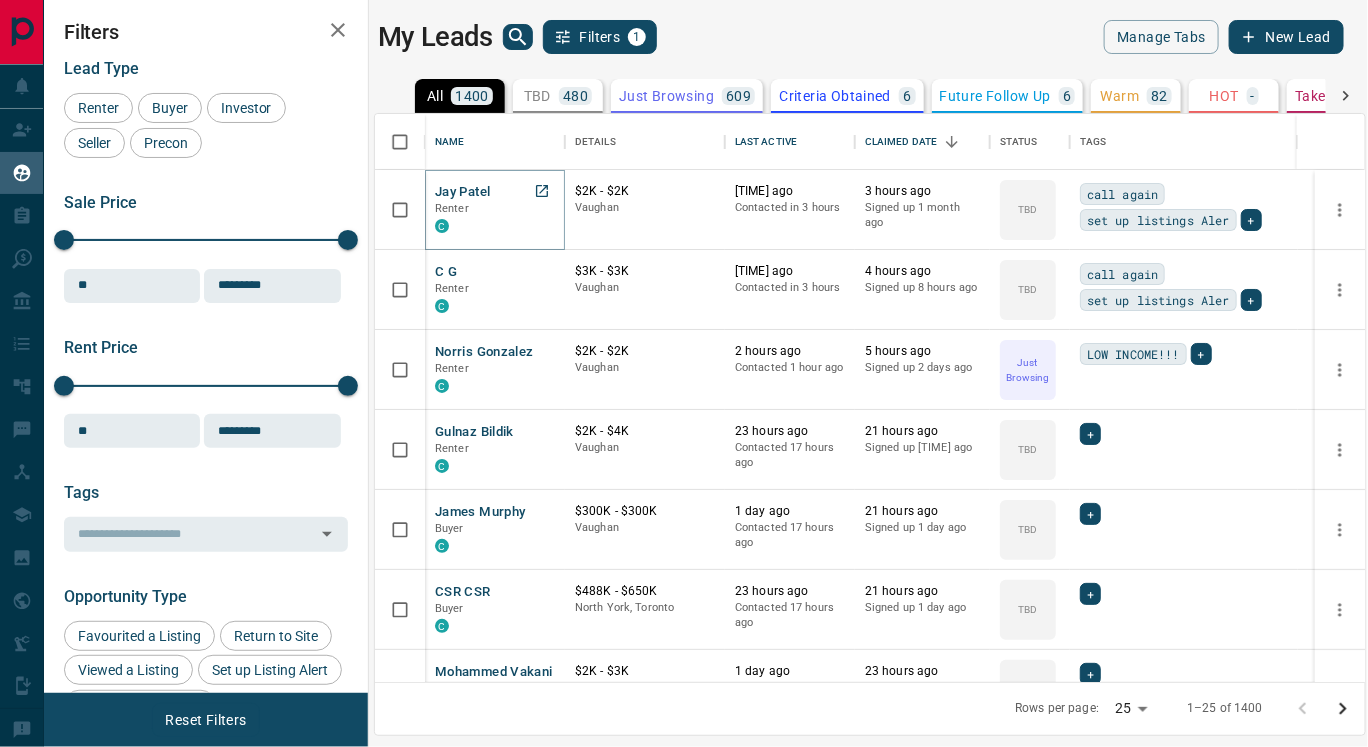 click on "Jay Patel" at bounding box center (462, 192) 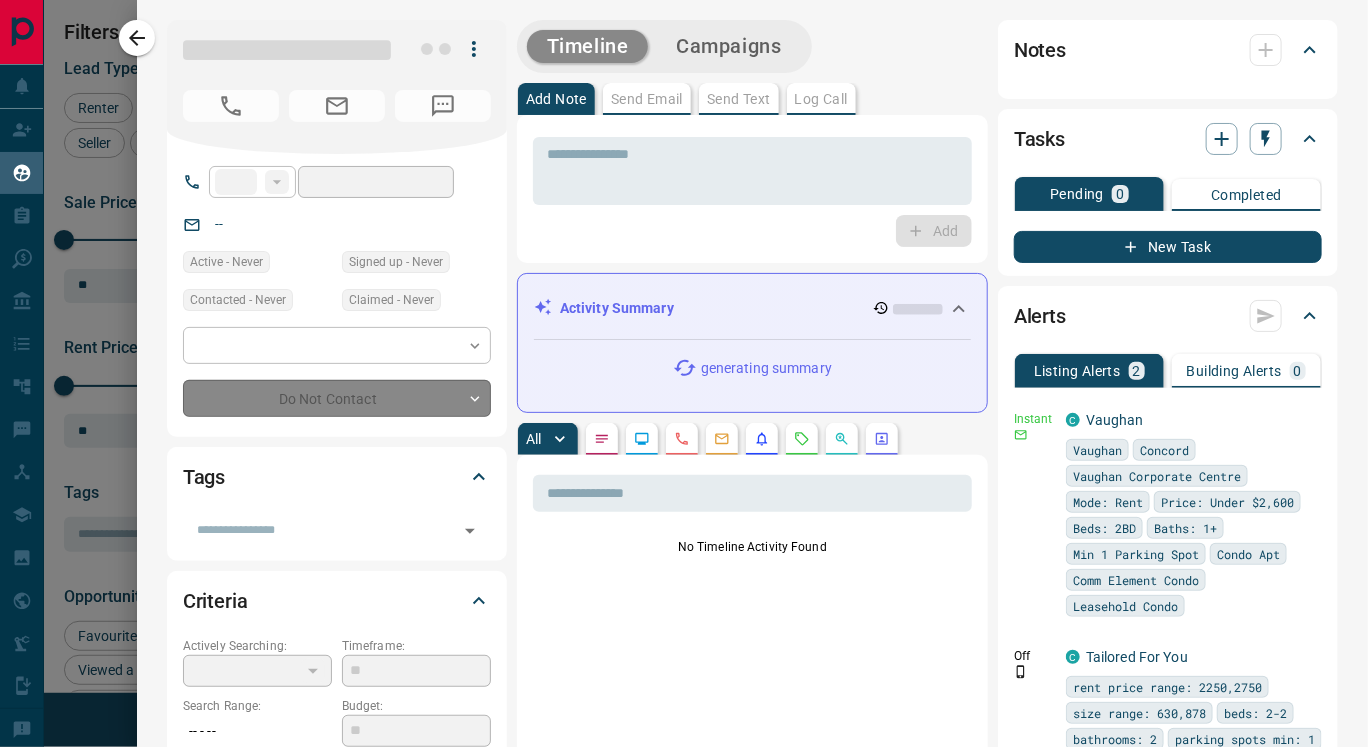 type on "**" 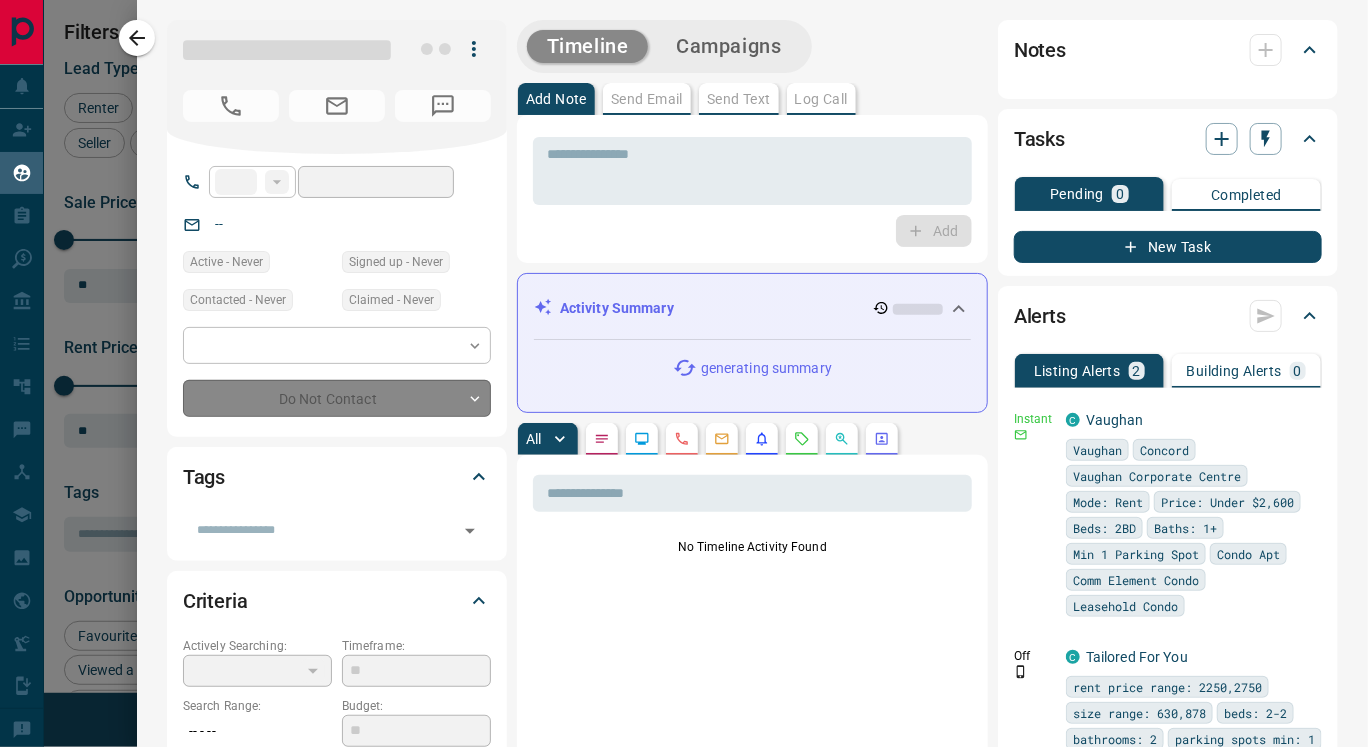 type on "**********" 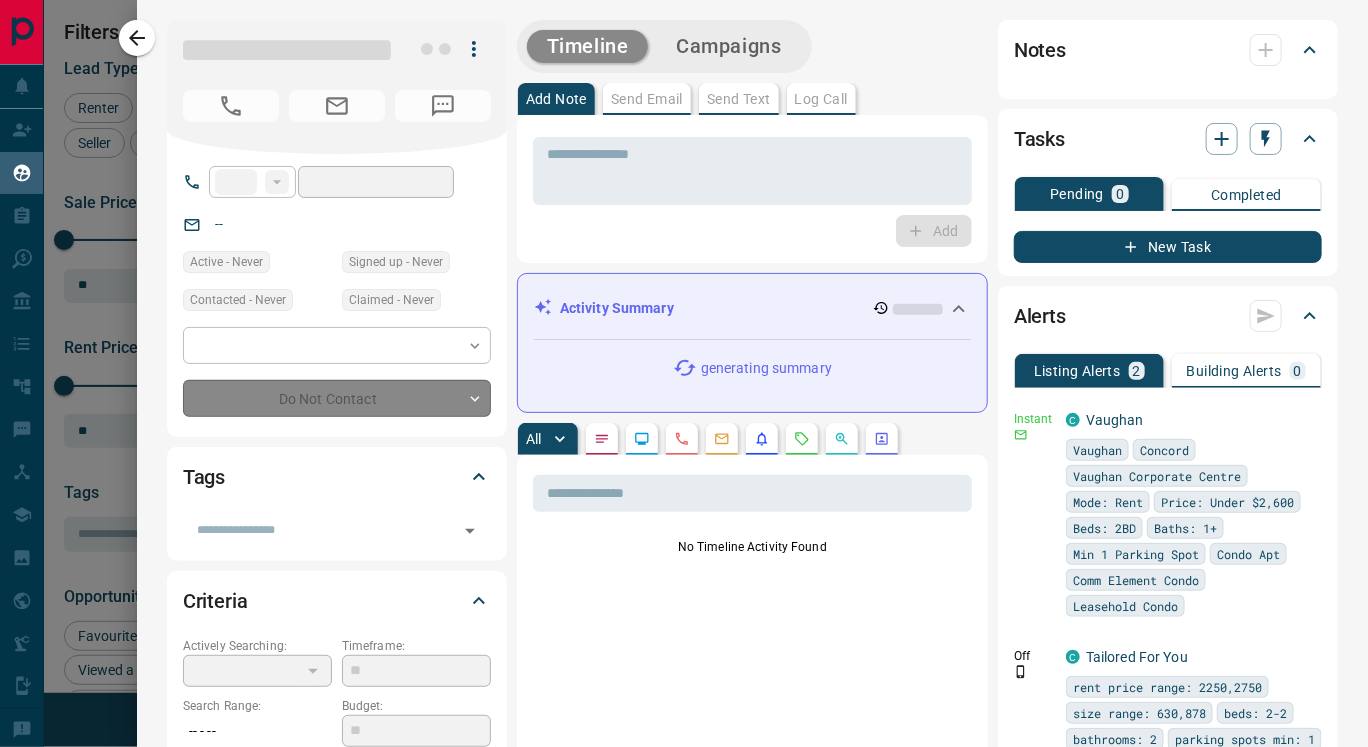 type on "**********" 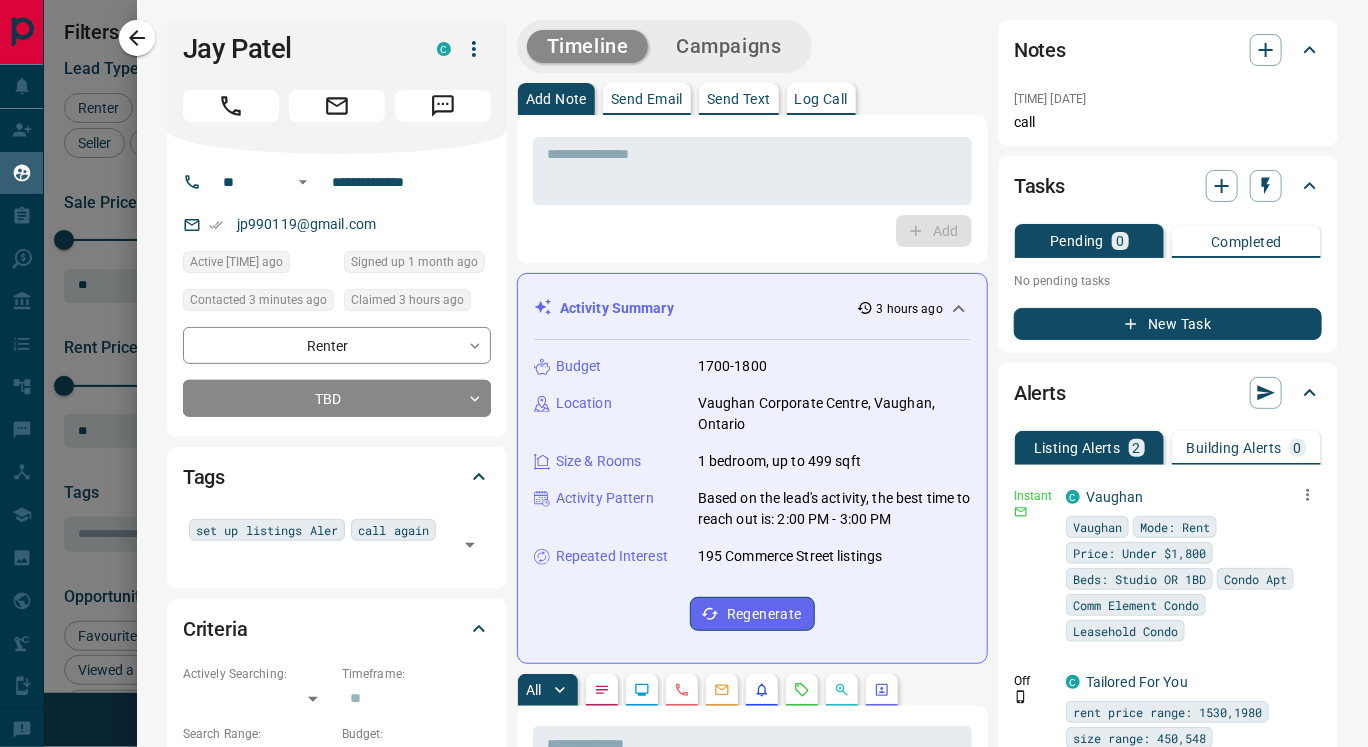 click 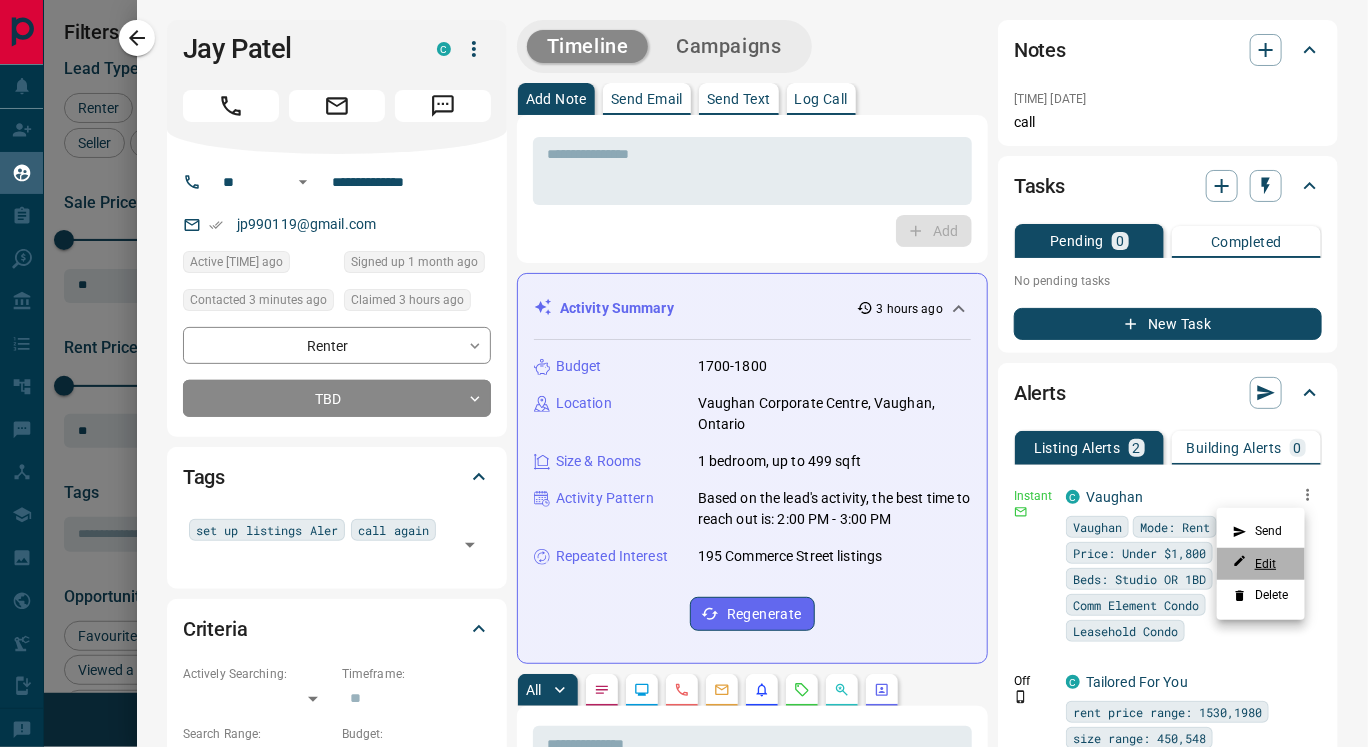 click on "Edit" at bounding box center (1255, 563) 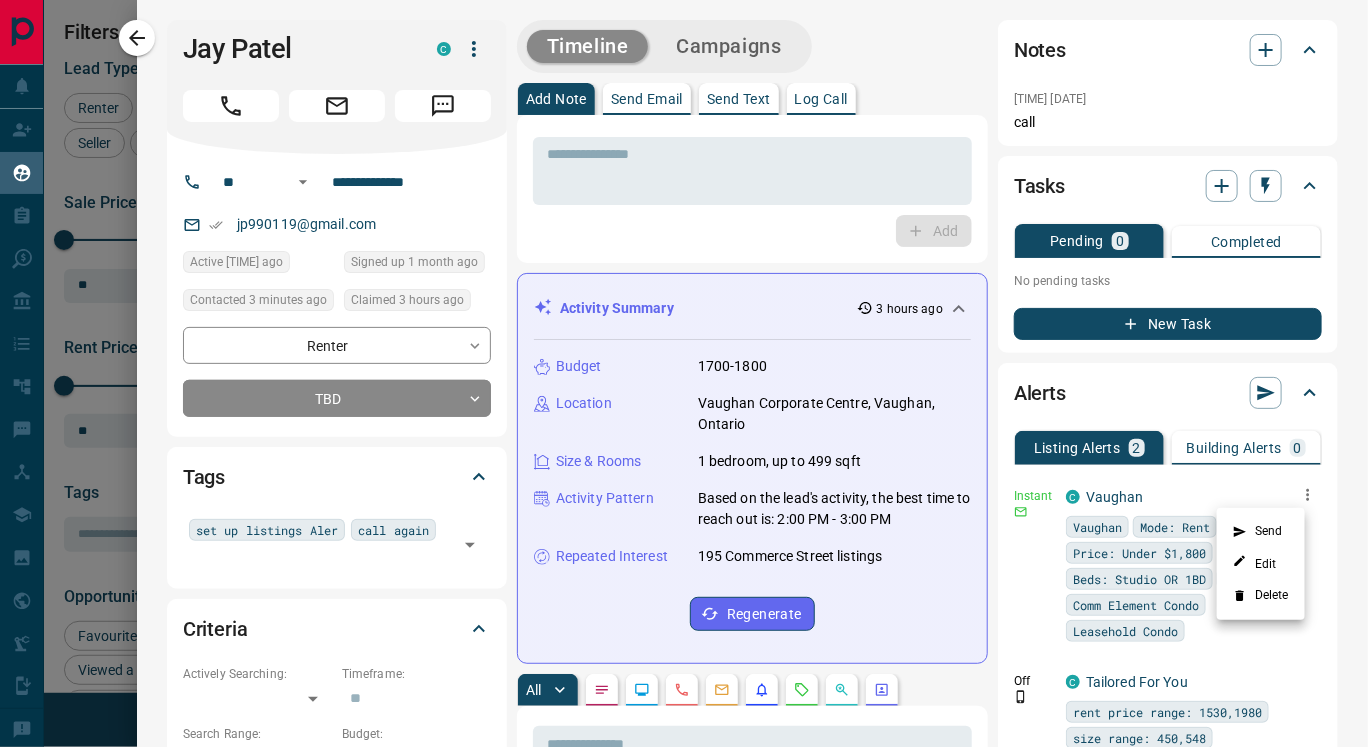 drag, startPoint x: 236, startPoint y: 223, endPoint x: 355, endPoint y: 215, distance: 119.26861 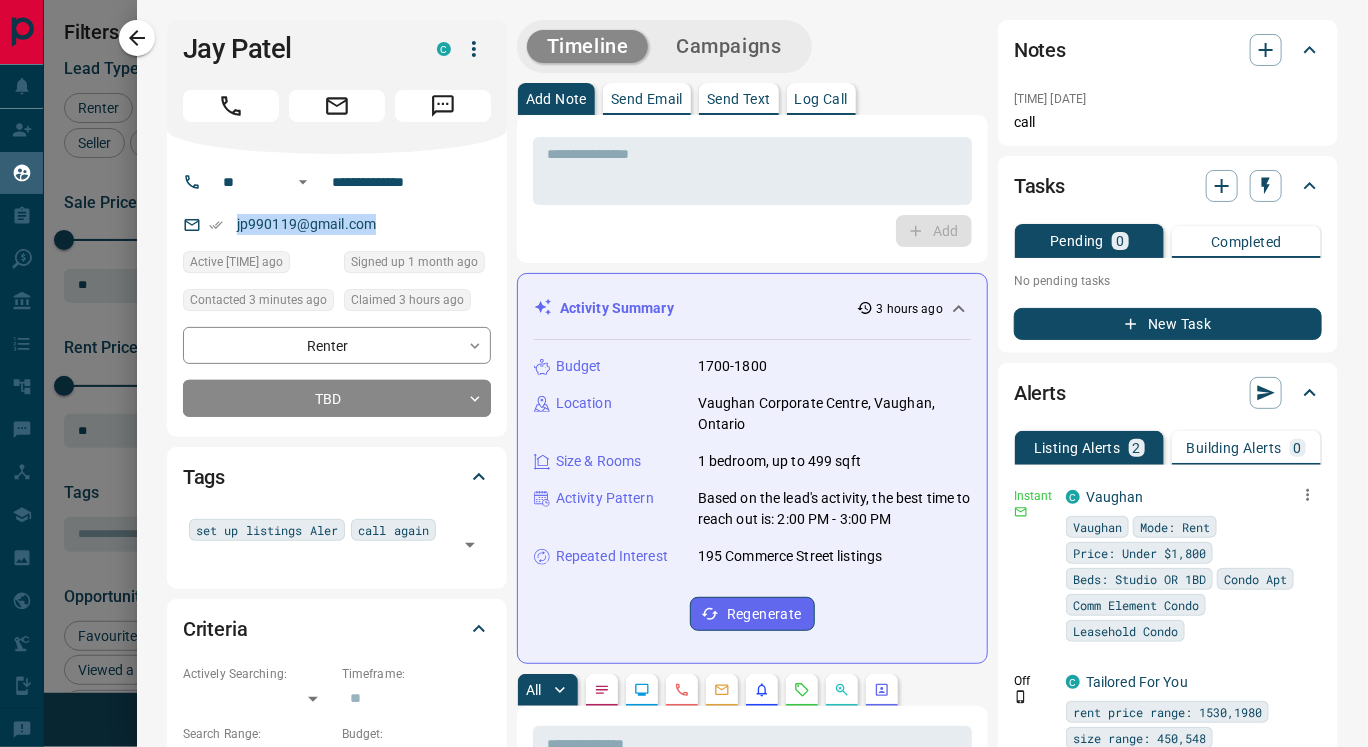 drag, startPoint x: 235, startPoint y: 218, endPoint x: 442, endPoint y: 229, distance: 207.29207 